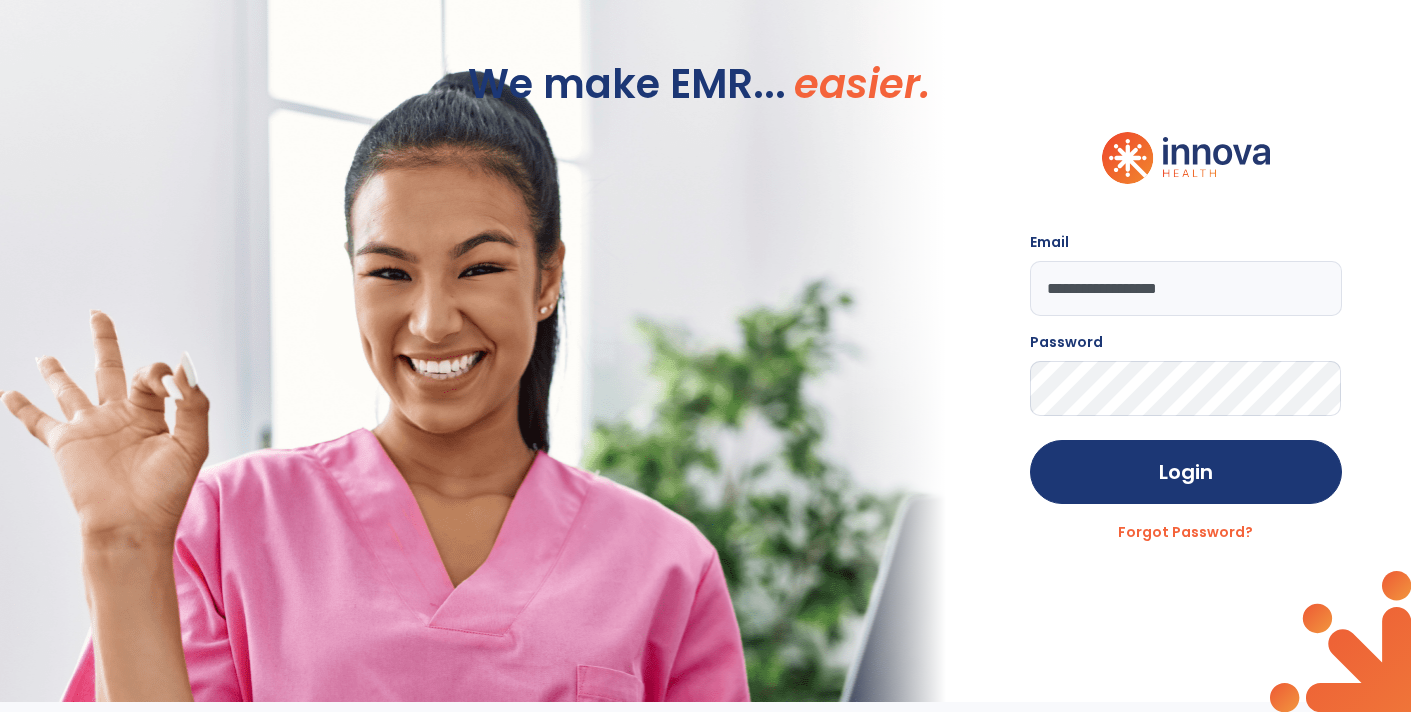 scroll, scrollTop: 0, scrollLeft: 0, axis: both 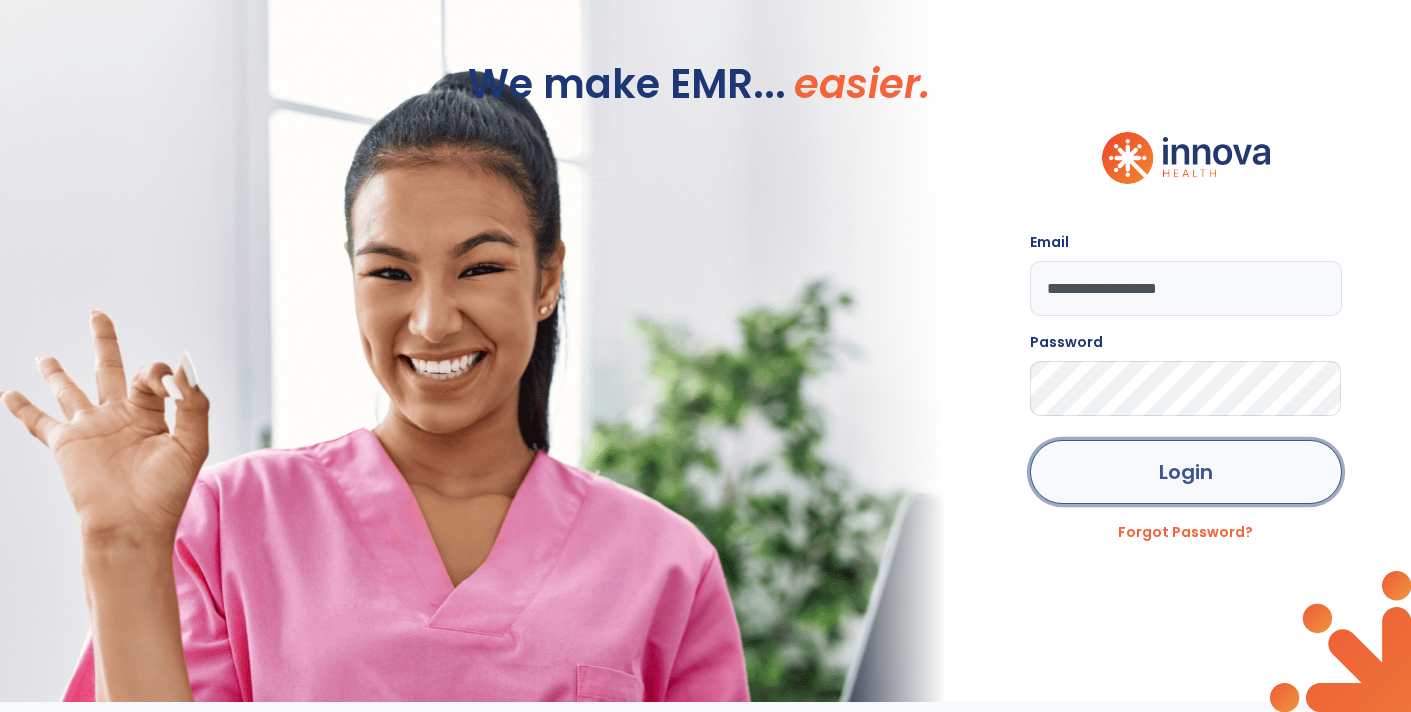 click on "Login" 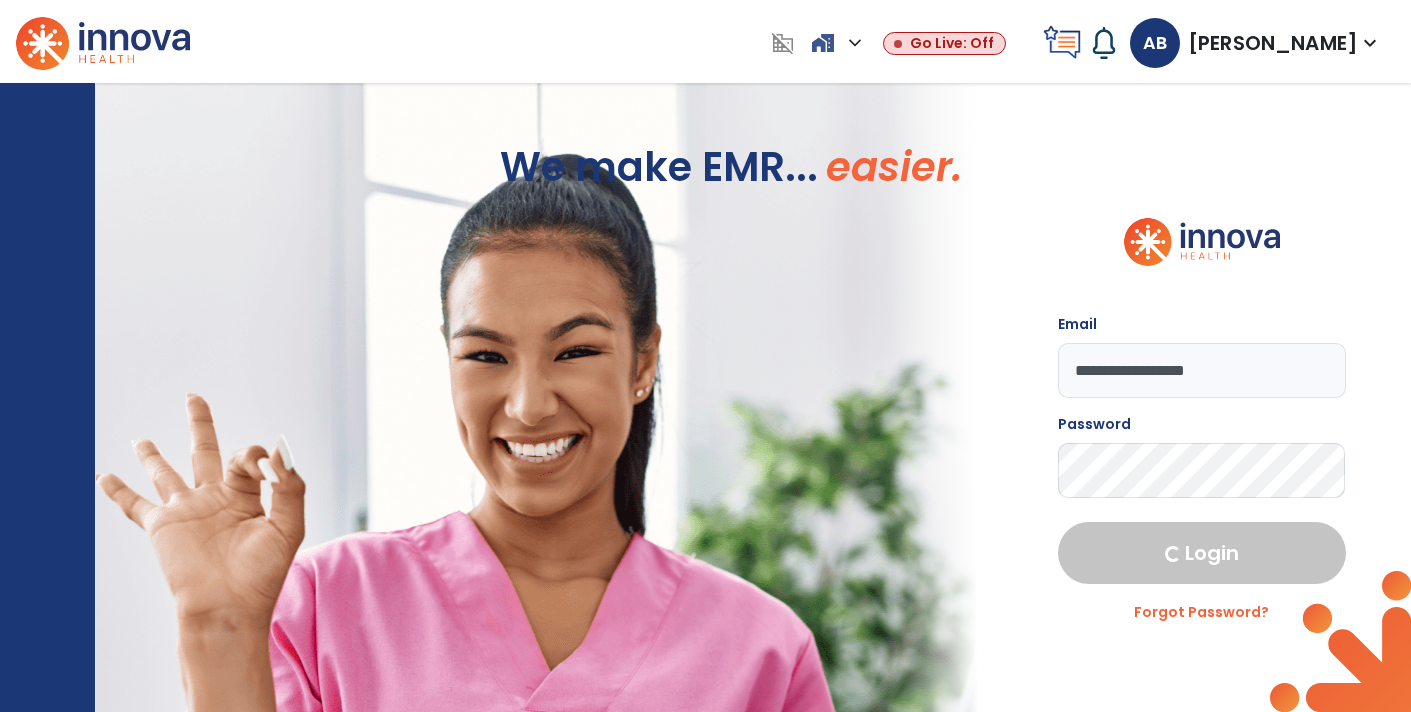 select on "****" 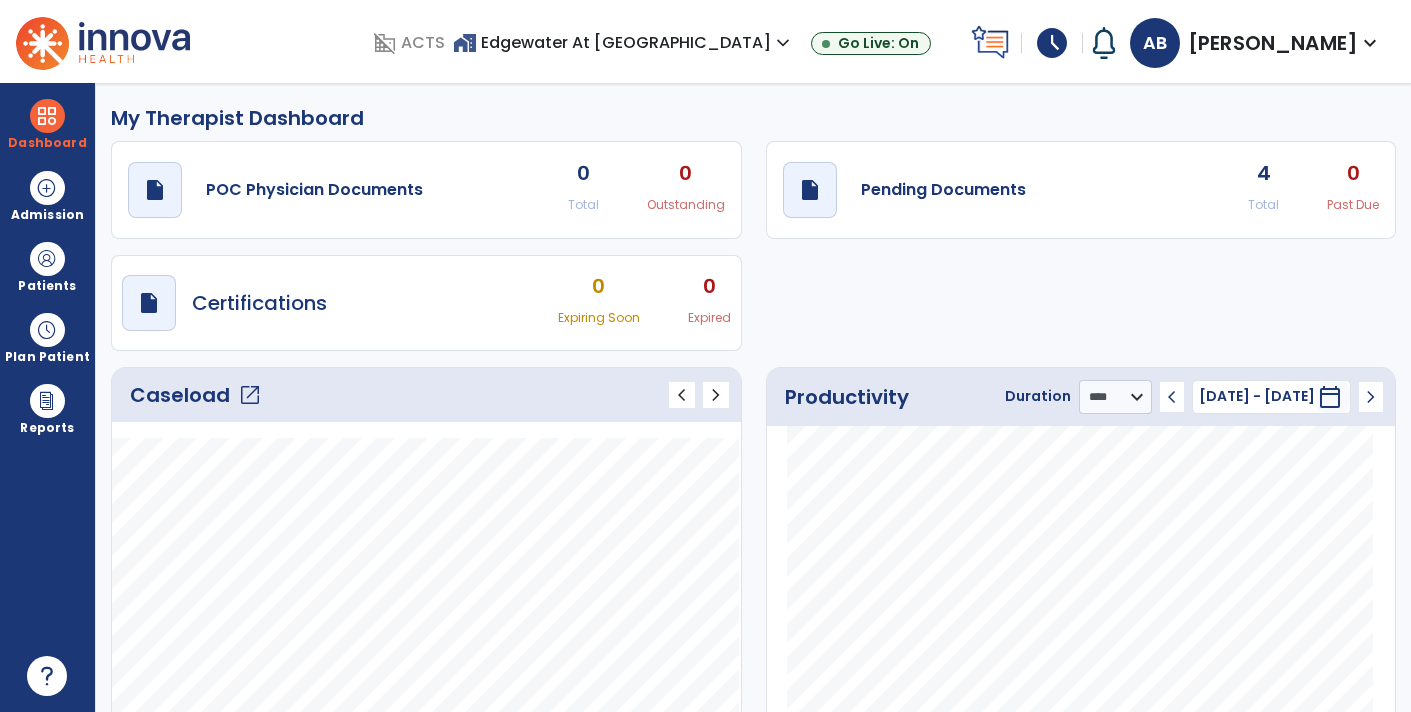 scroll, scrollTop: 11, scrollLeft: 0, axis: vertical 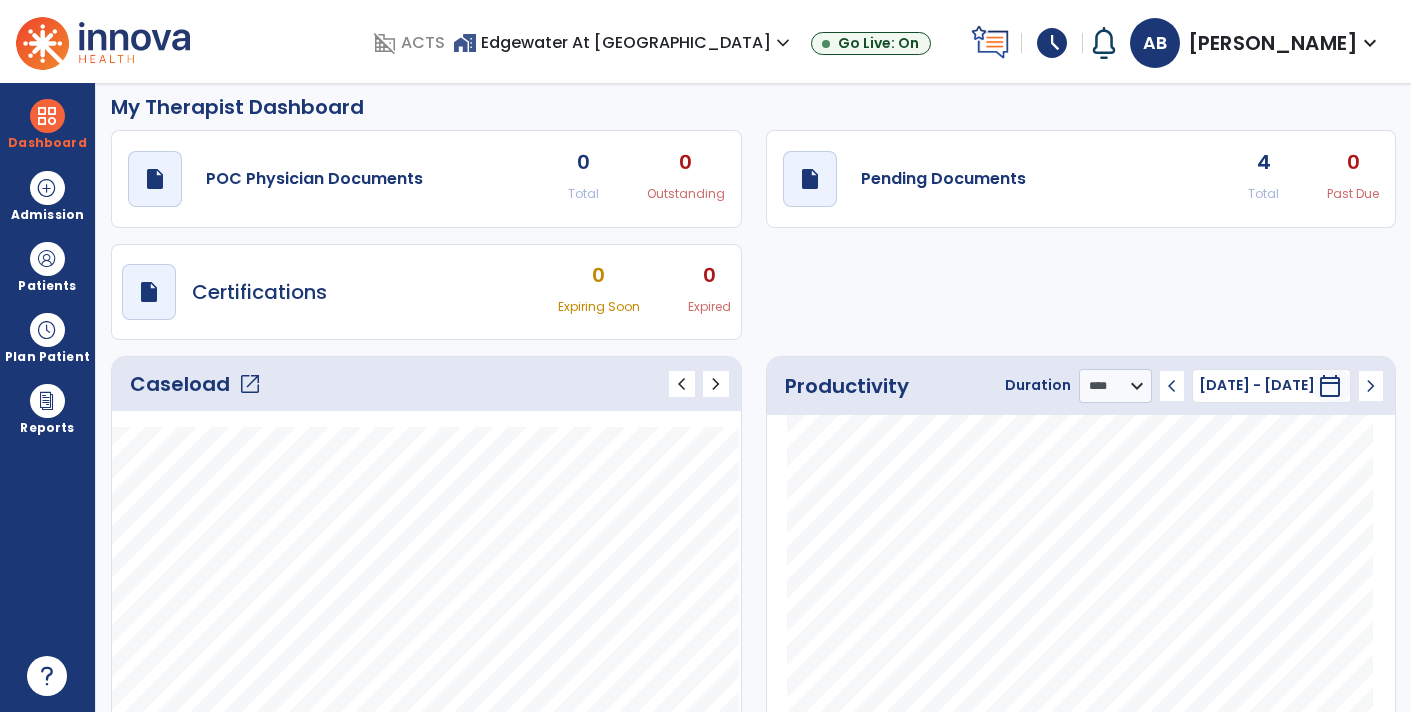click on "open_in_new" 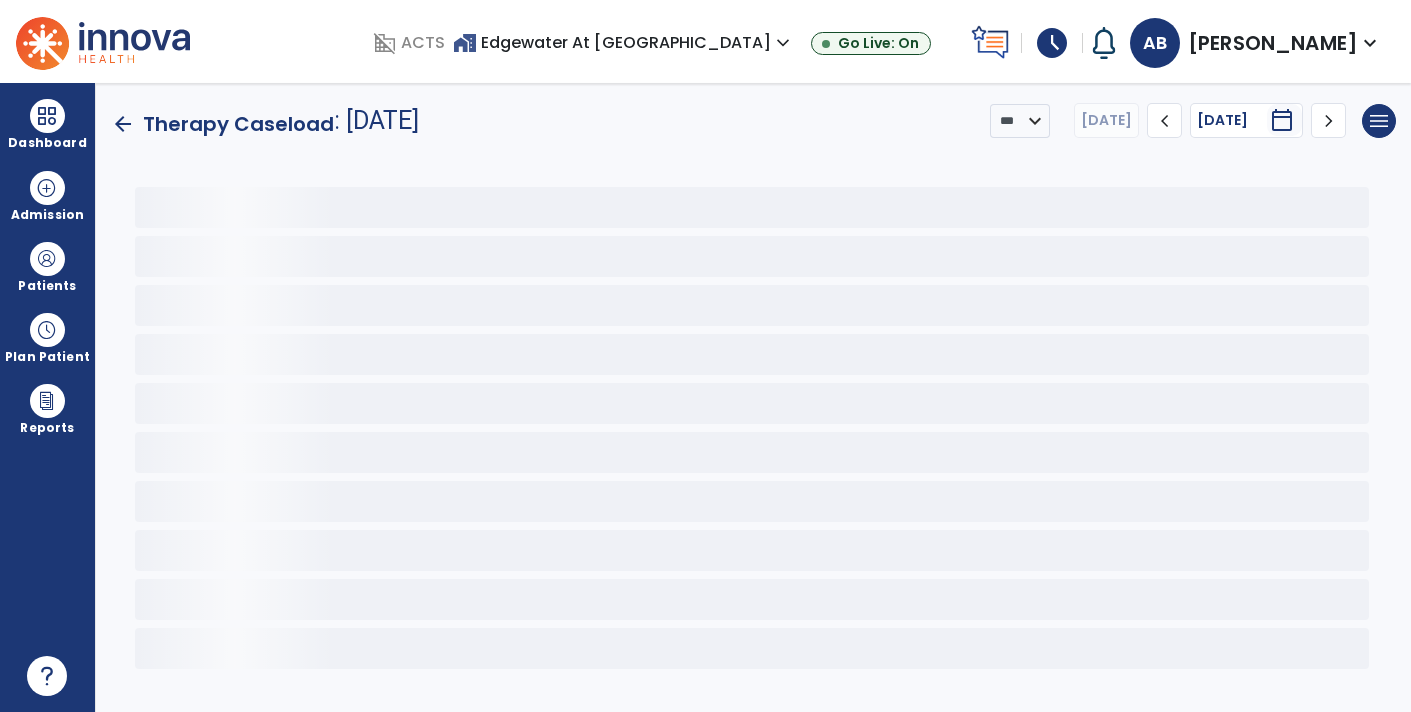 scroll, scrollTop: 0, scrollLeft: 0, axis: both 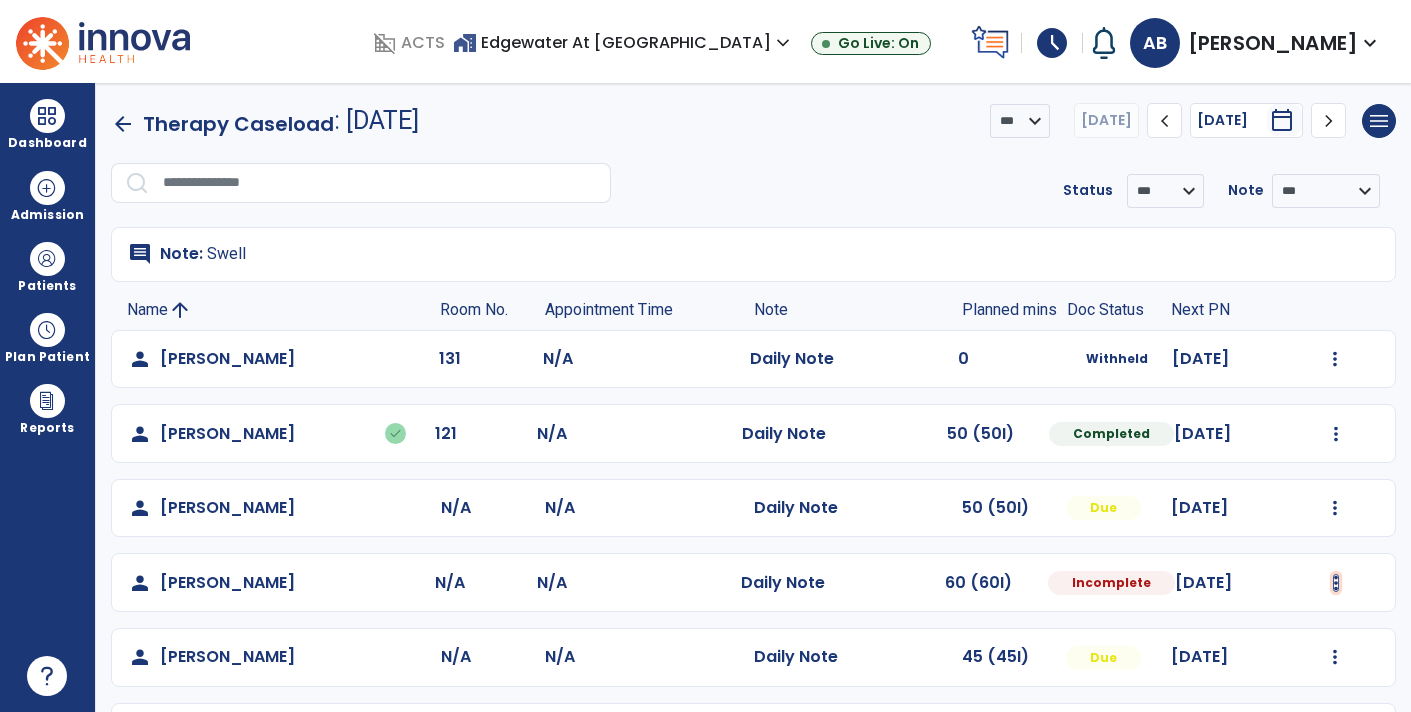 click at bounding box center [1335, 359] 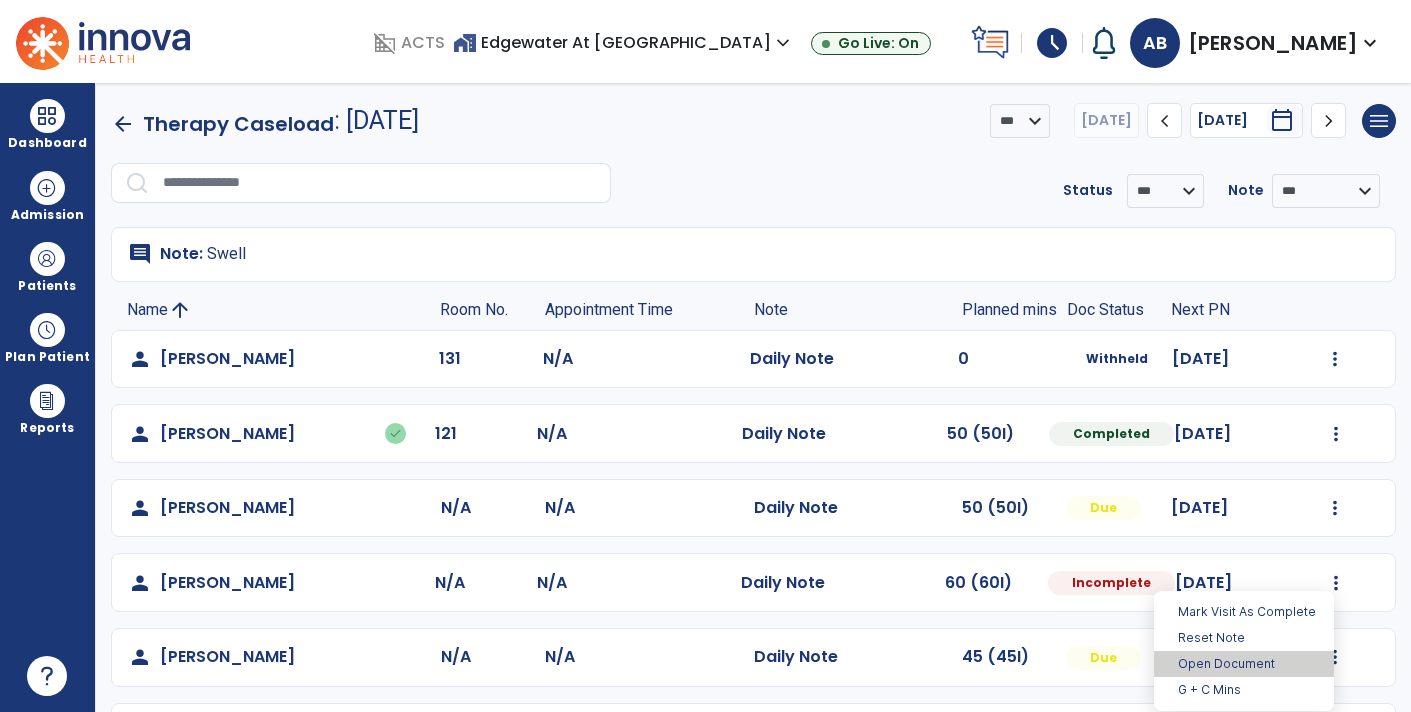 click on "Open Document" at bounding box center [1244, 664] 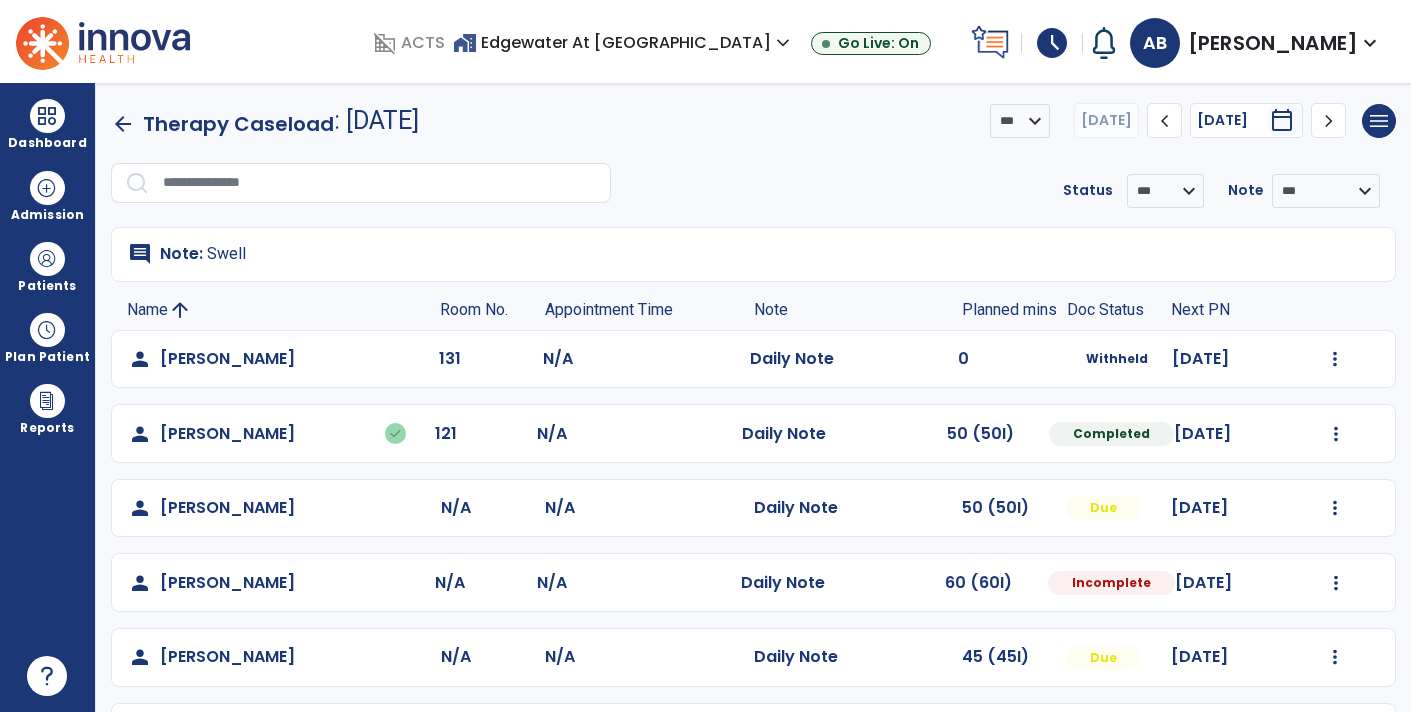 select on "*" 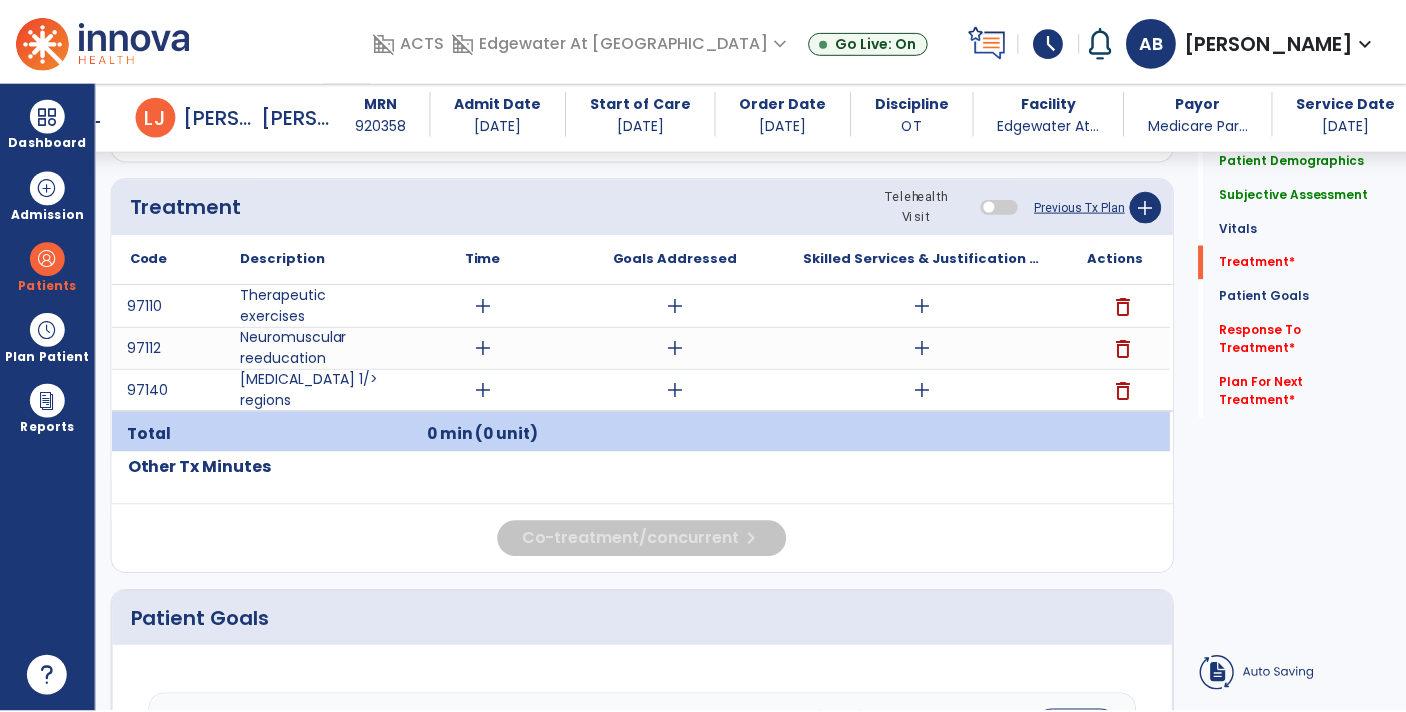 scroll, scrollTop: 1103, scrollLeft: 0, axis: vertical 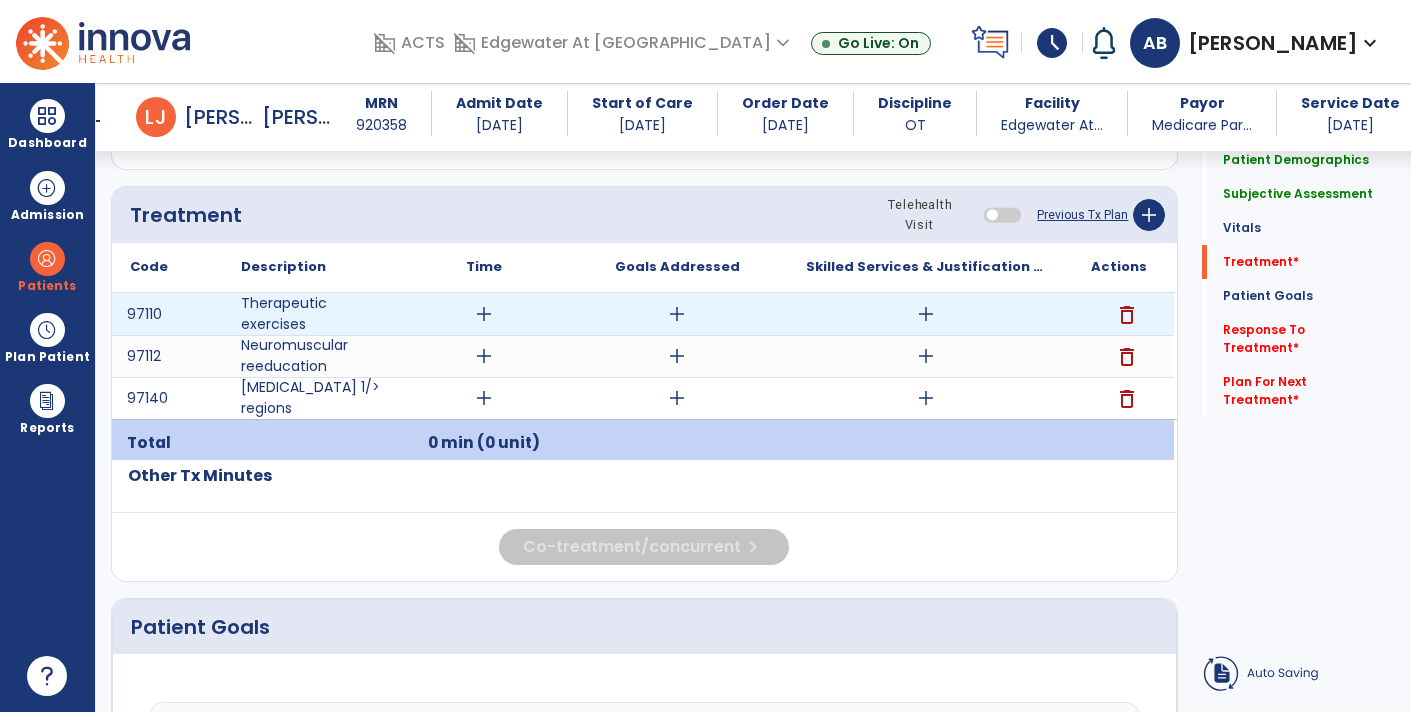 click on "add" at bounding box center (926, 314) 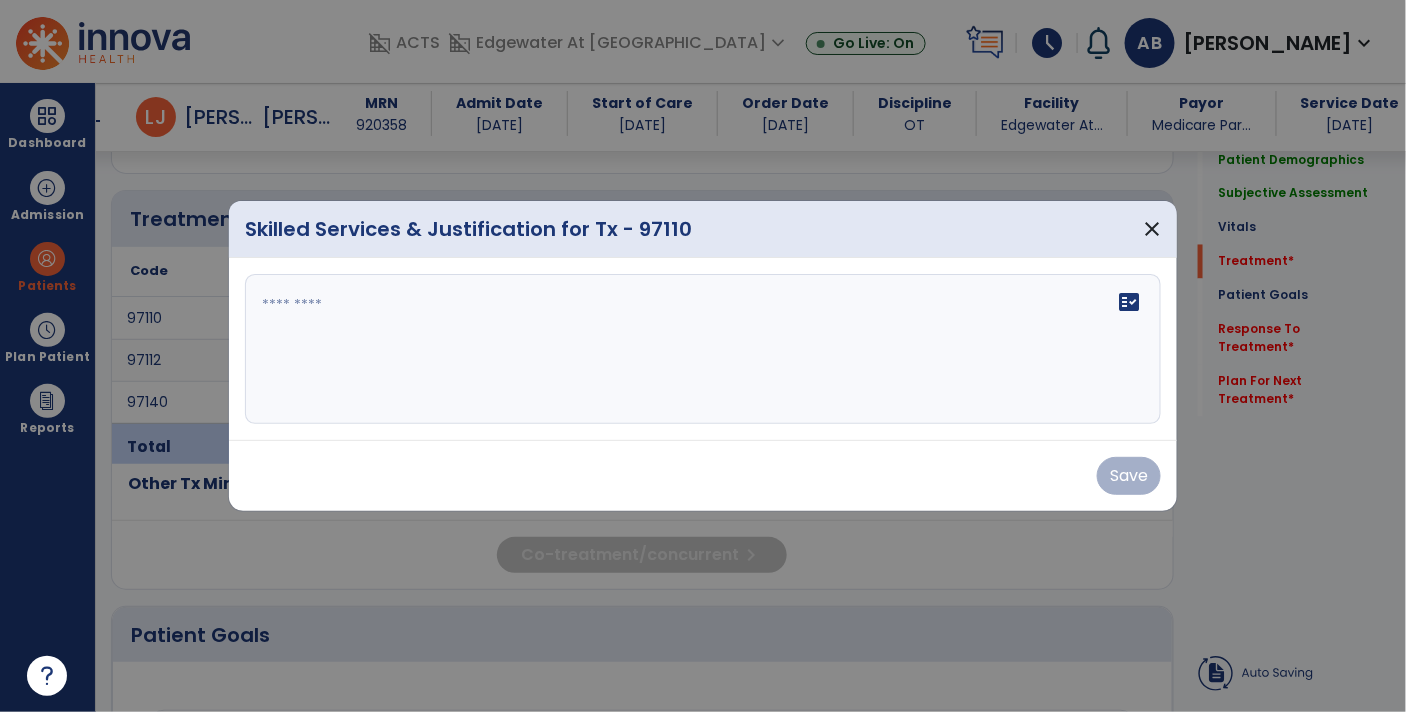 scroll, scrollTop: 1103, scrollLeft: 0, axis: vertical 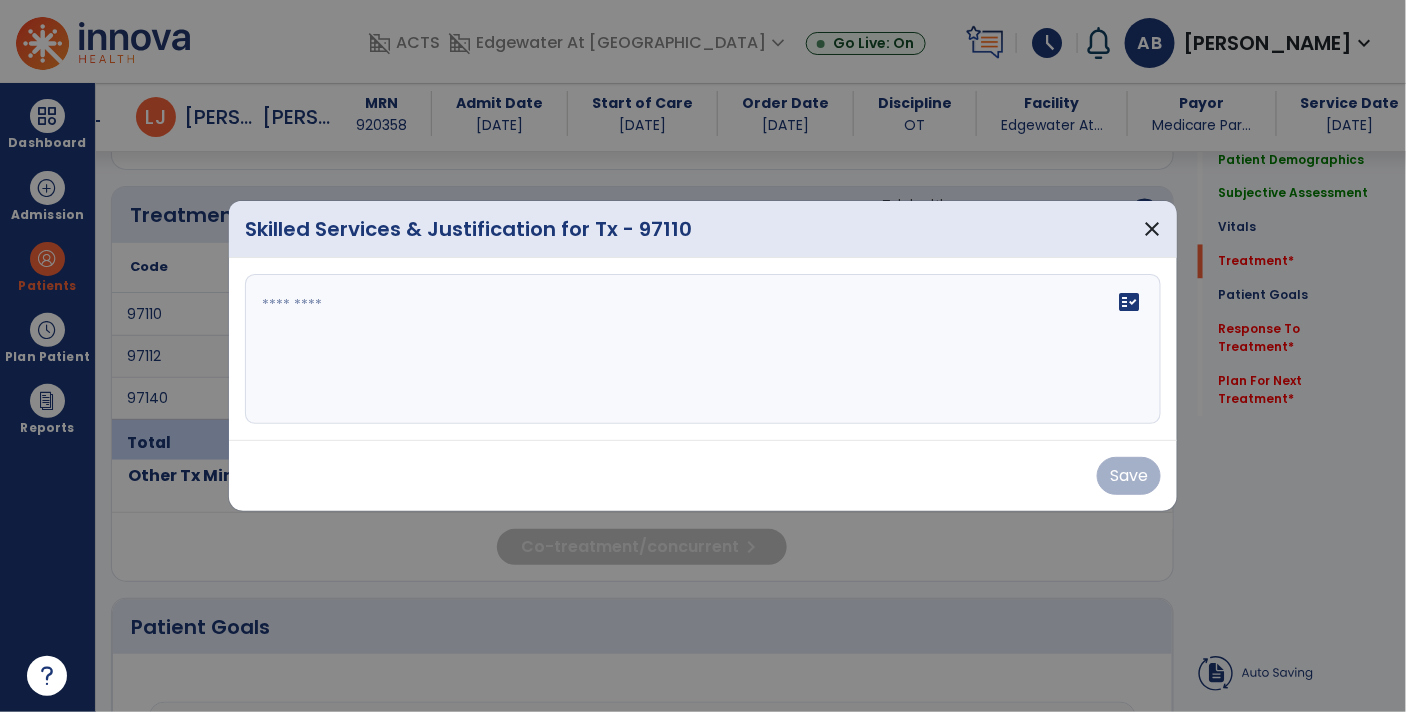 click on "fact_check" at bounding box center [703, 349] 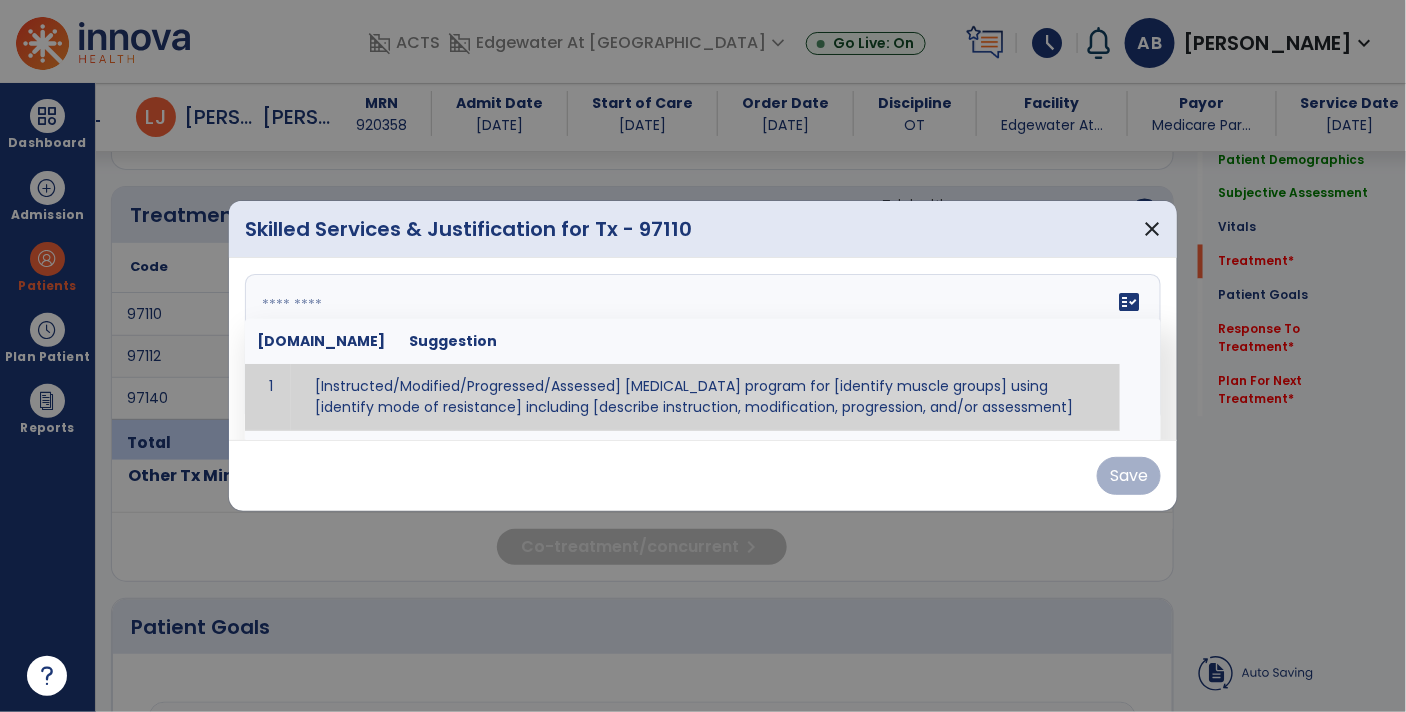 paste on "**********" 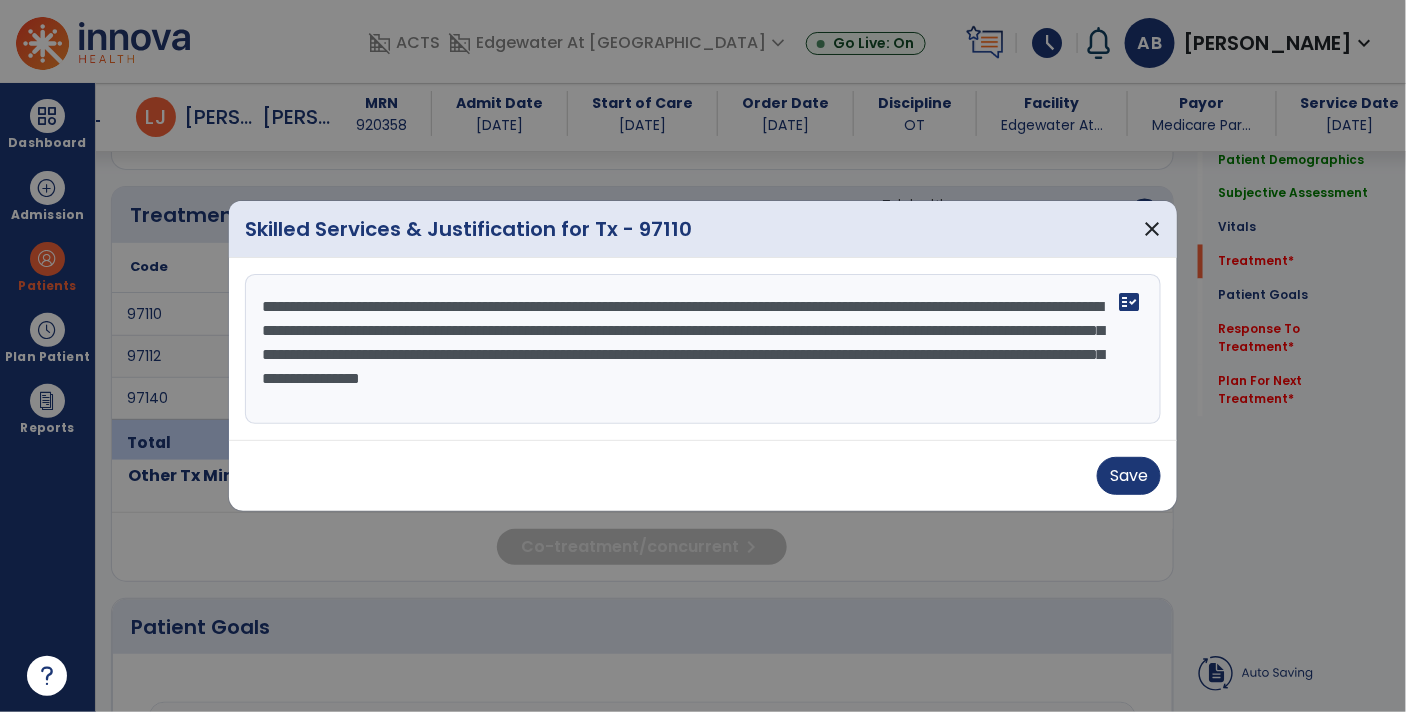 click on "**********" at bounding box center (703, 349) 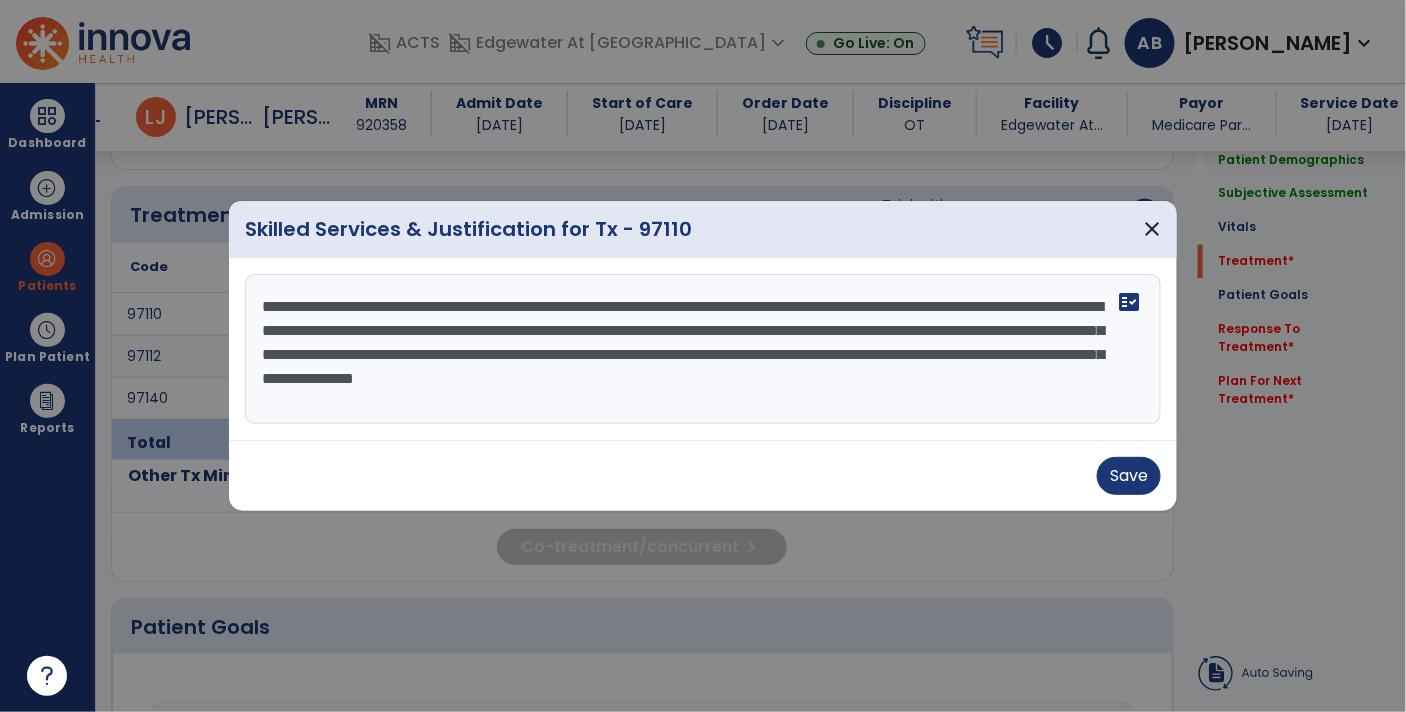 click on "**********" at bounding box center (703, 349) 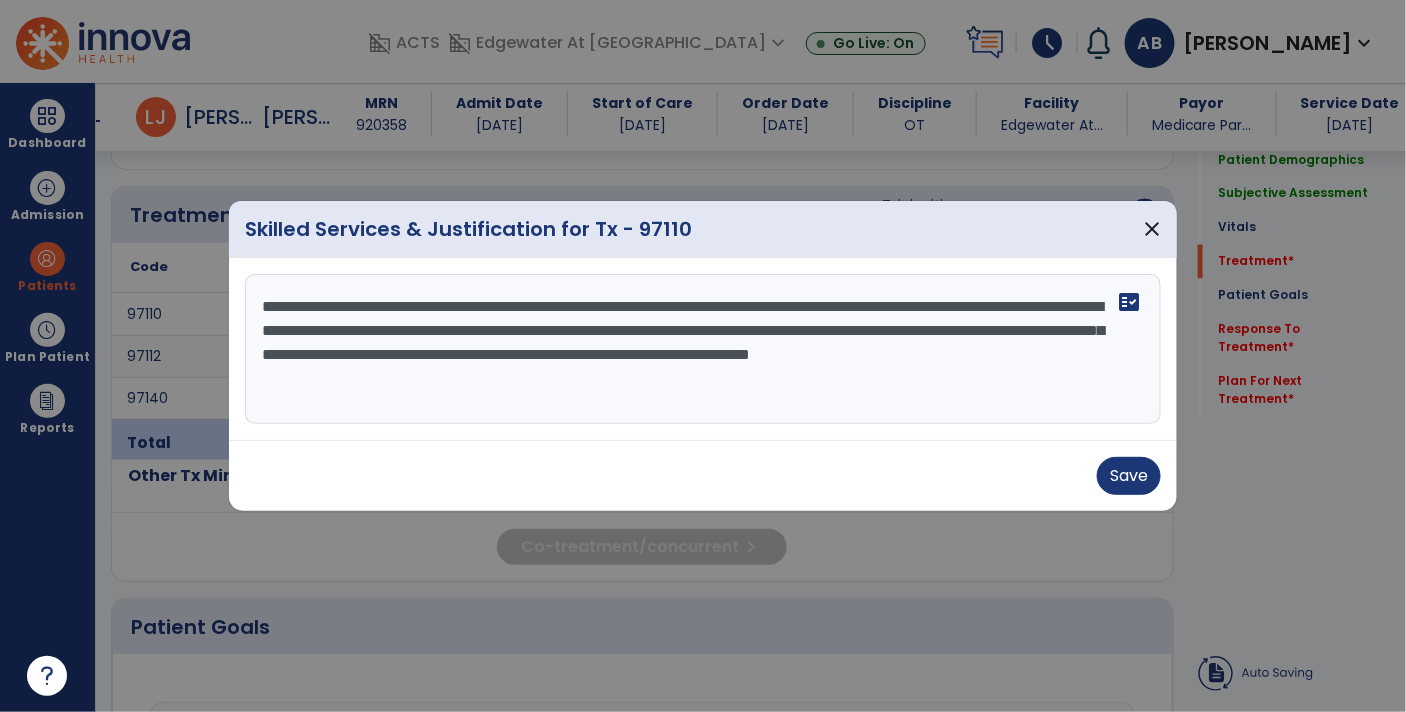 click on "**********" at bounding box center (703, 349) 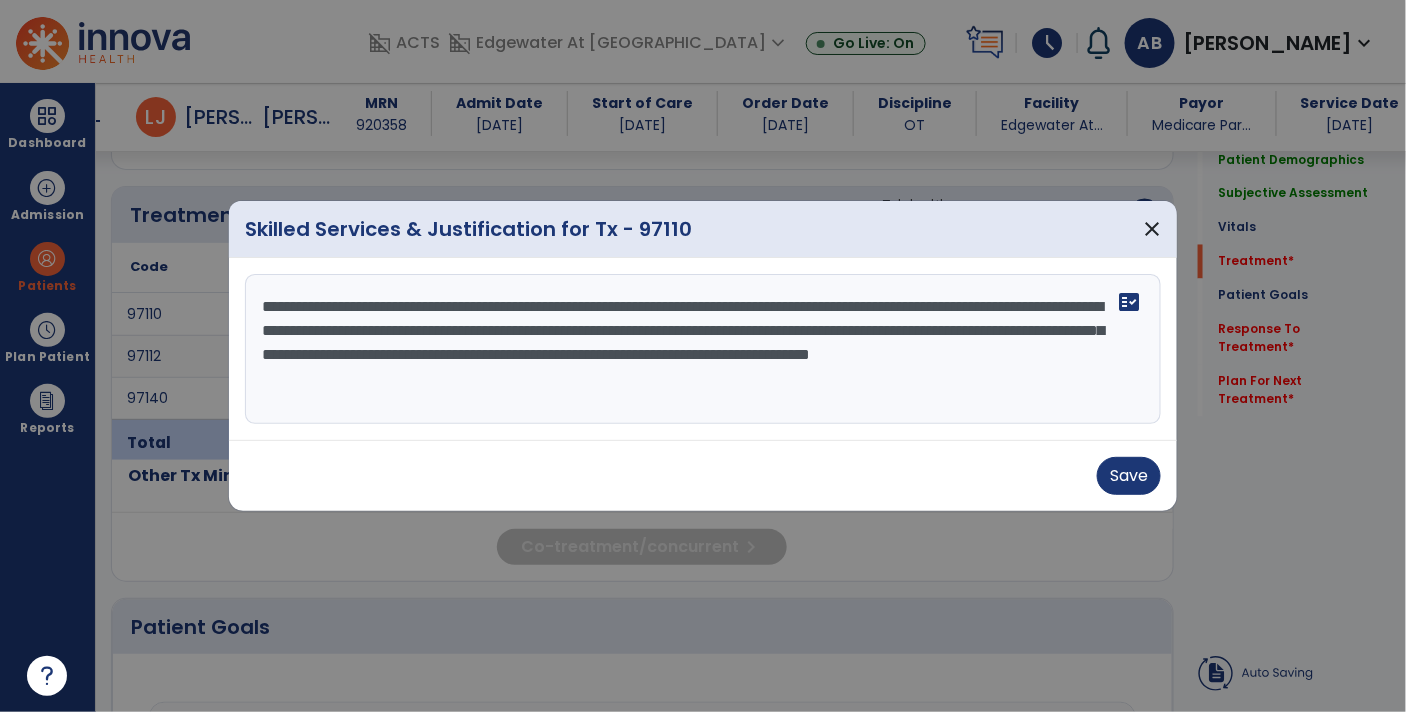 click on "**********" at bounding box center (703, 349) 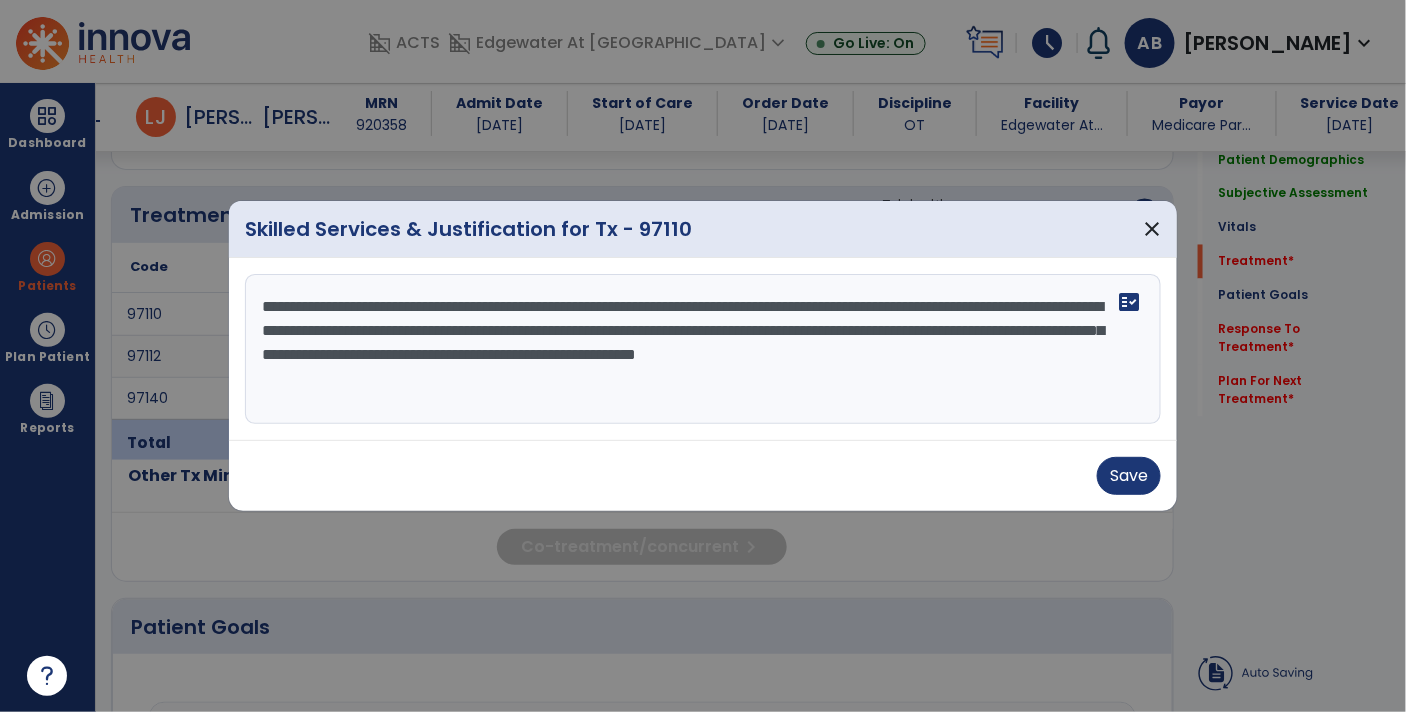 click on "**********" at bounding box center (703, 349) 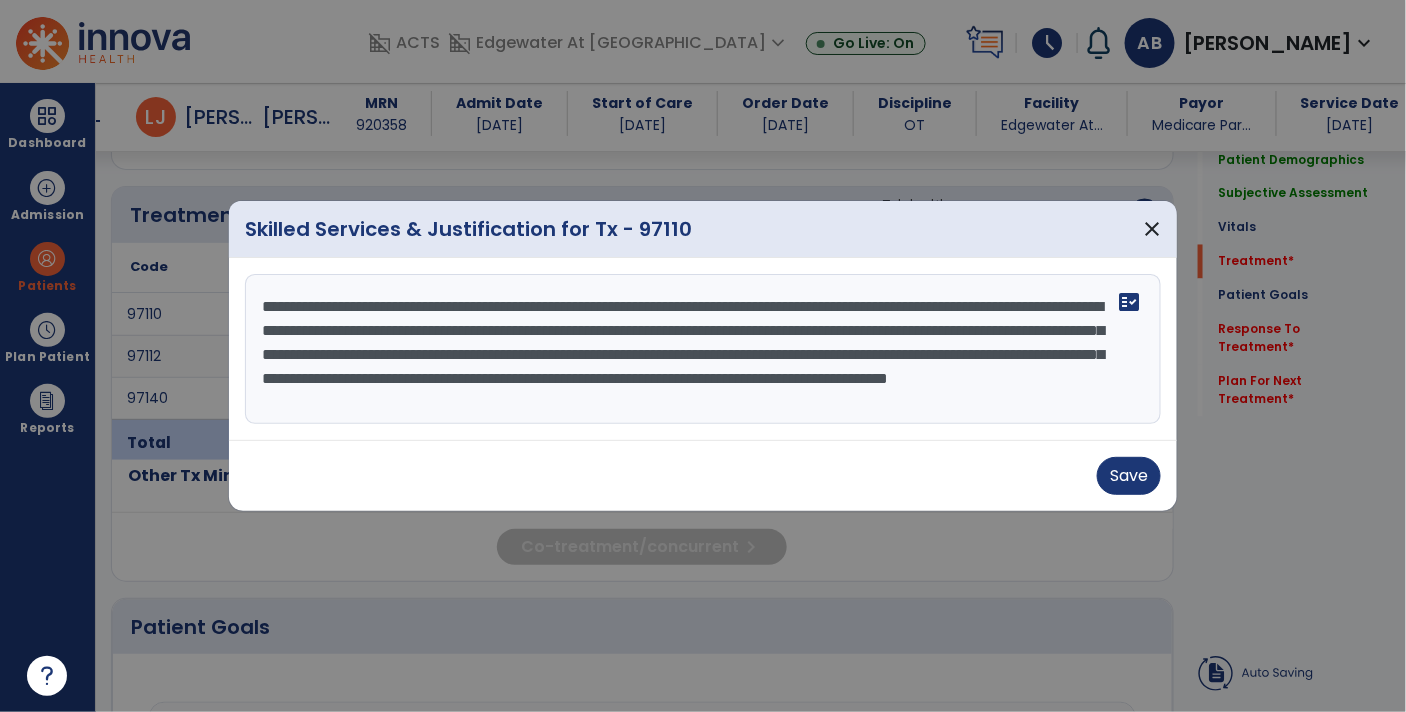 click on "**********" at bounding box center (703, 349) 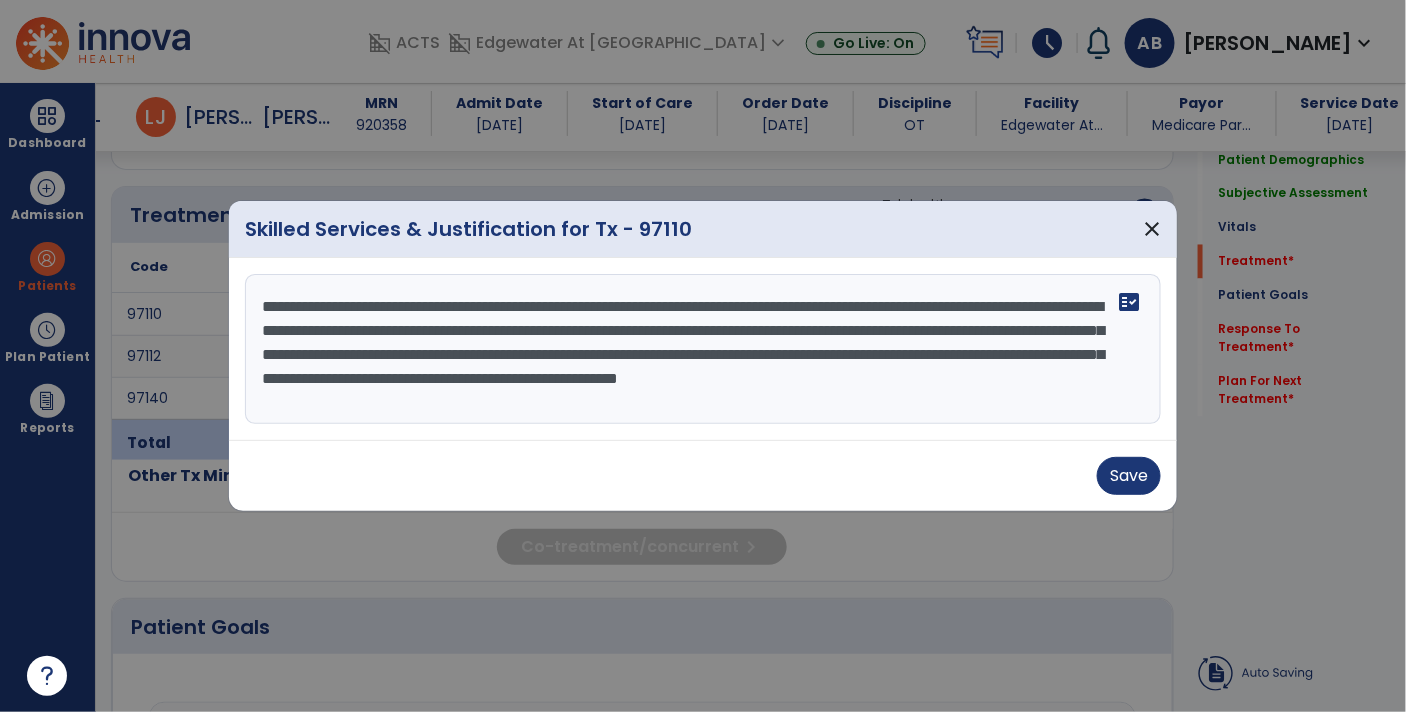 click on "**********" at bounding box center (703, 349) 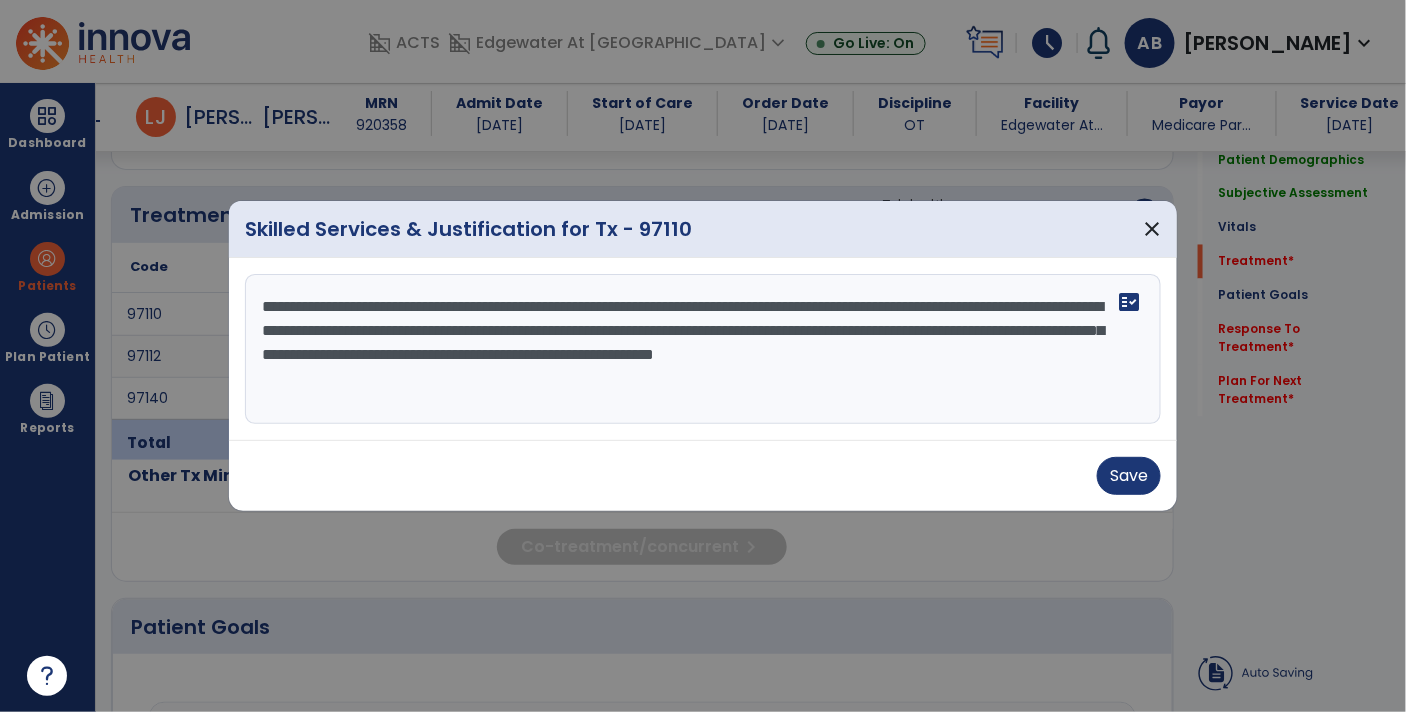 click on "**********" at bounding box center (703, 349) 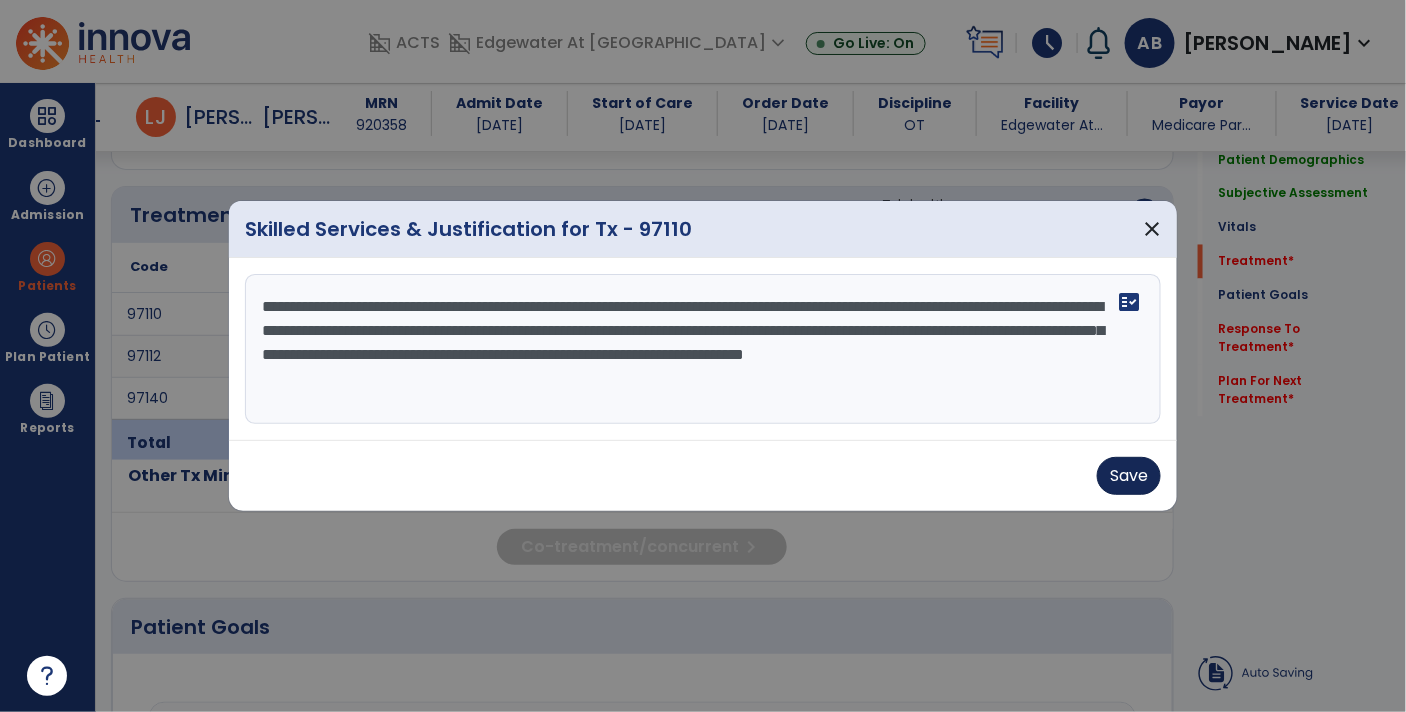 type on "**********" 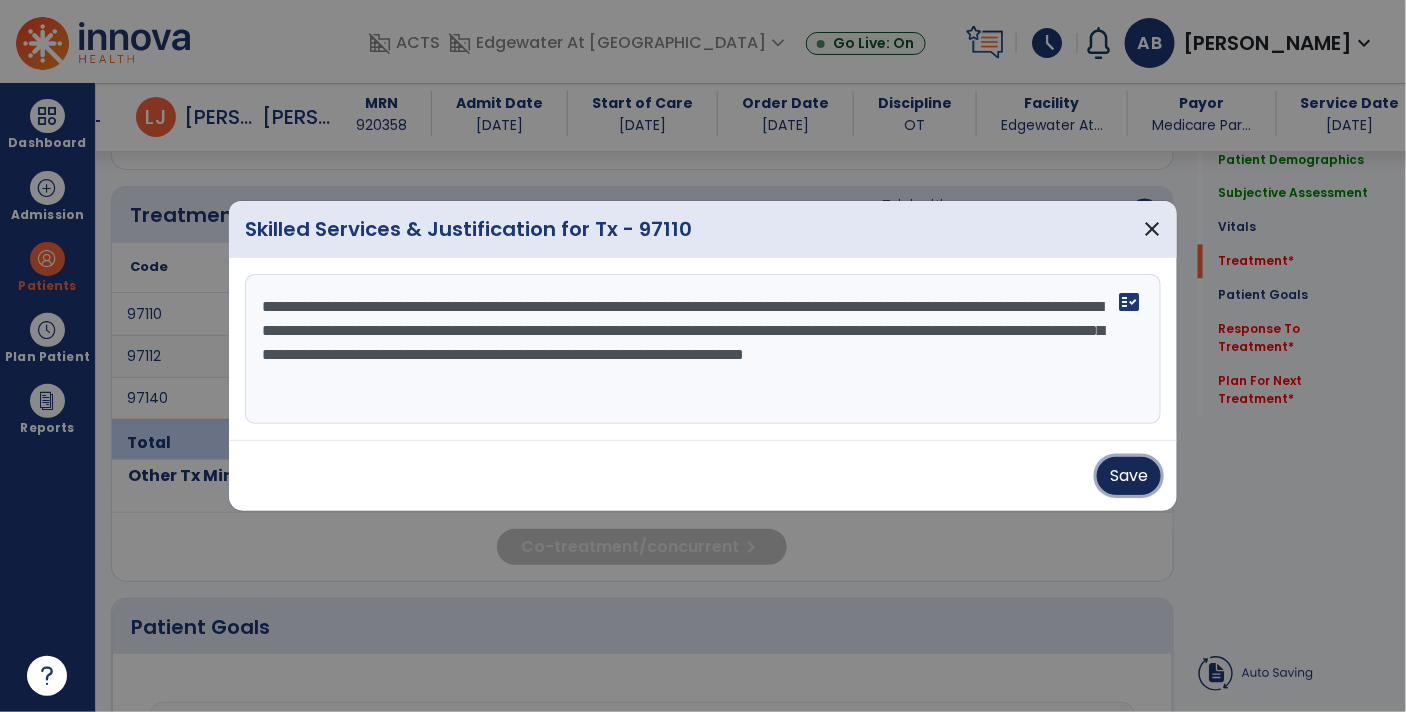 click on "Save" at bounding box center (1129, 476) 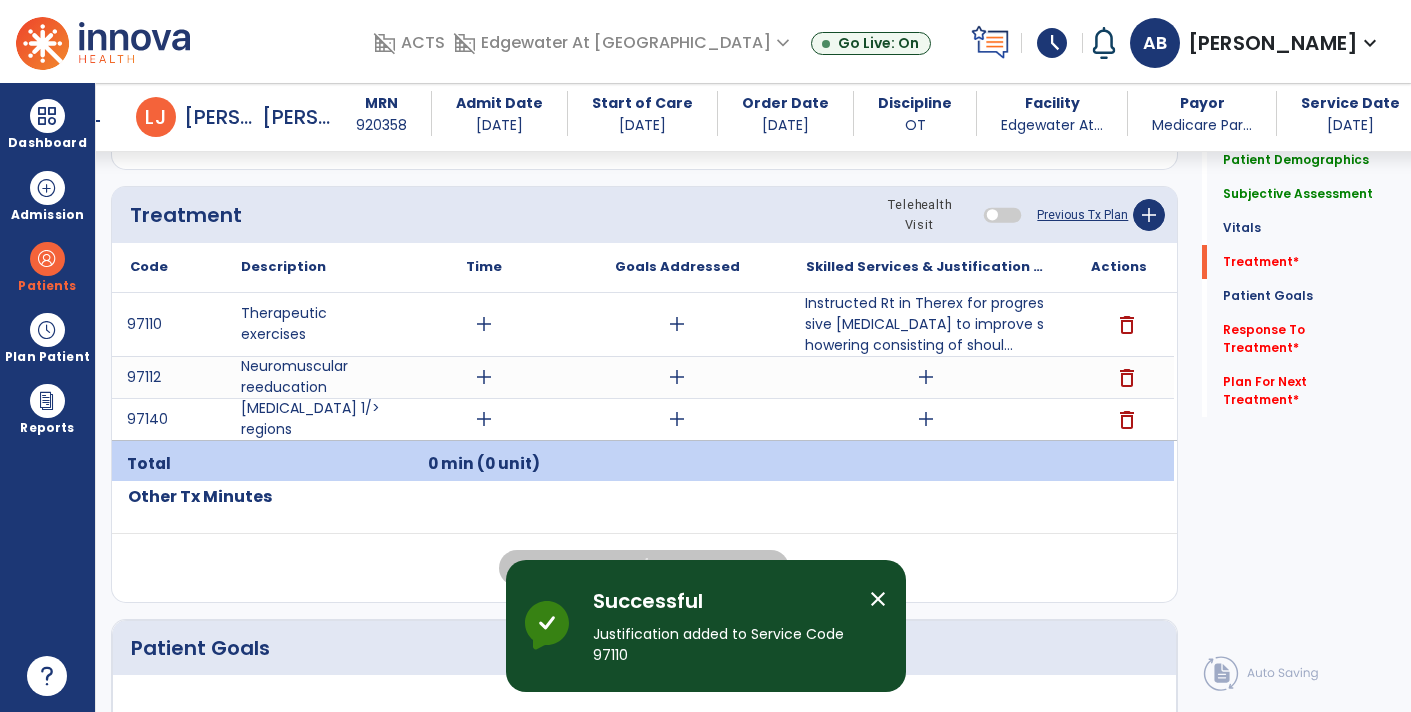click on "add" at bounding box center [926, 419] 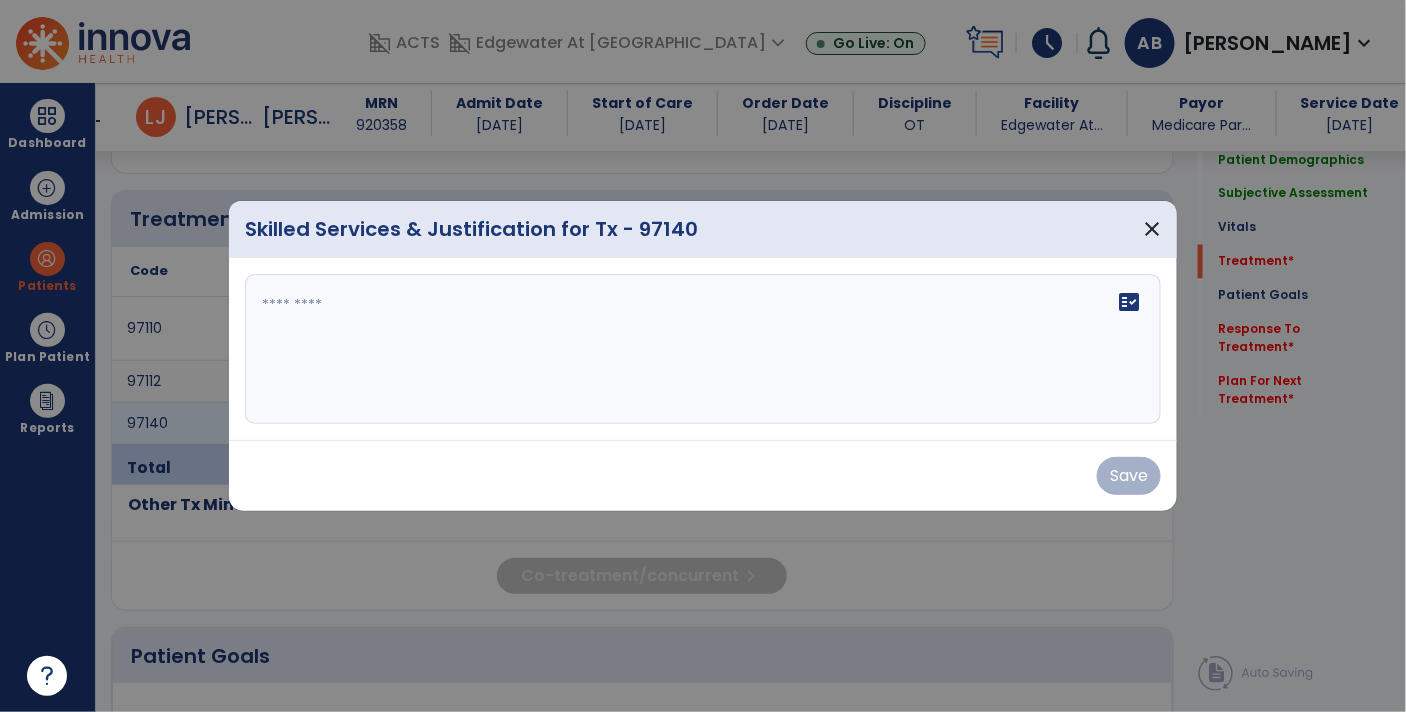 scroll, scrollTop: 1103, scrollLeft: 0, axis: vertical 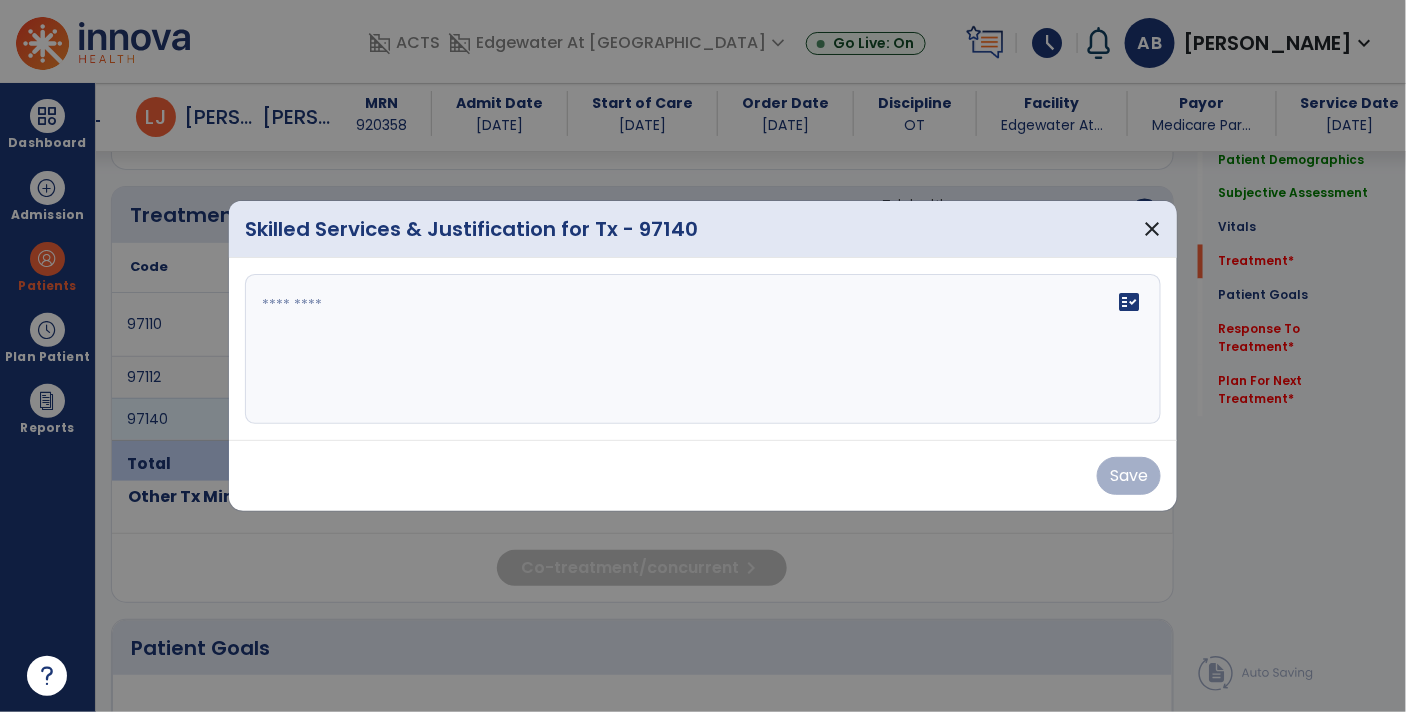 click at bounding box center [703, 349] 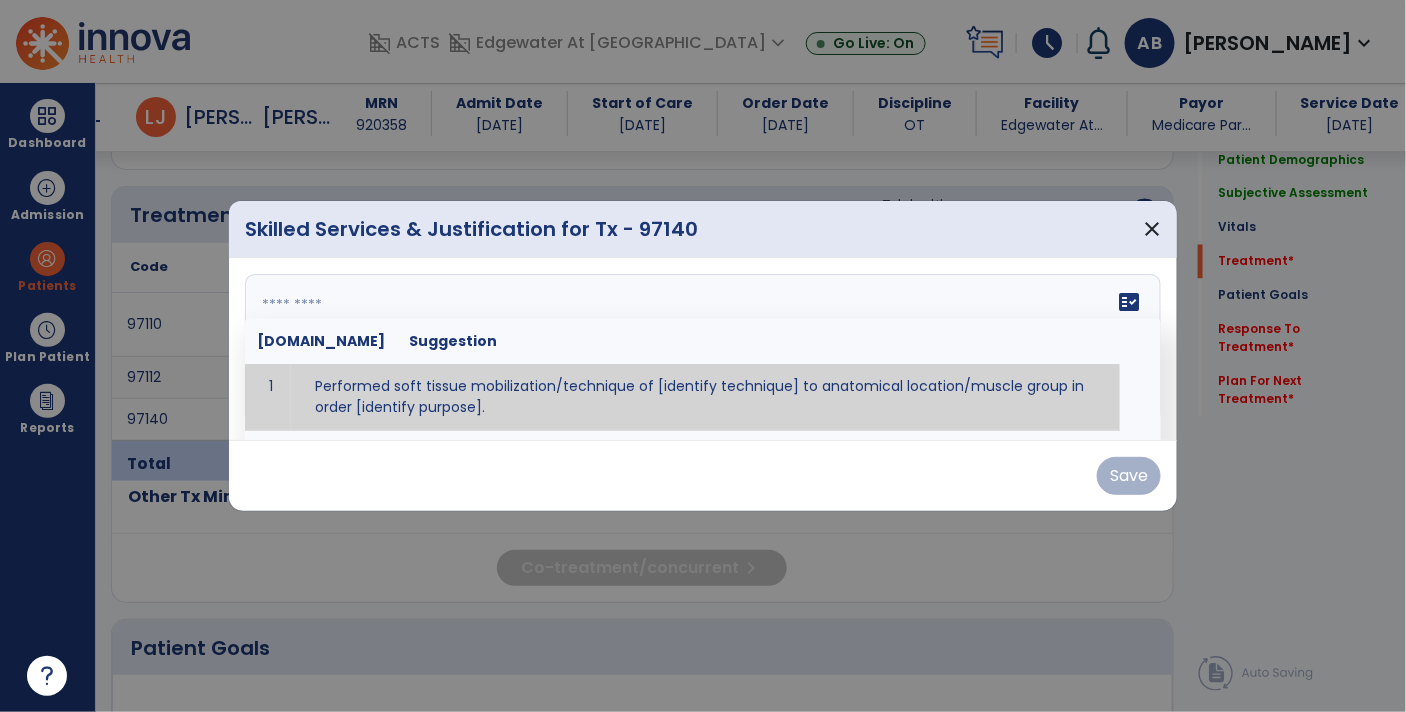 click at bounding box center [701, 349] 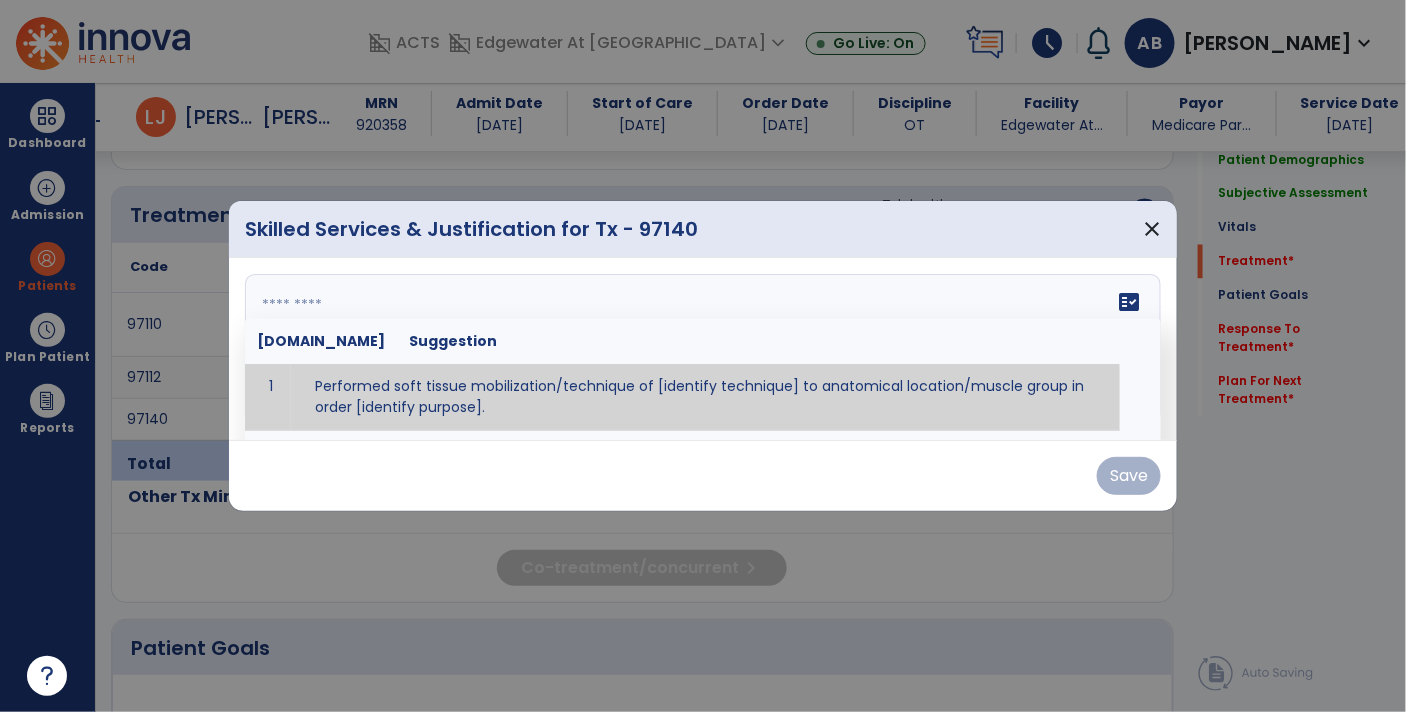 paste on "**********" 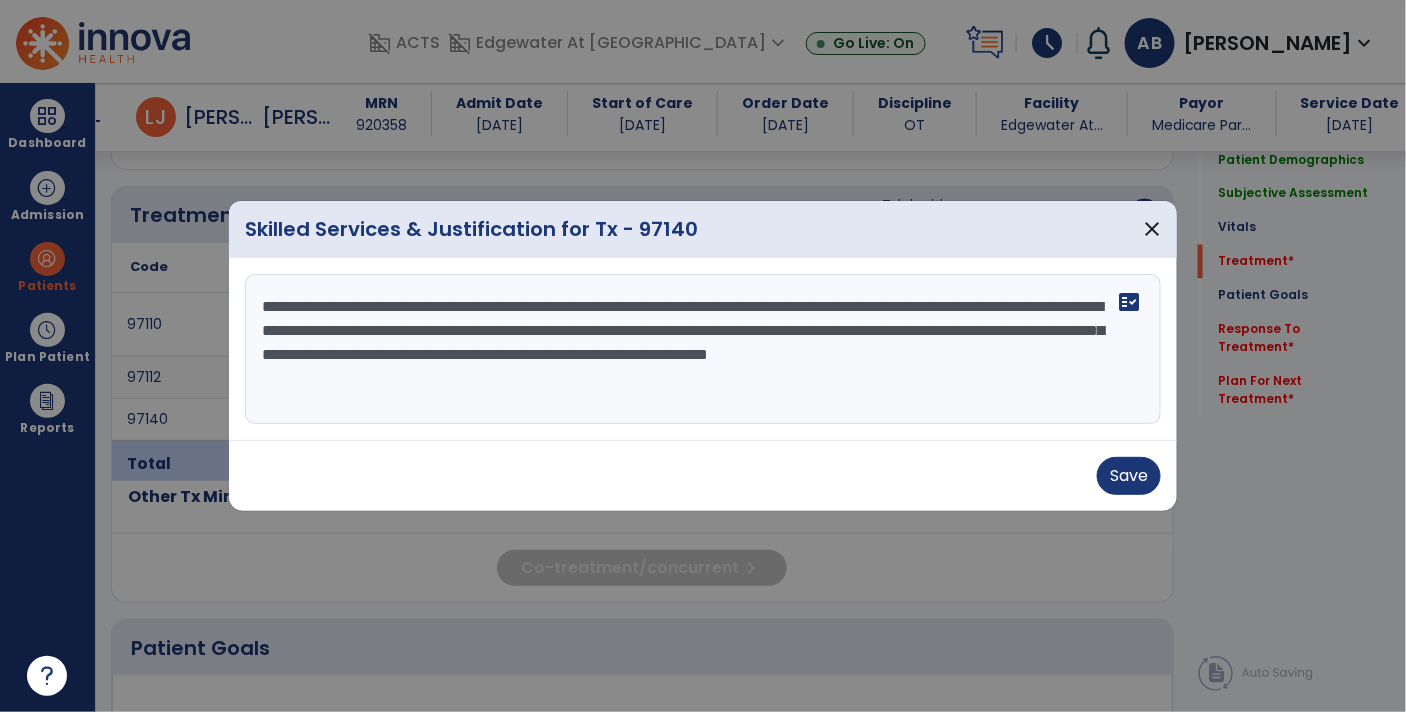 click on "**********" at bounding box center (703, 349) 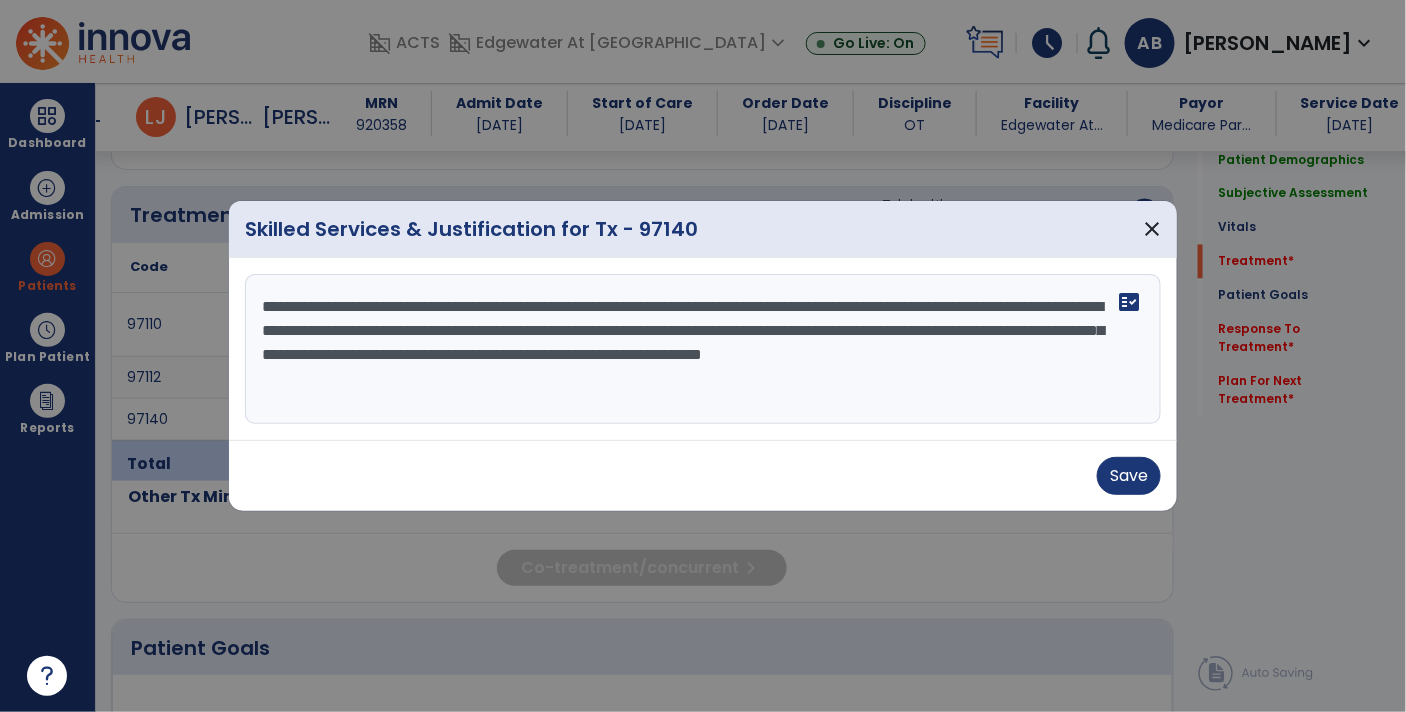 click on "**********" at bounding box center (703, 349) 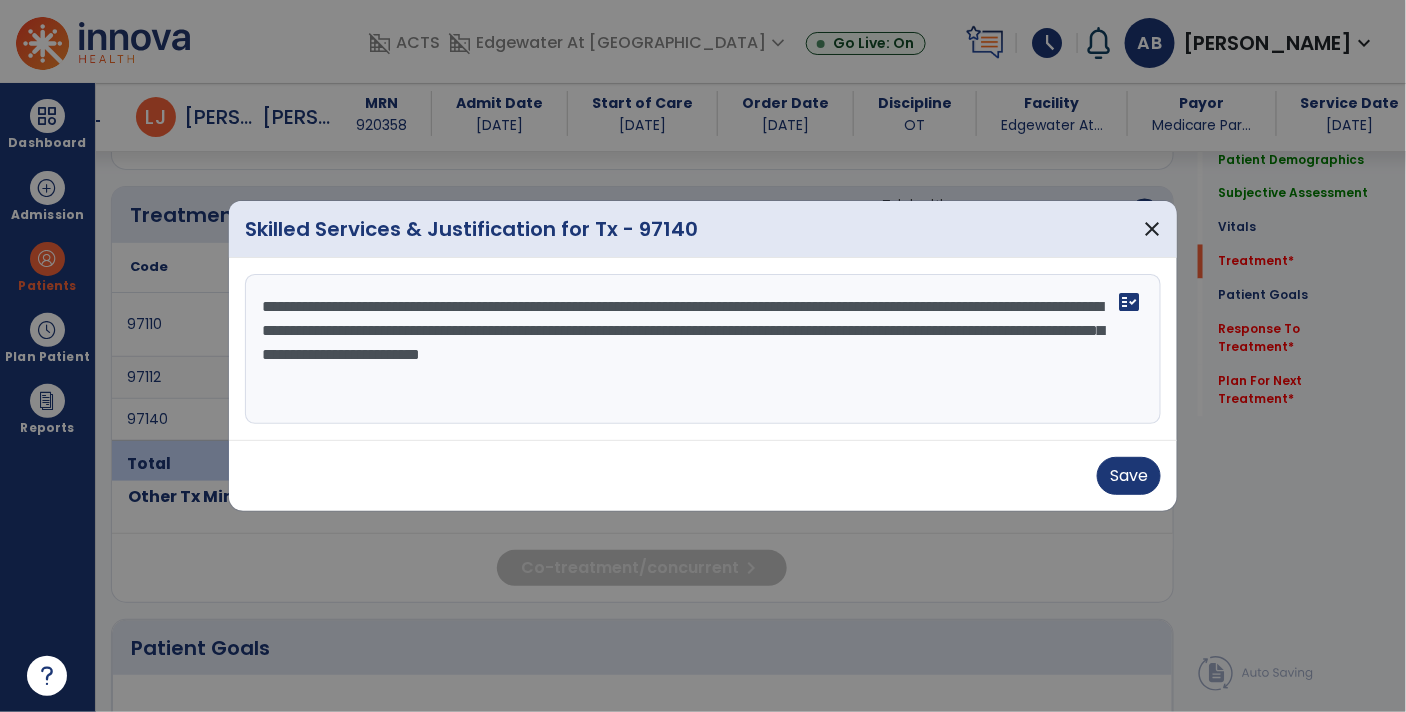 click on "**********" at bounding box center (703, 349) 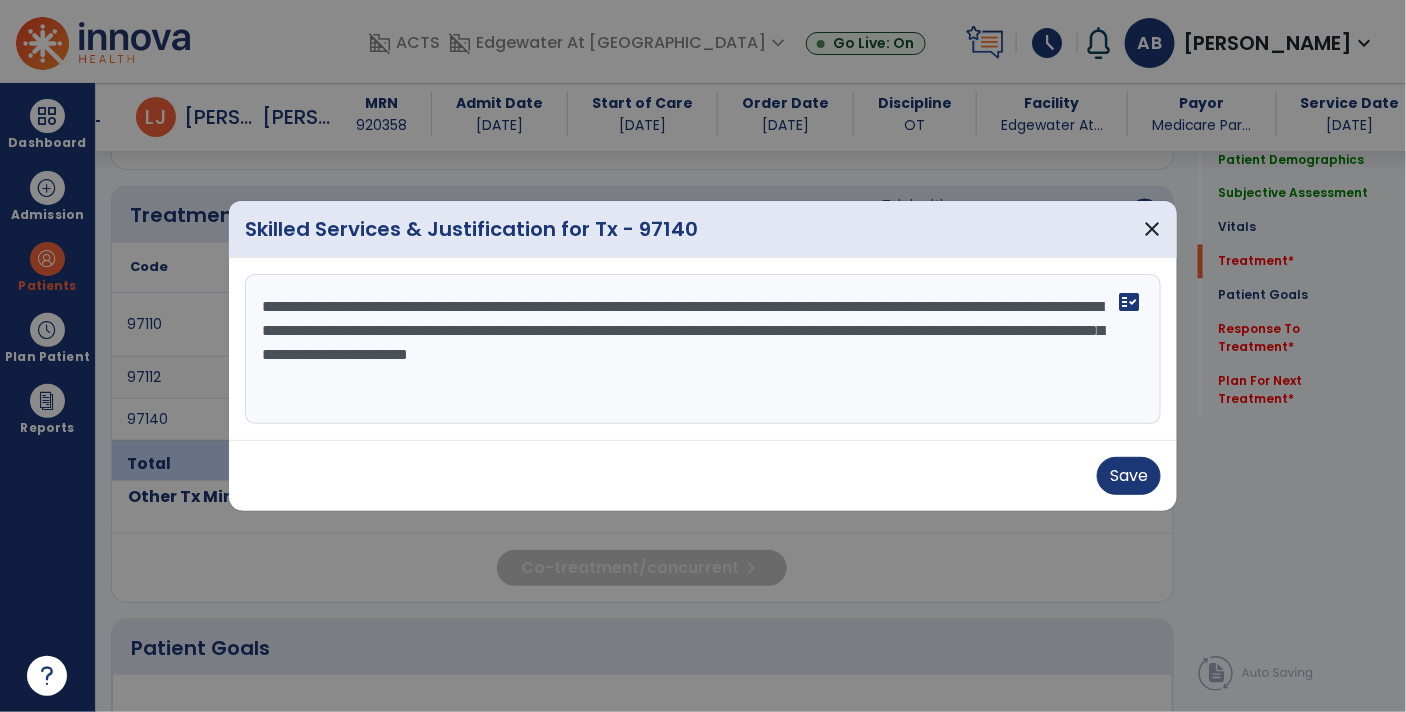 click on "**********" at bounding box center [703, 349] 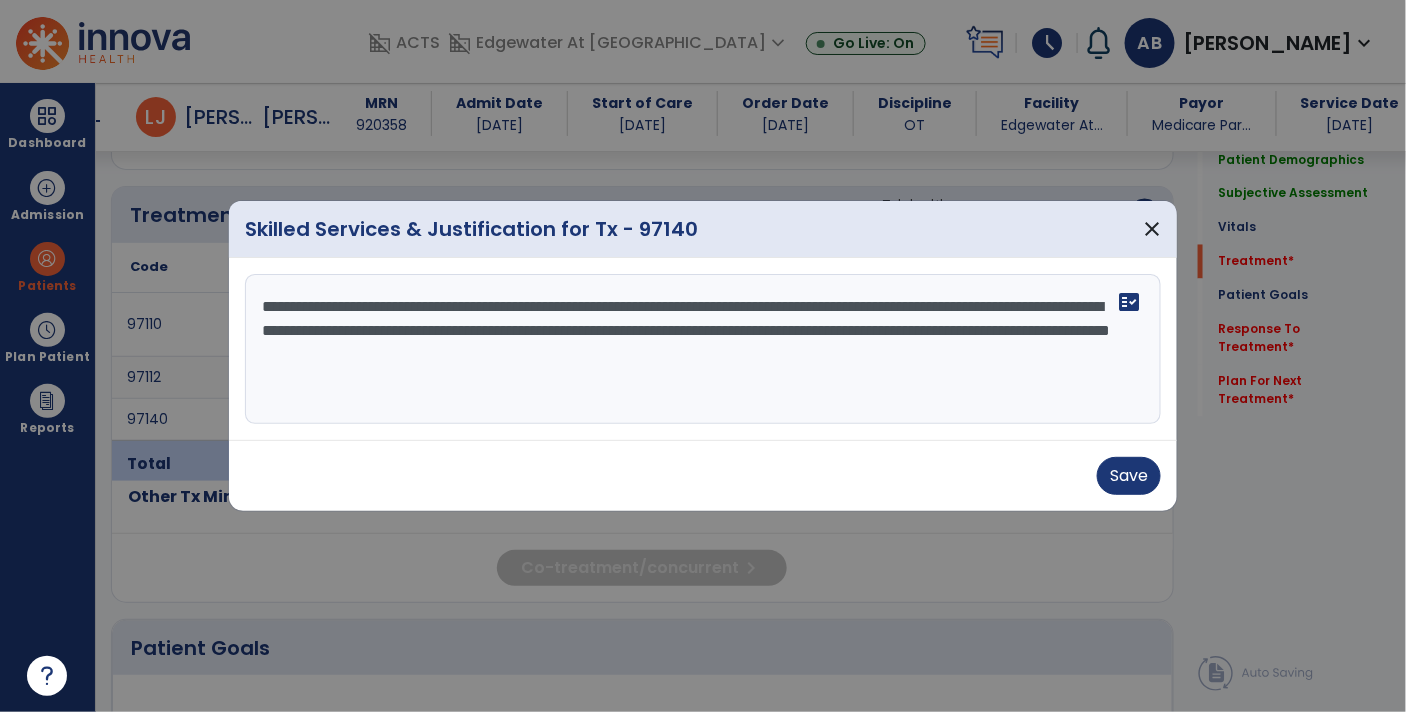 click on "**********" at bounding box center [703, 349] 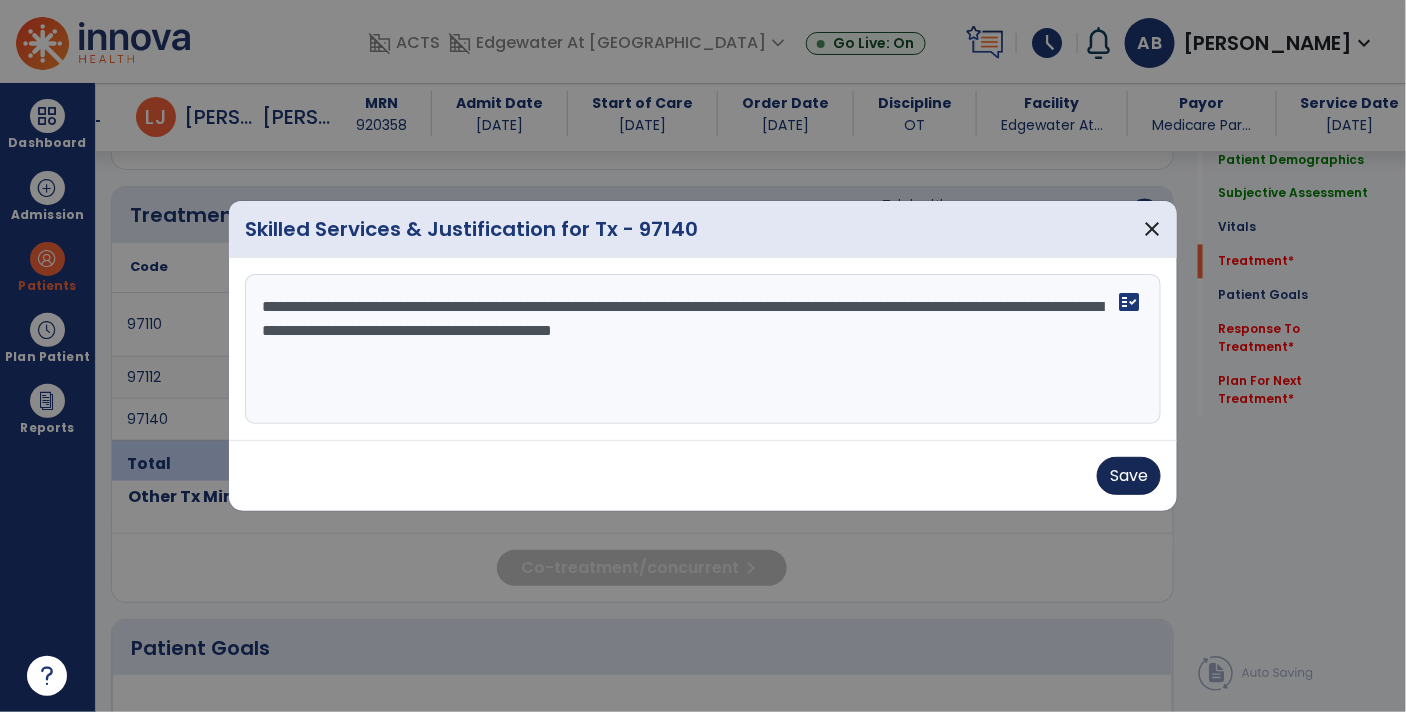 type on "**********" 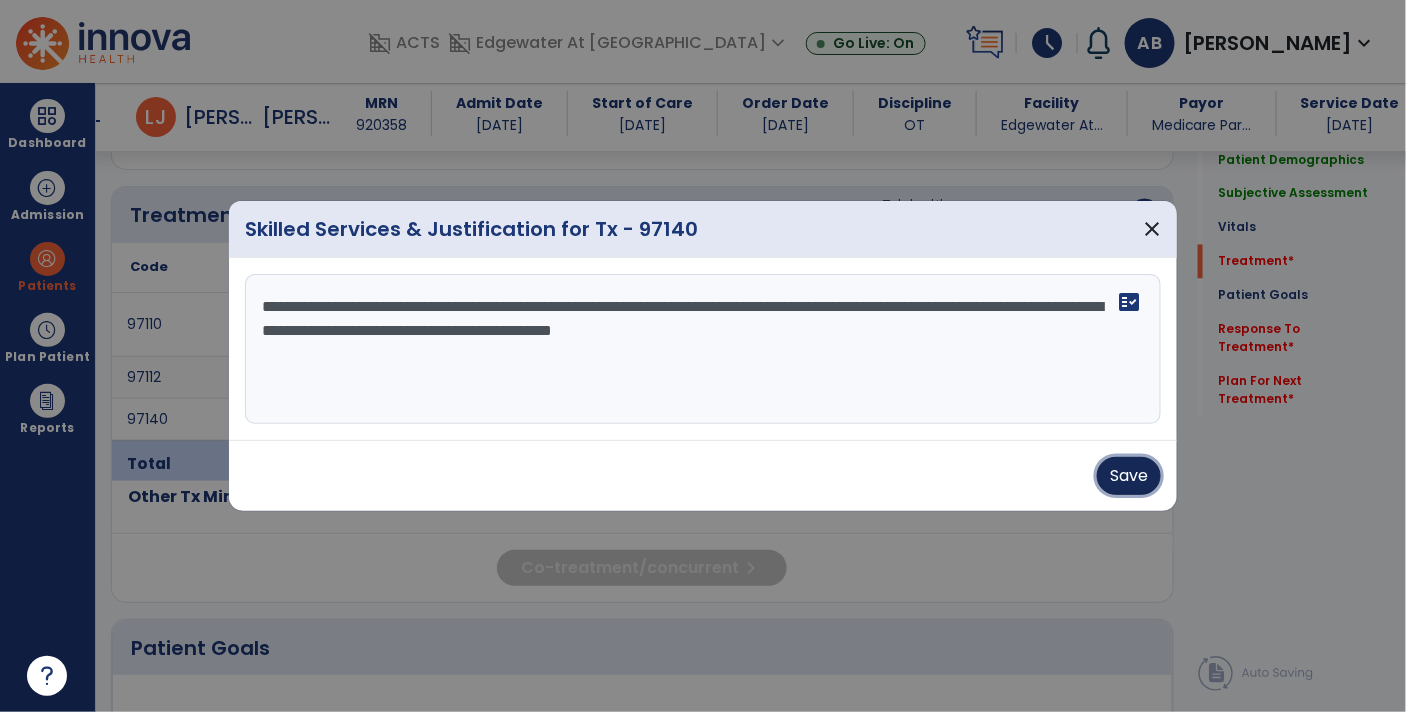 click on "Save" at bounding box center (1129, 476) 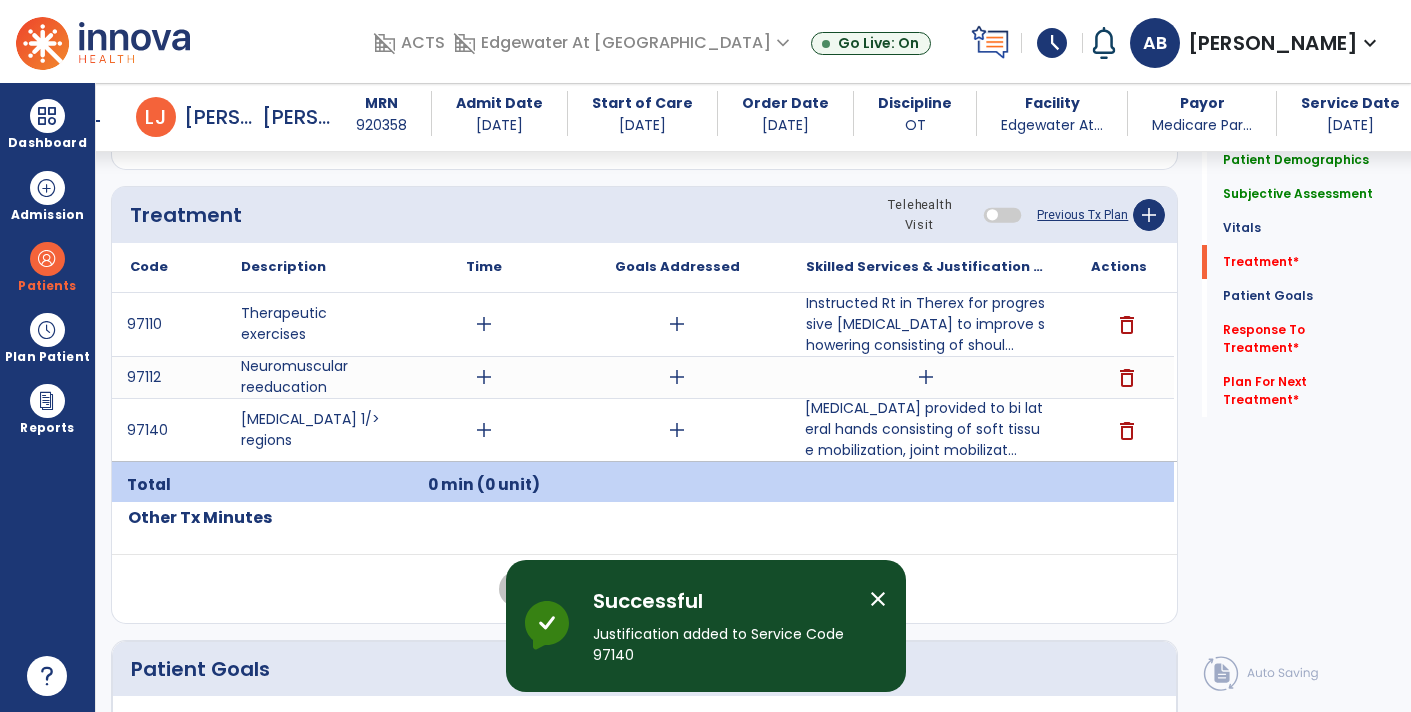 click on "add" at bounding box center (926, 377) 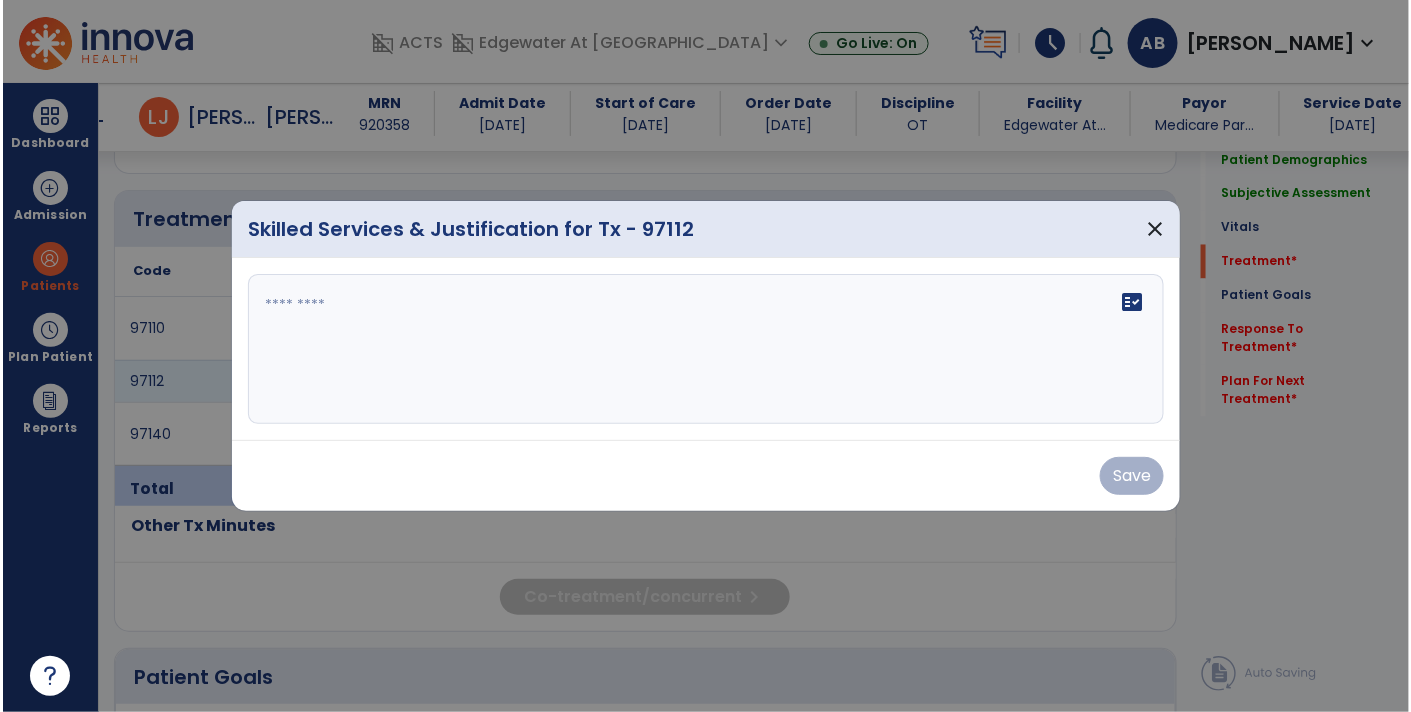 scroll, scrollTop: 1103, scrollLeft: 0, axis: vertical 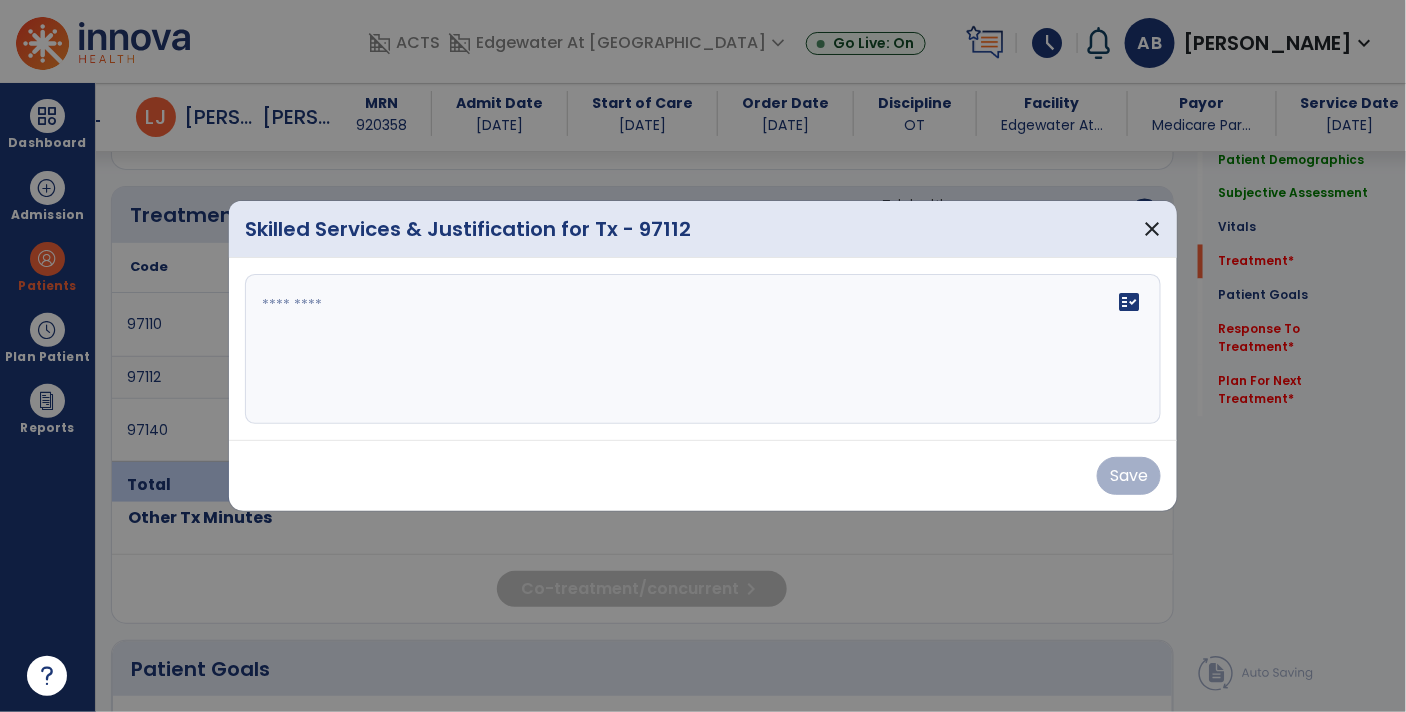 click at bounding box center [703, 349] 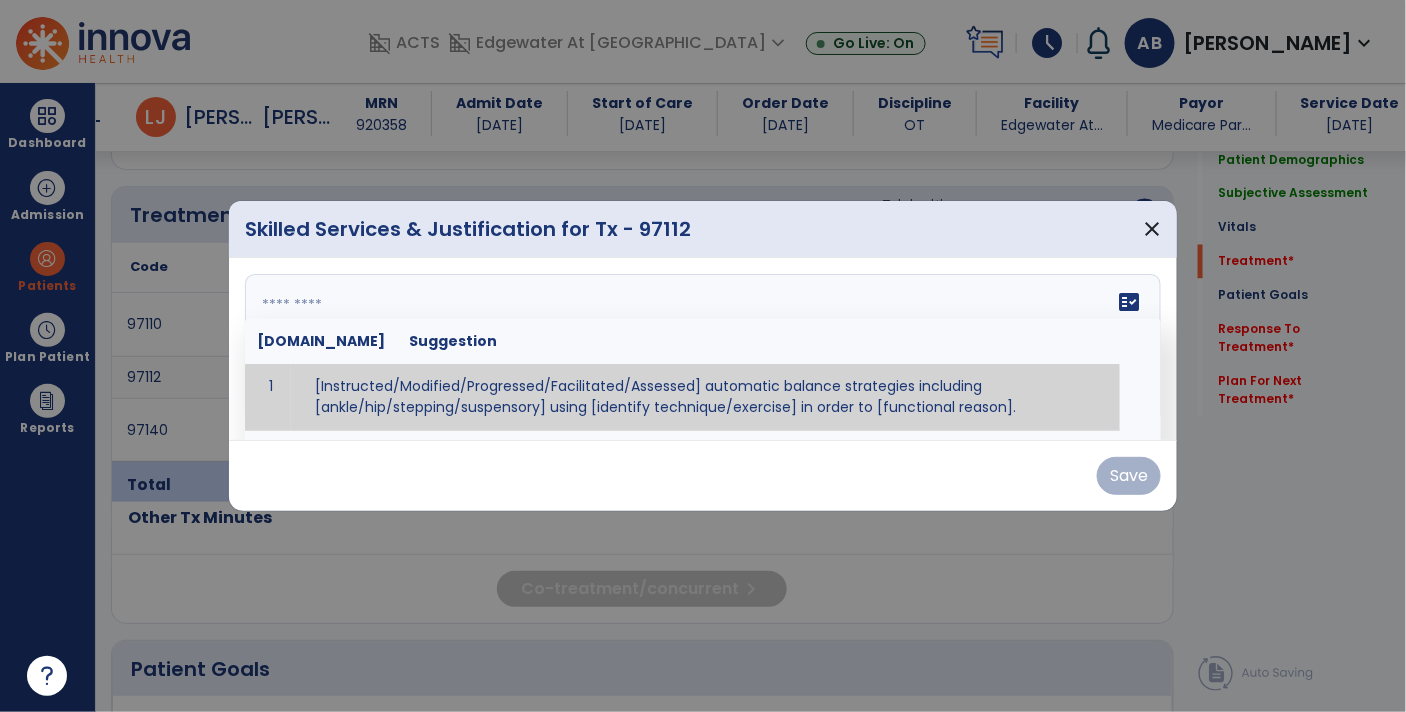 paste on "**********" 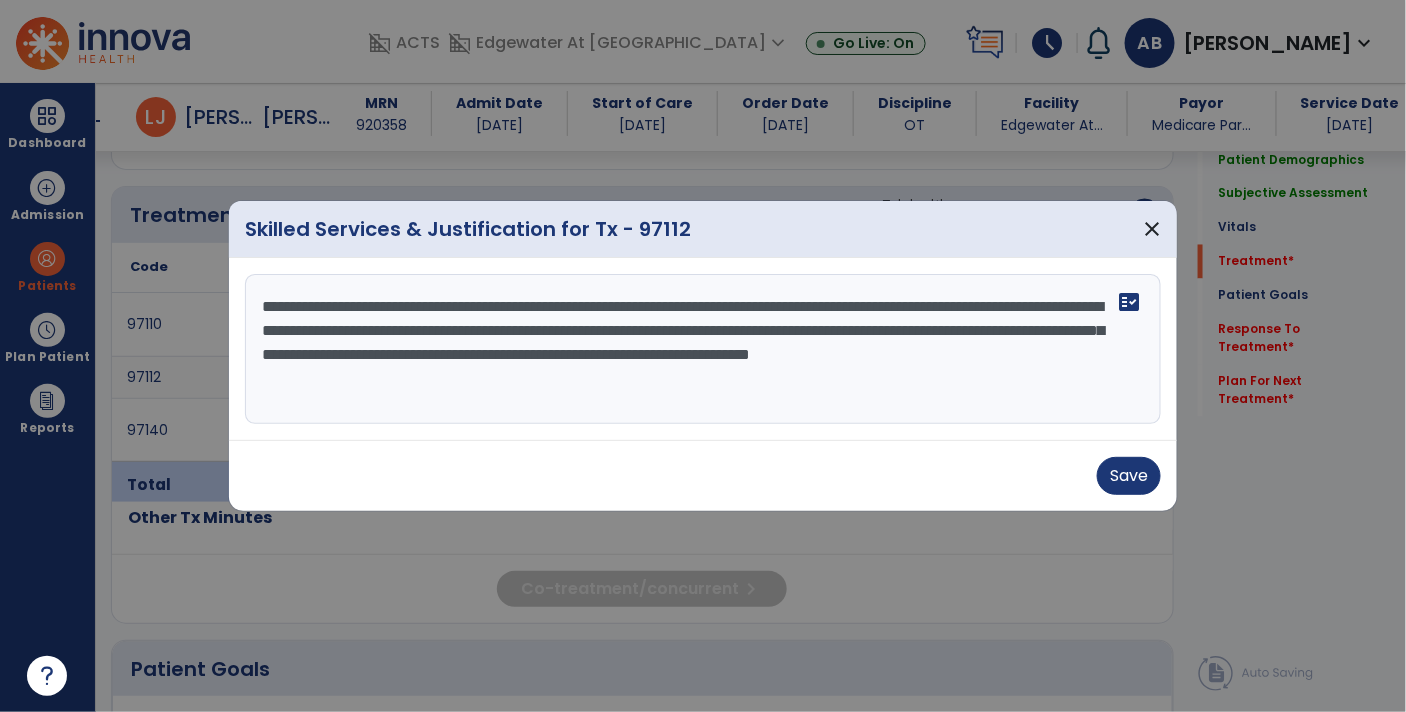 click on "**********" at bounding box center [703, 349] 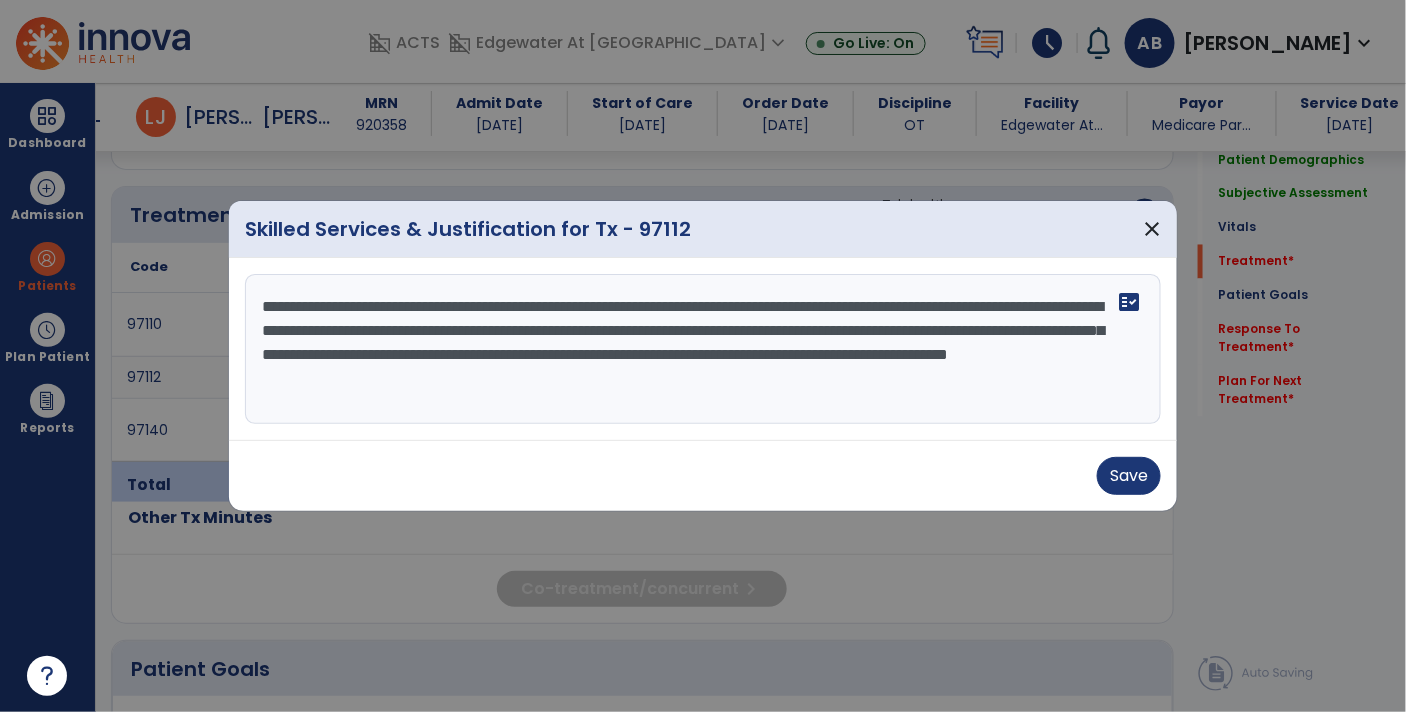 click on "**********" at bounding box center [703, 349] 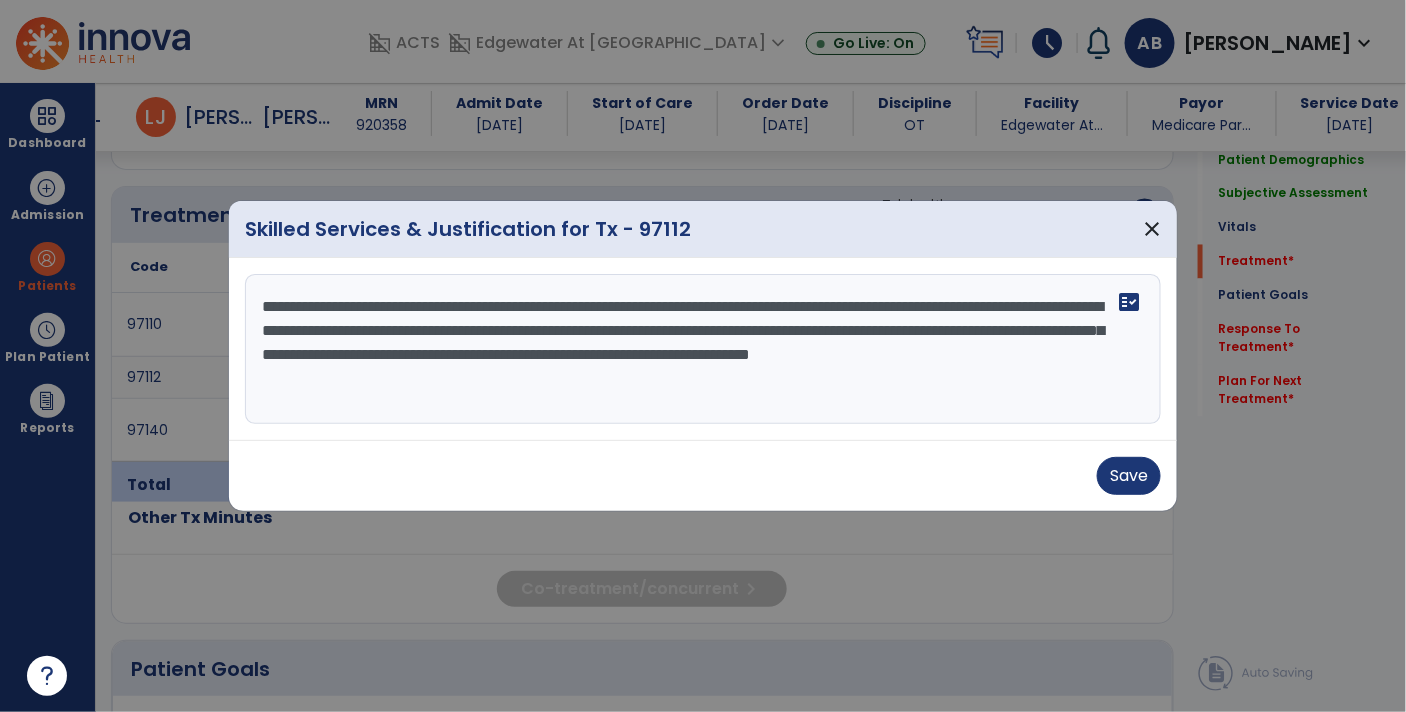 click on "**********" at bounding box center (703, 349) 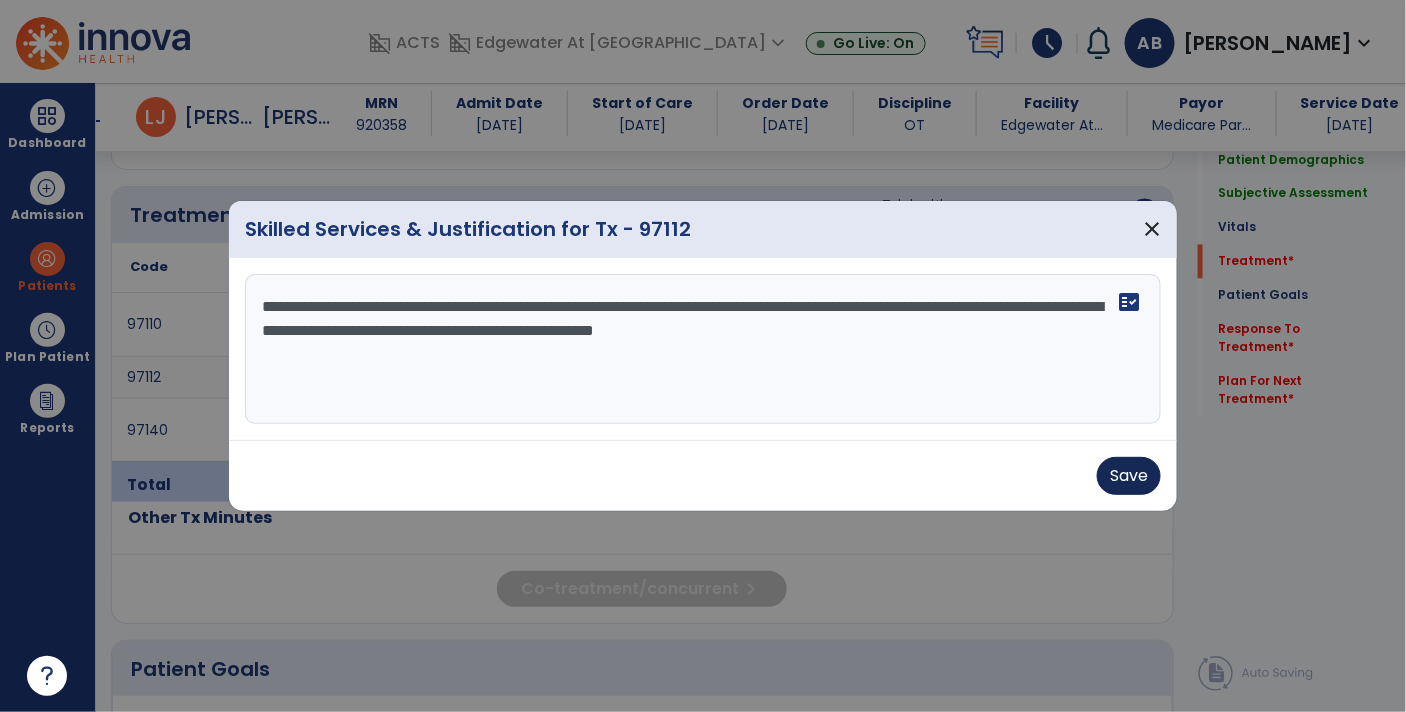 type on "**********" 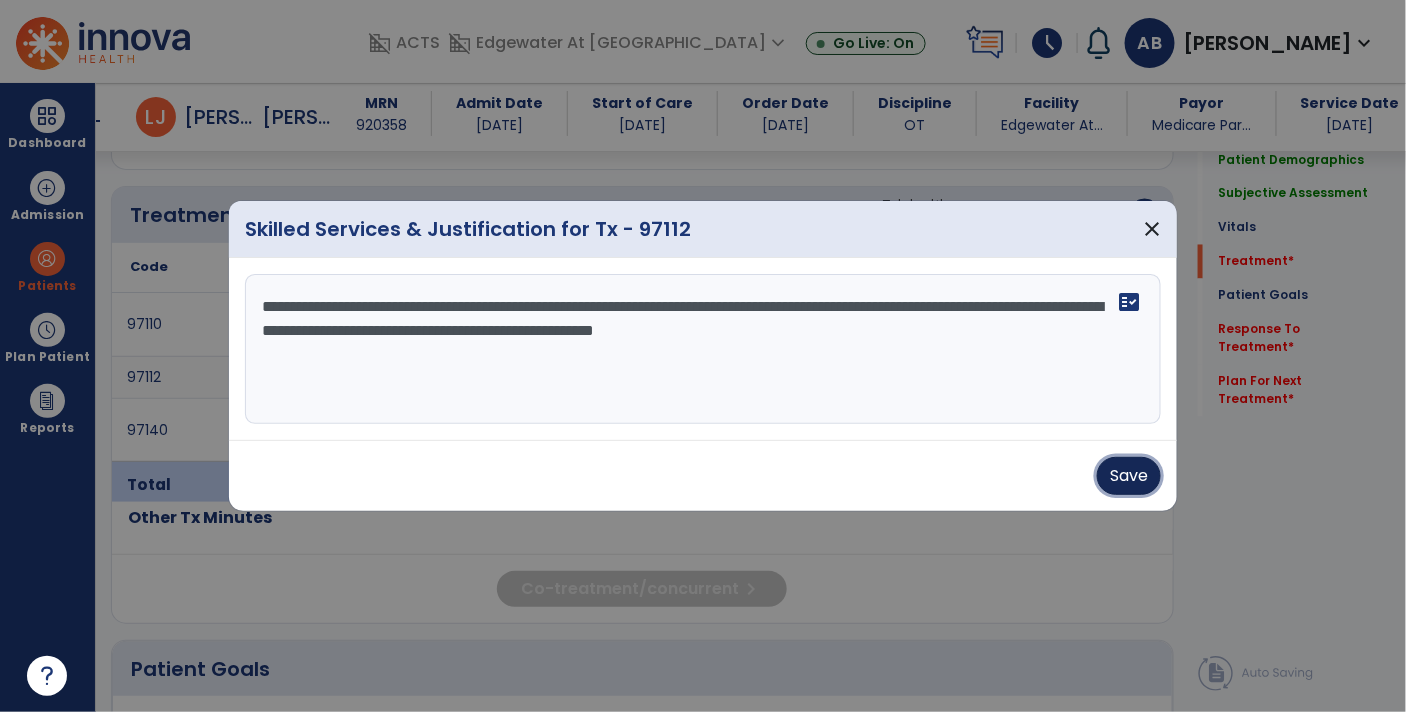 click on "Save" at bounding box center (1129, 476) 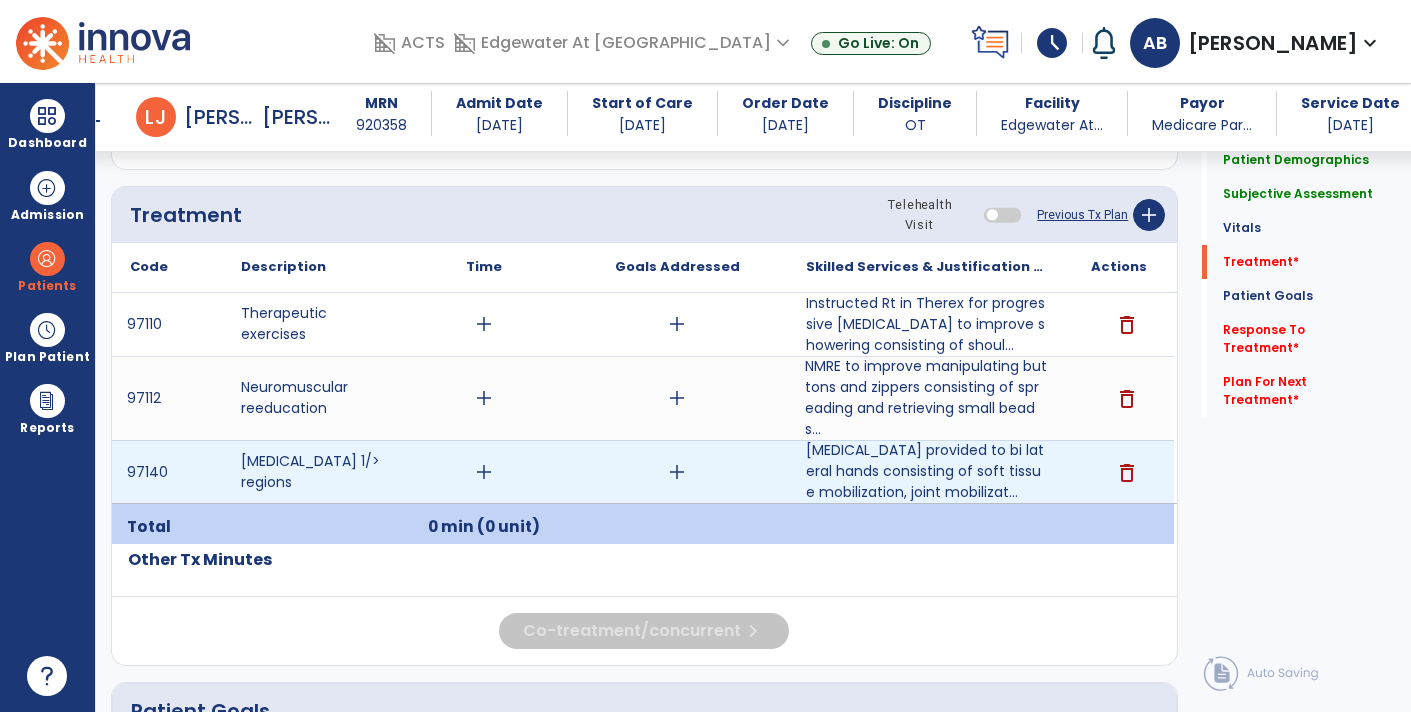 click on "add" at bounding box center (484, 472) 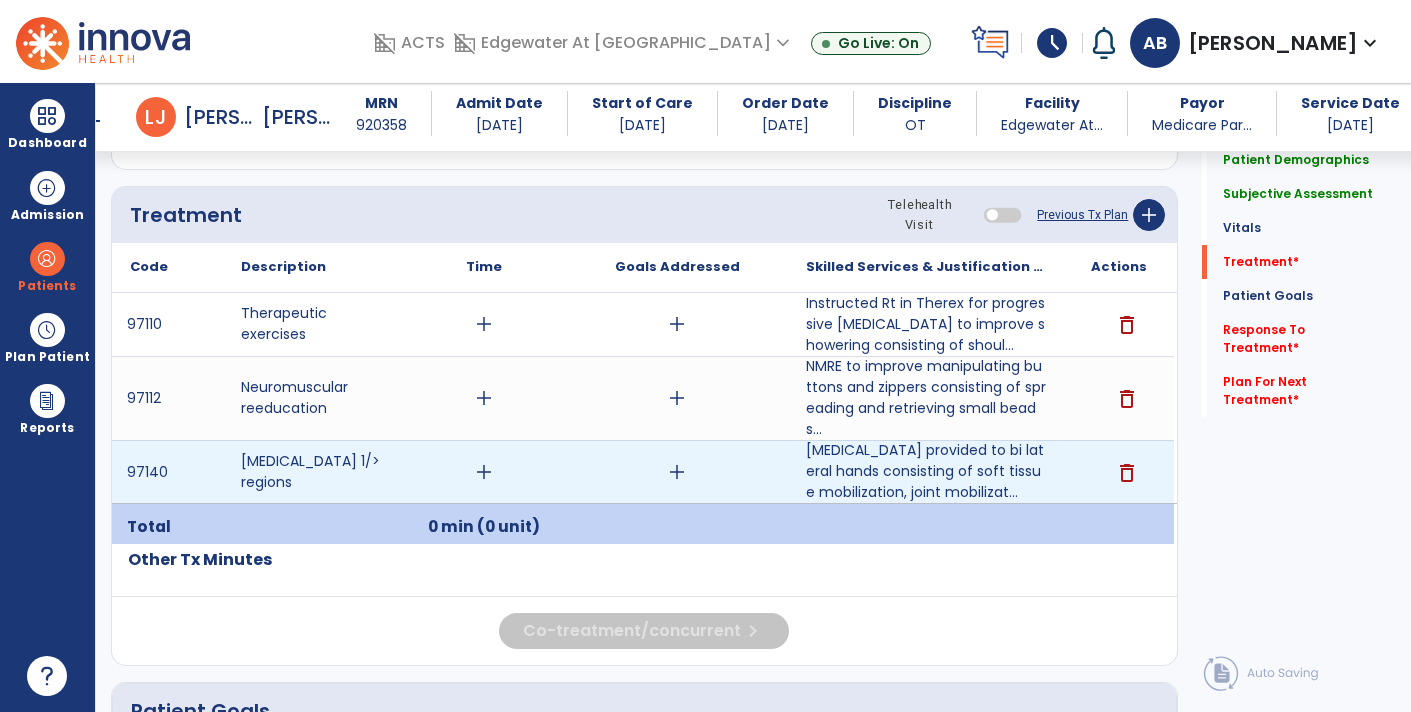 click on "add" at bounding box center (484, 472) 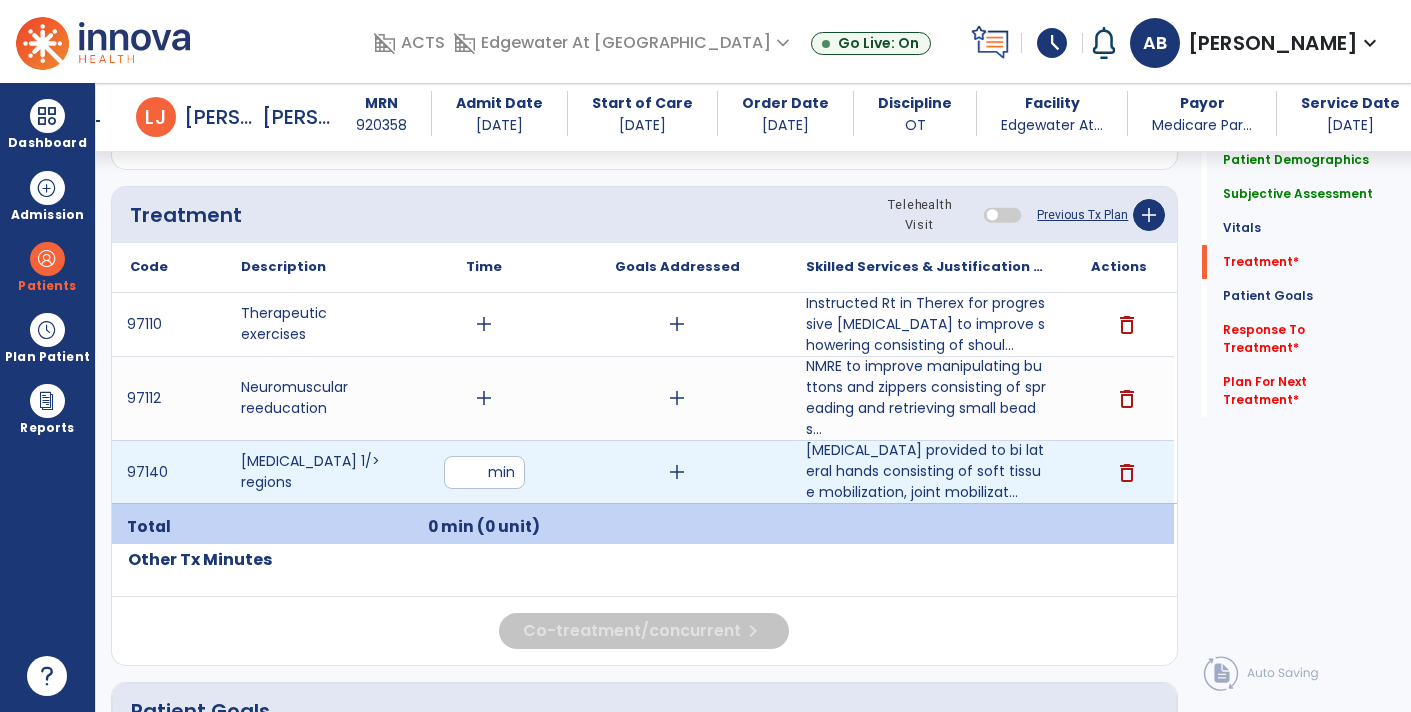 type on "**" 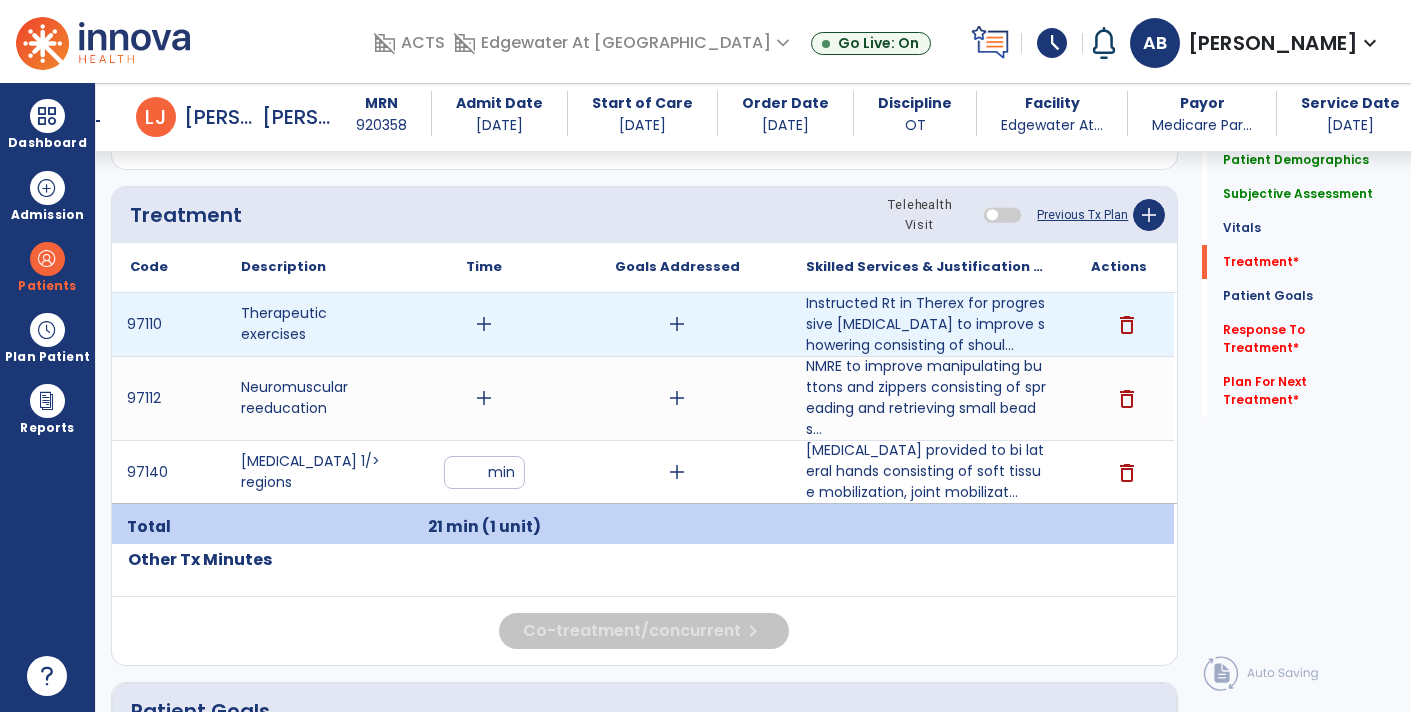 click on "add" at bounding box center (484, 324) 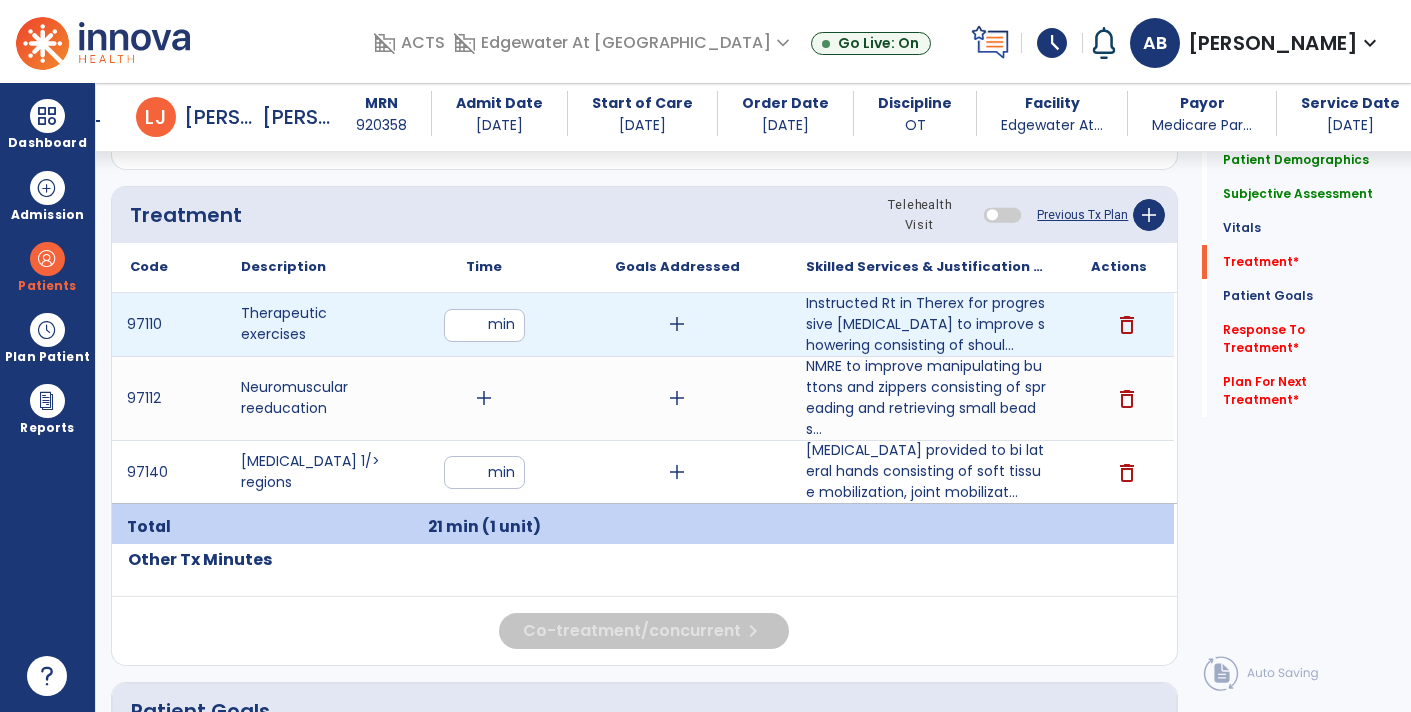 type on "**" 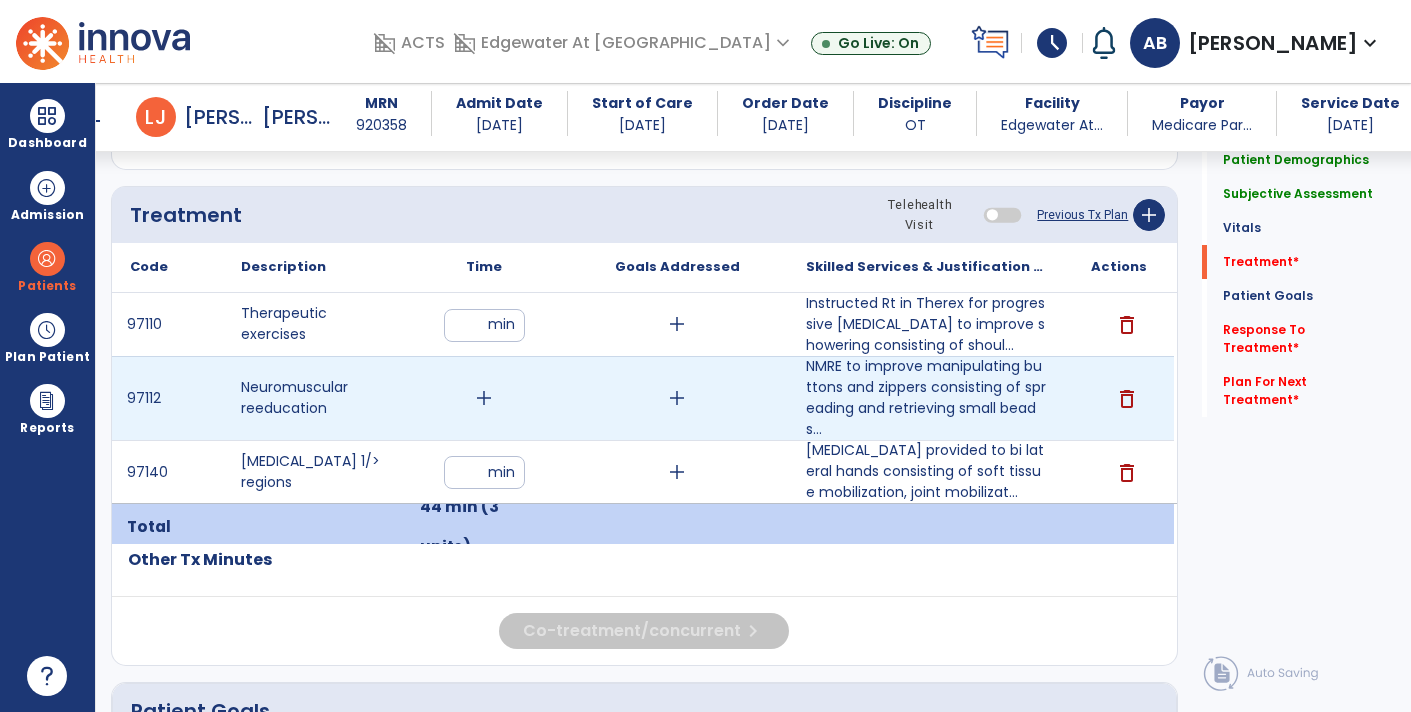 click on "add" at bounding box center (484, 398) 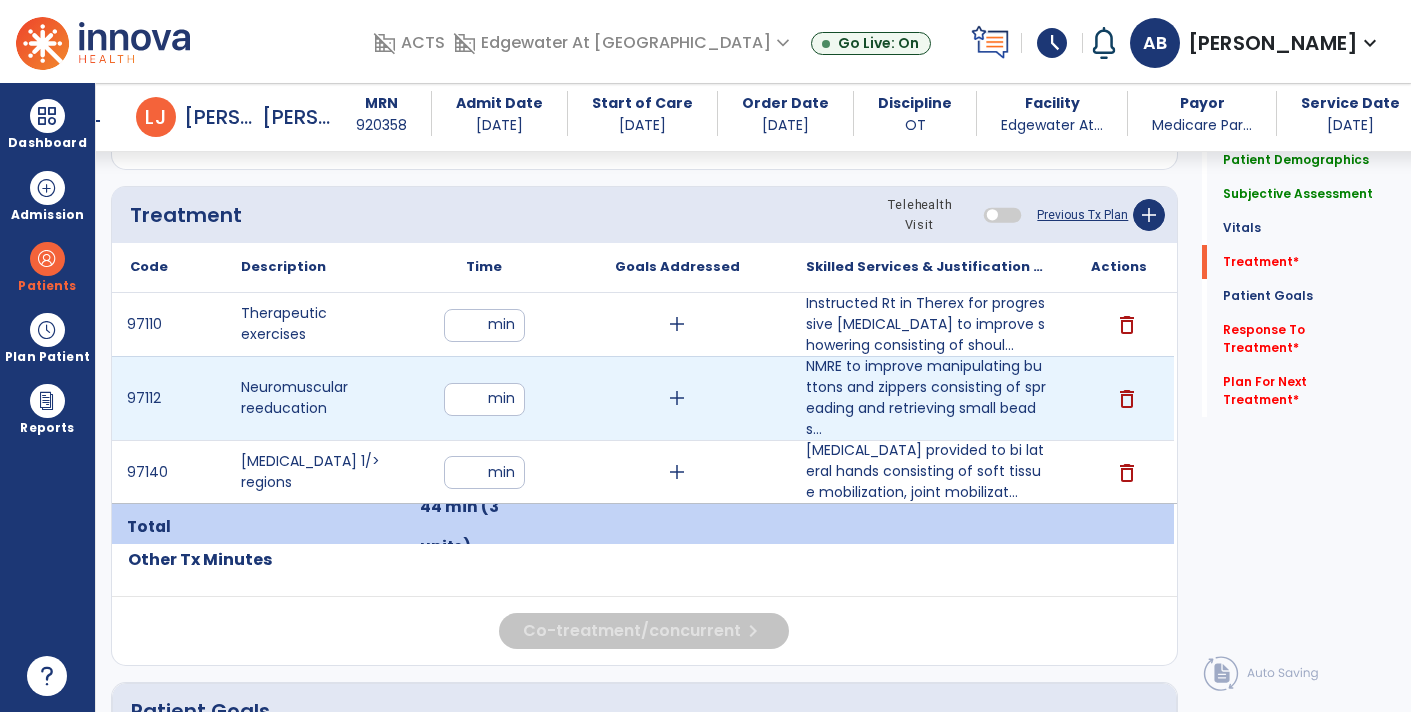 type on "**" 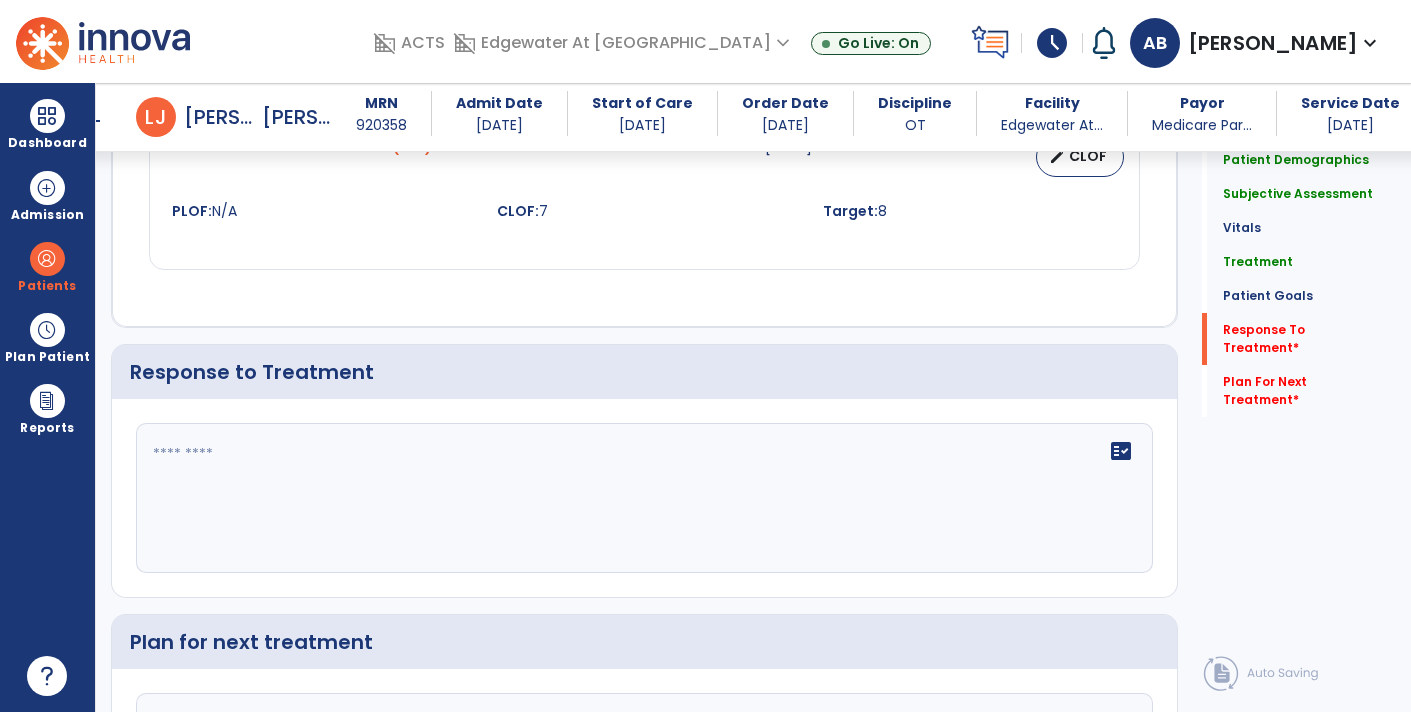 scroll, scrollTop: 2711, scrollLeft: 0, axis: vertical 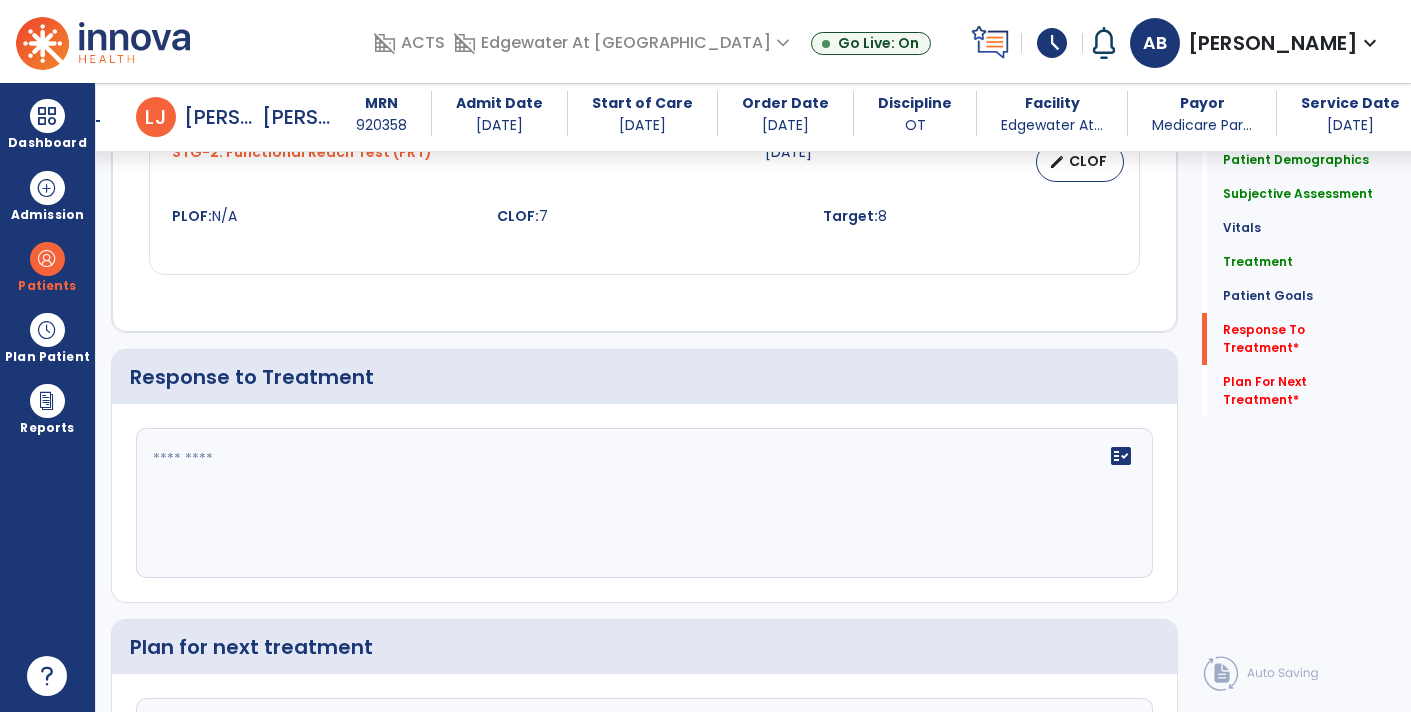 click on "fact_check" 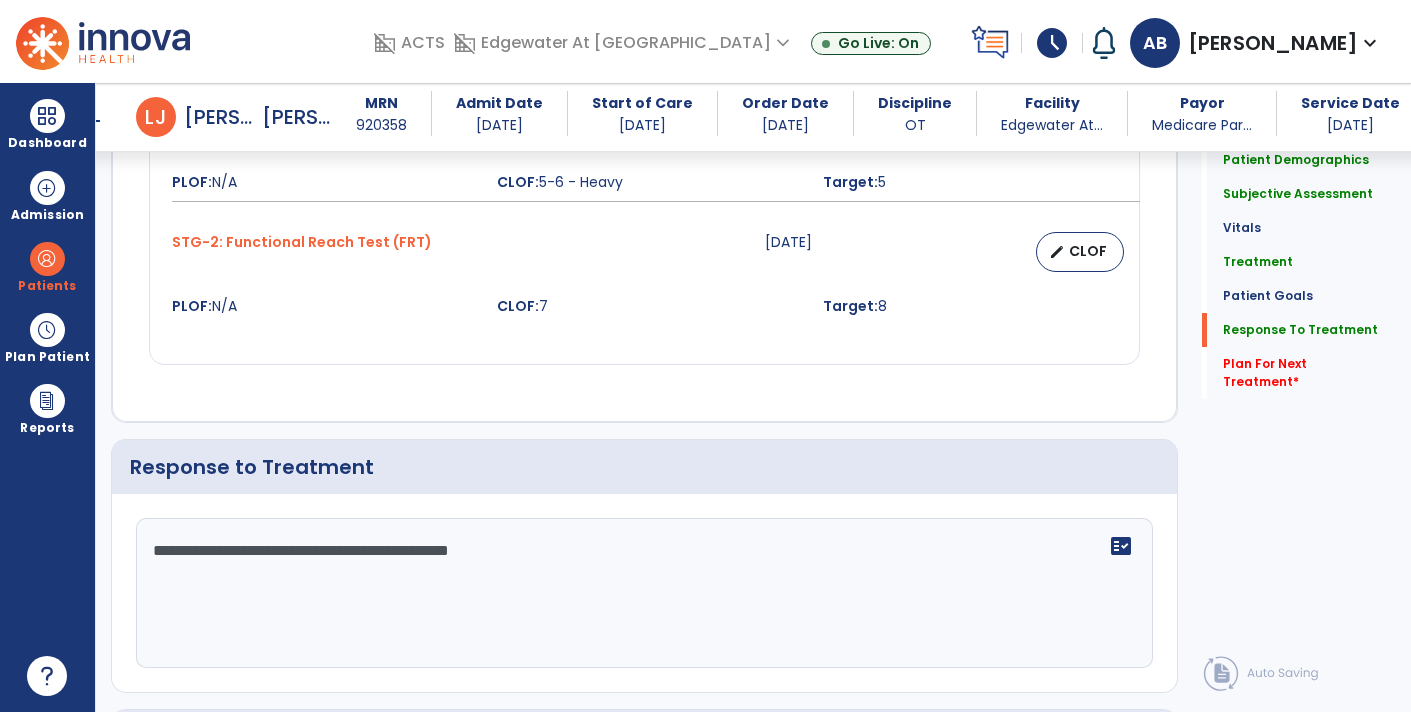 scroll, scrollTop: 2711, scrollLeft: 0, axis: vertical 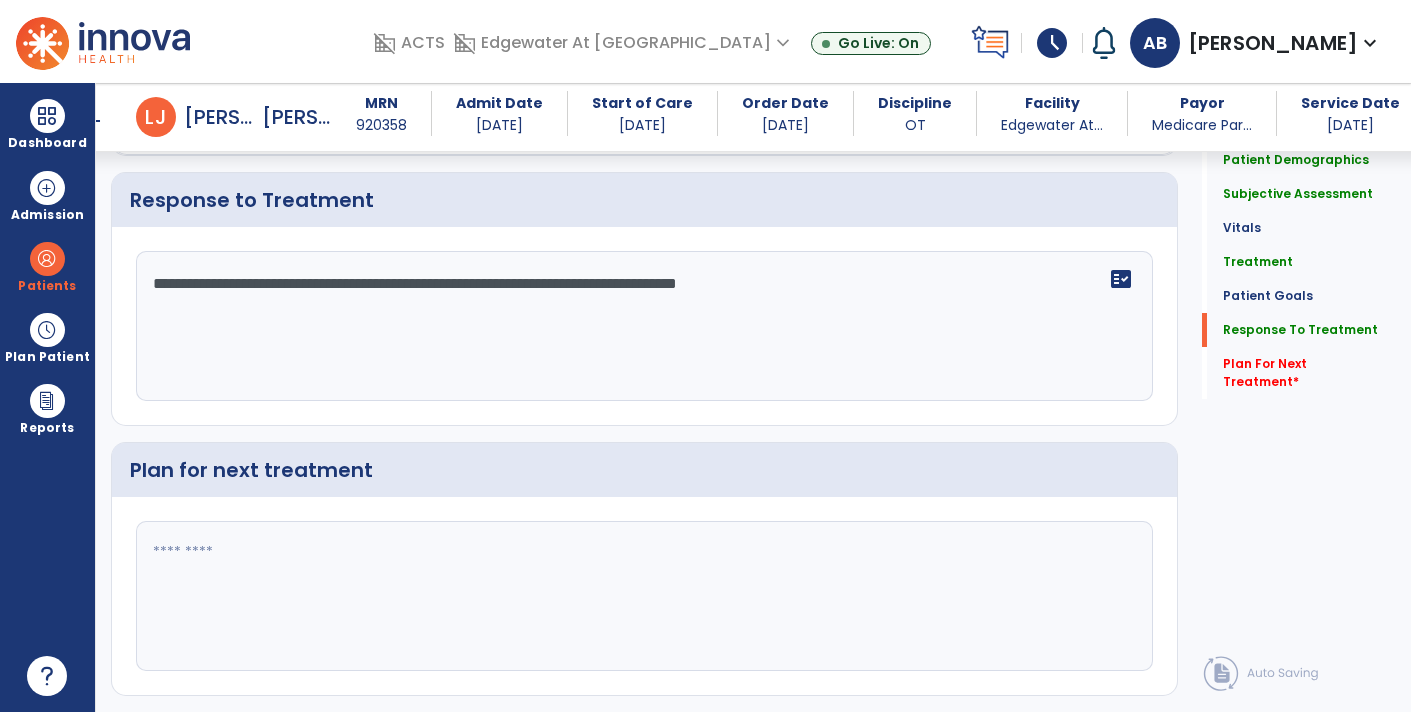 type on "**********" 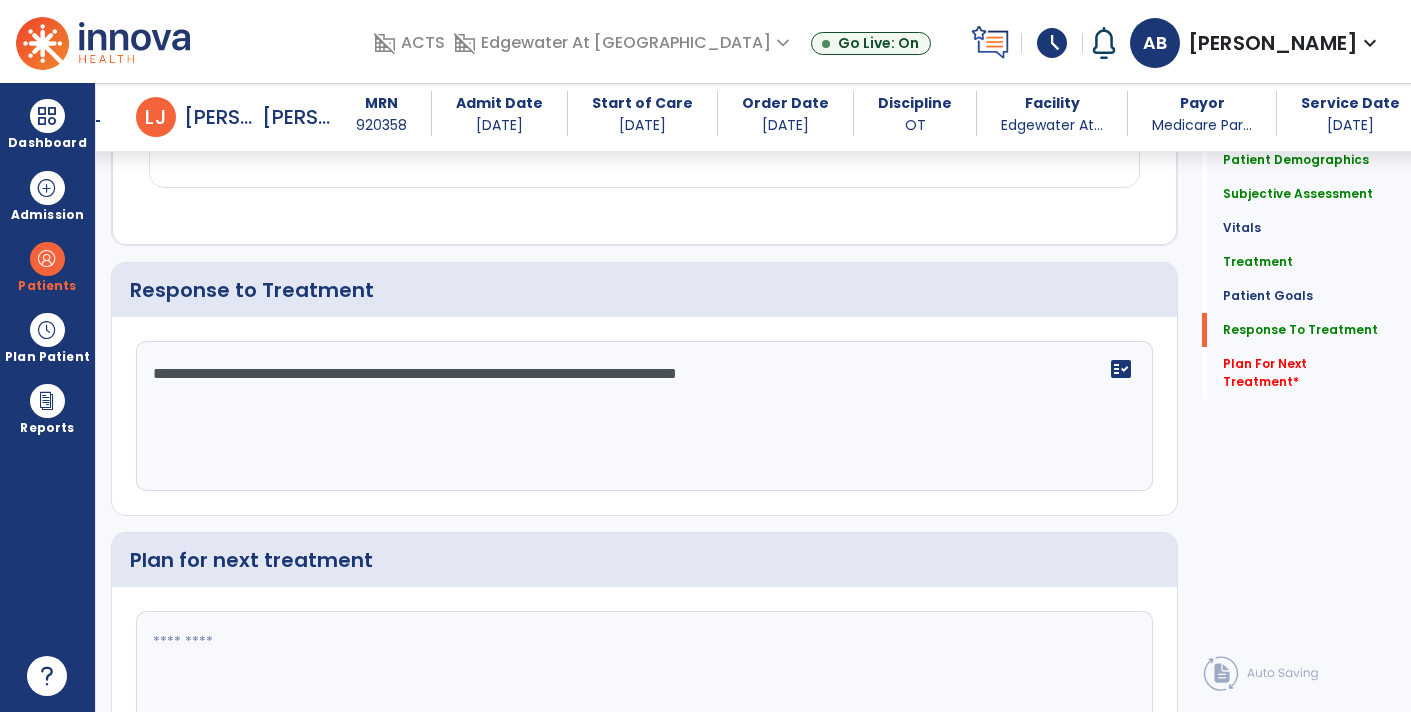 scroll, scrollTop: 2888, scrollLeft: 0, axis: vertical 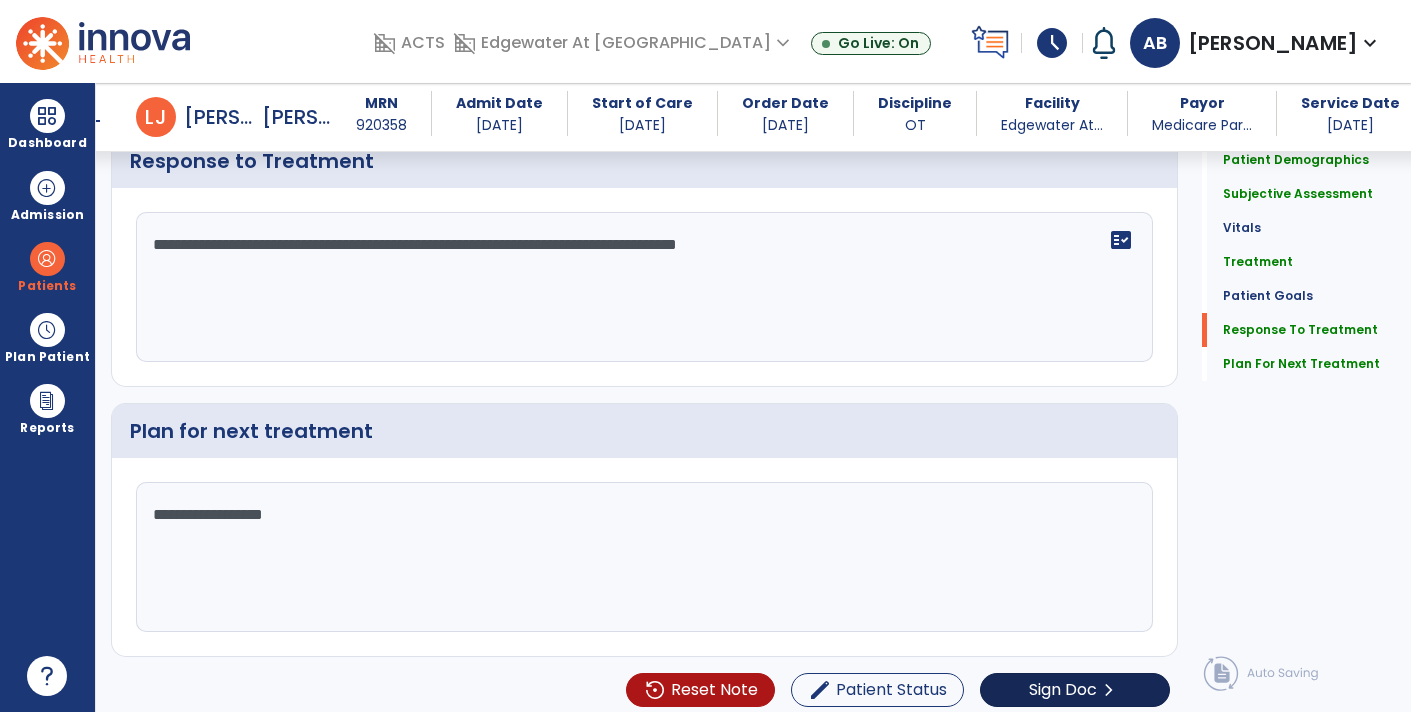 type on "**********" 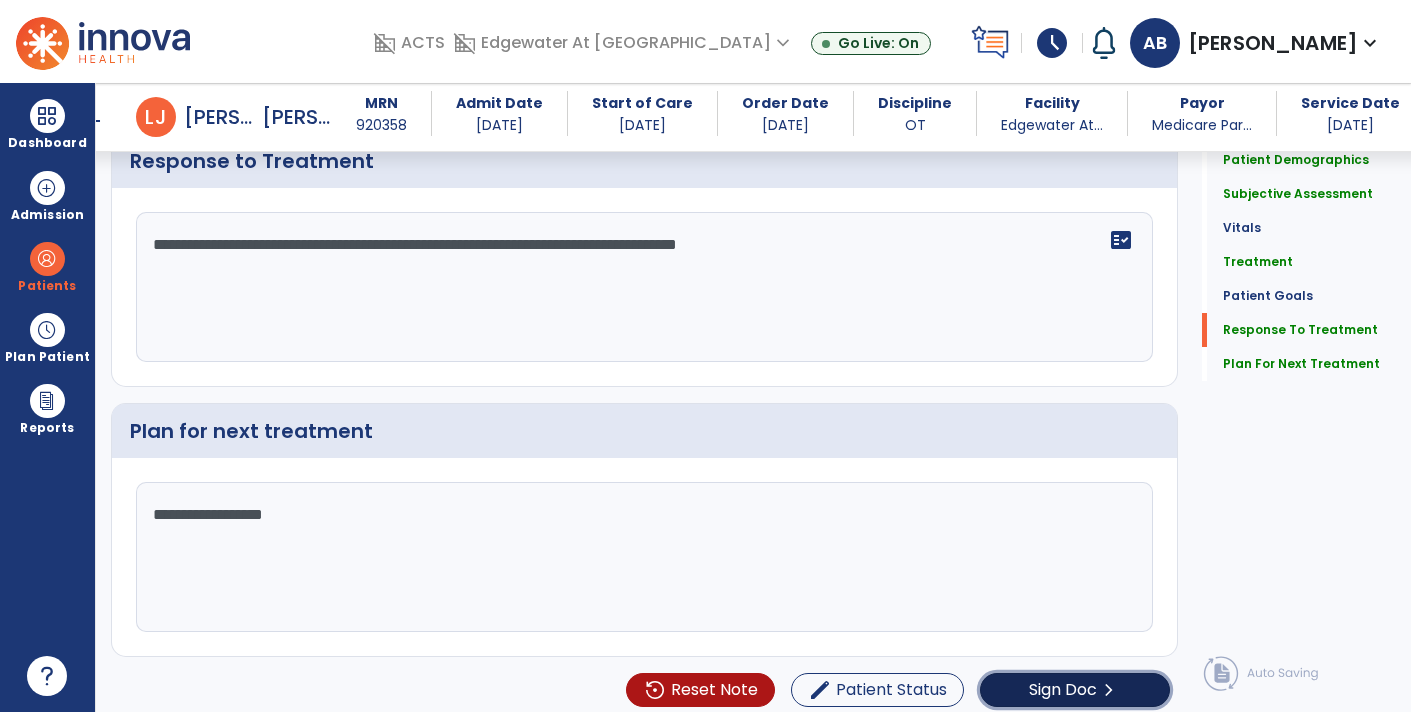 click on "chevron_right" 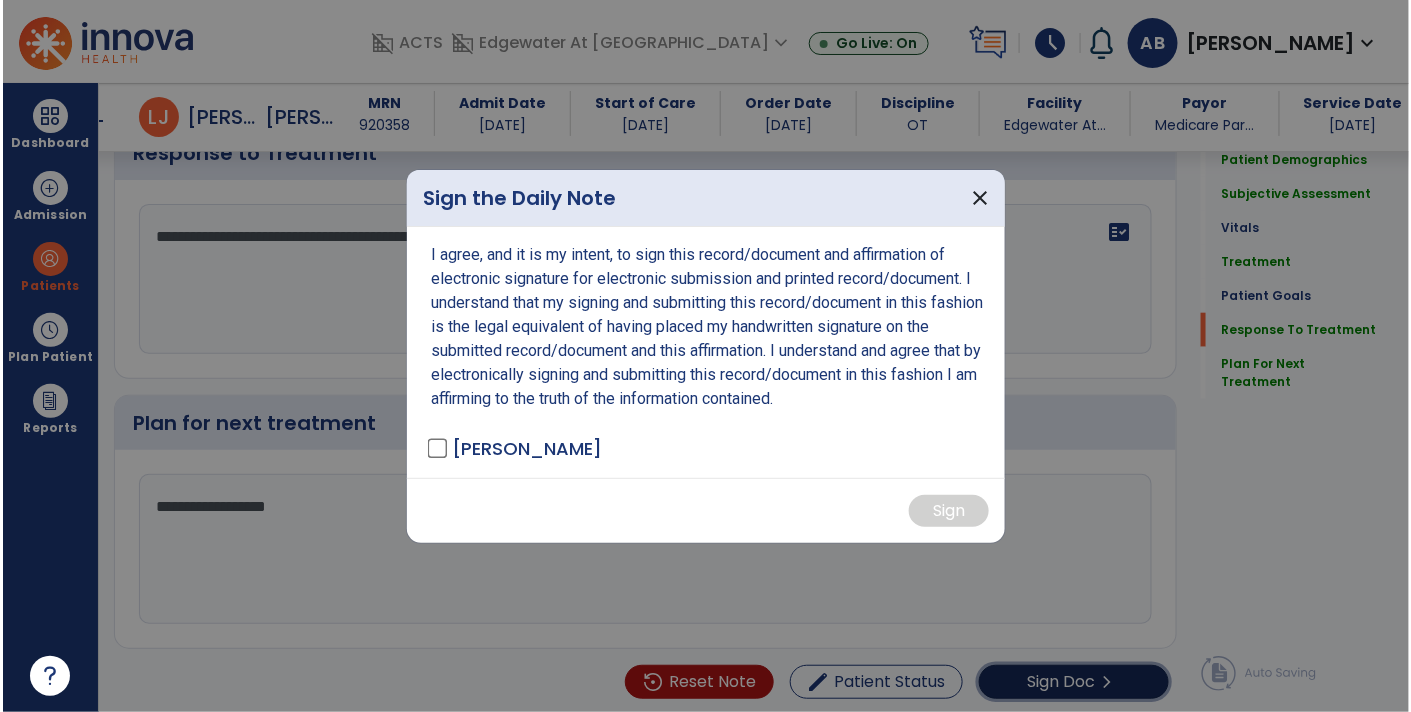 scroll, scrollTop: 2927, scrollLeft: 0, axis: vertical 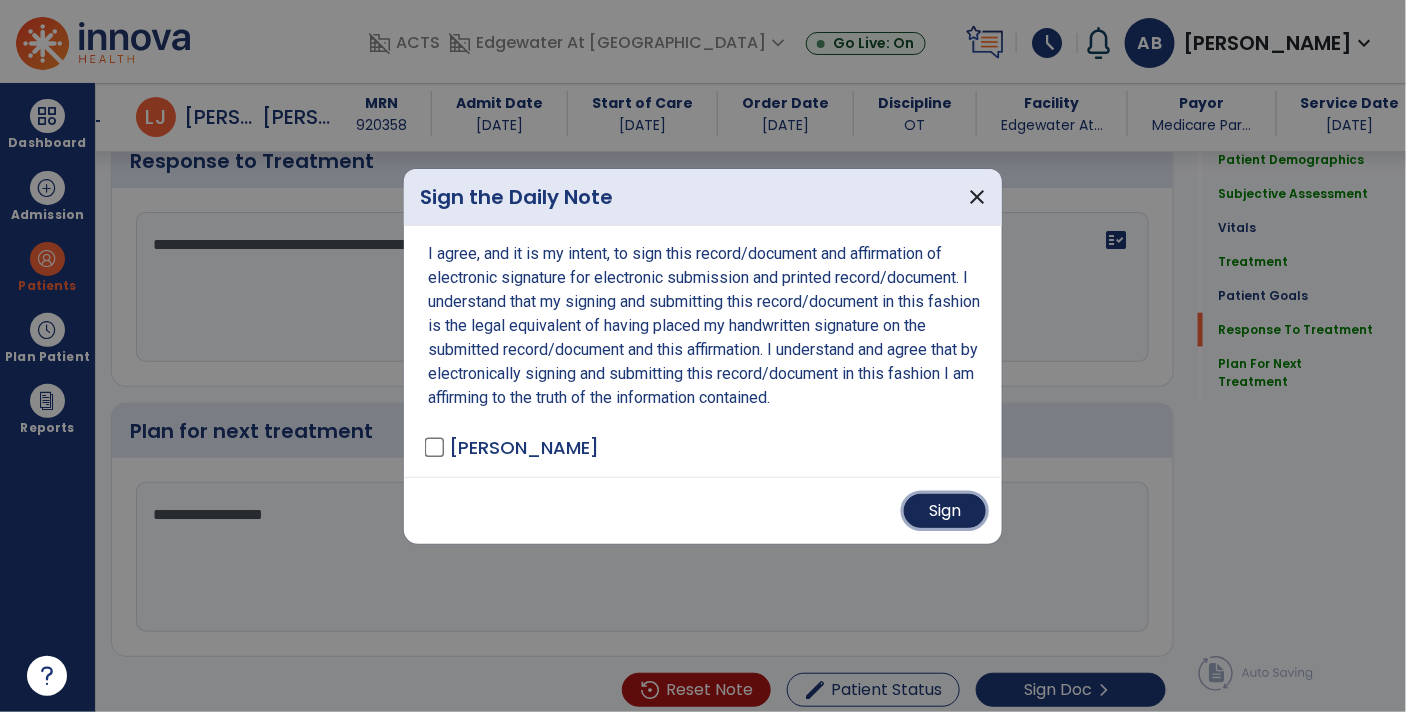 click on "Sign" at bounding box center (945, 511) 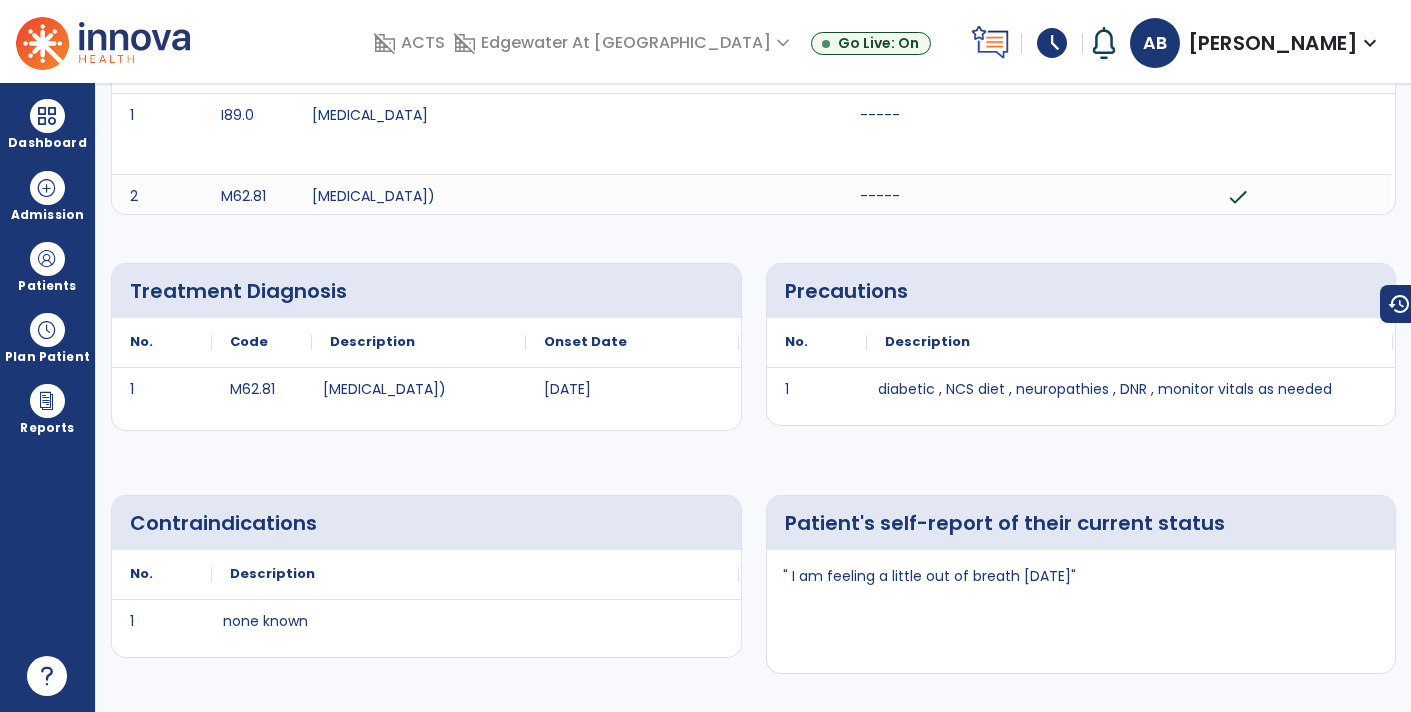 scroll, scrollTop: 0, scrollLeft: 0, axis: both 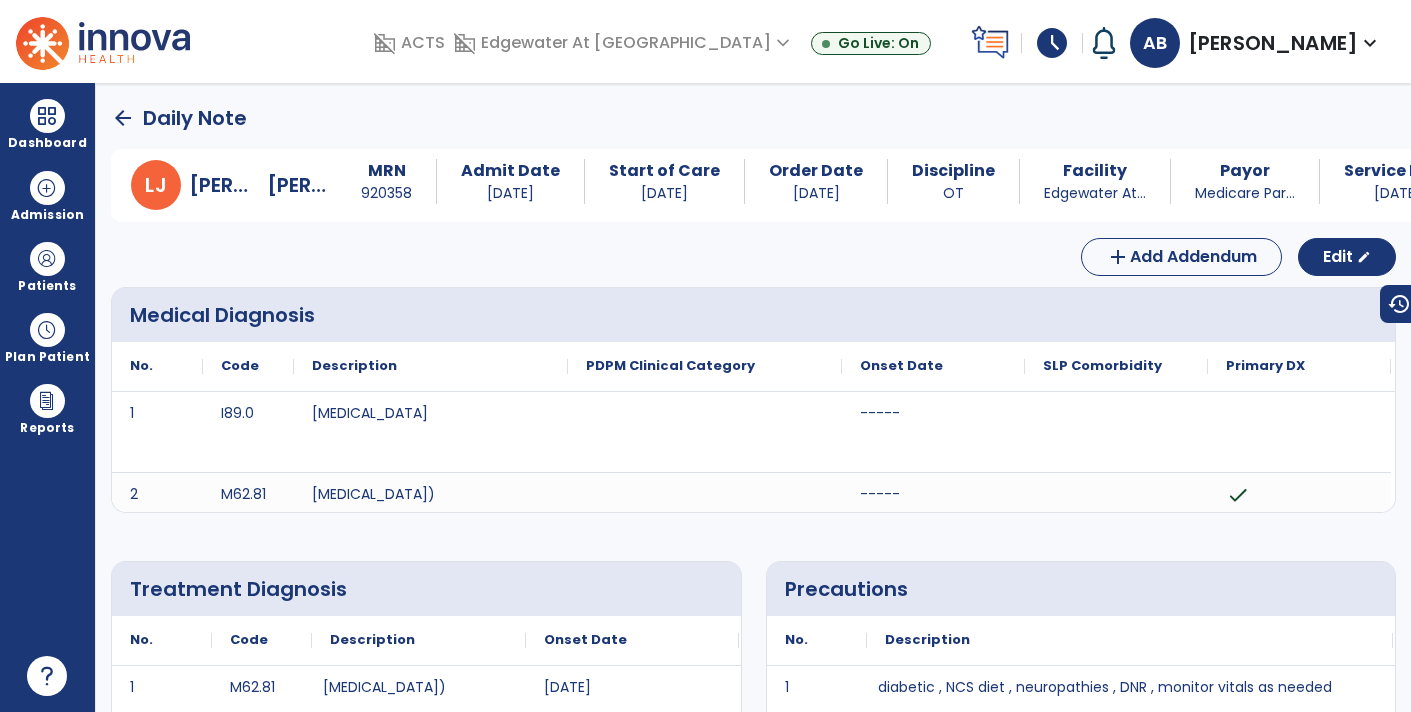 click on "arrow_back" 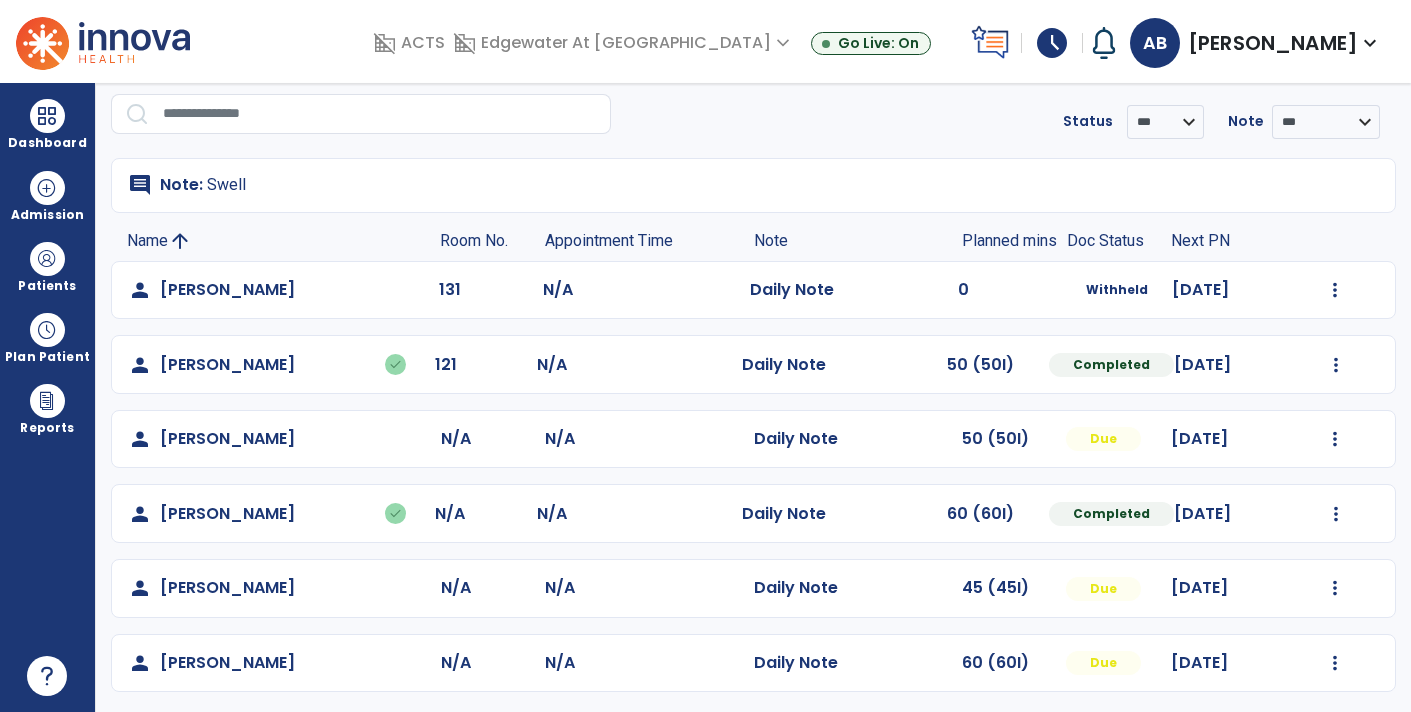 scroll, scrollTop: 59, scrollLeft: 0, axis: vertical 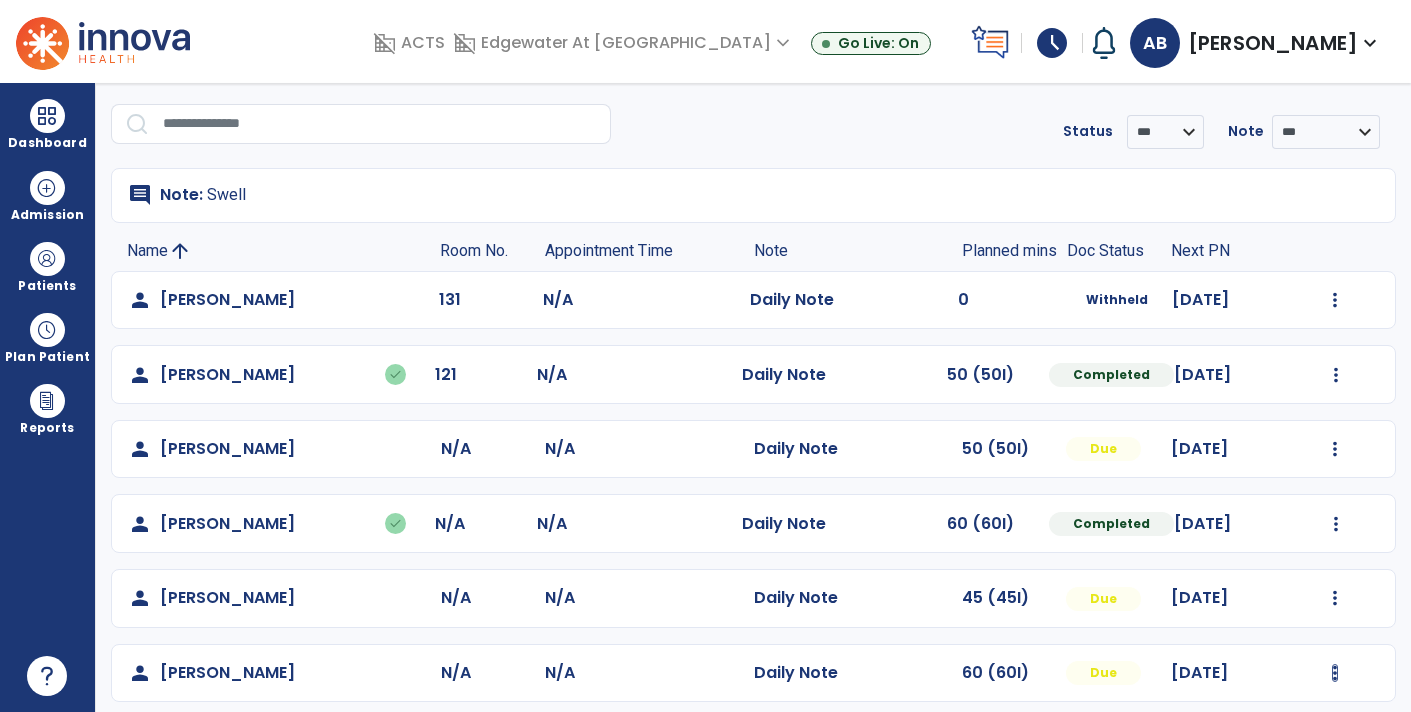 click at bounding box center (1335, 300) 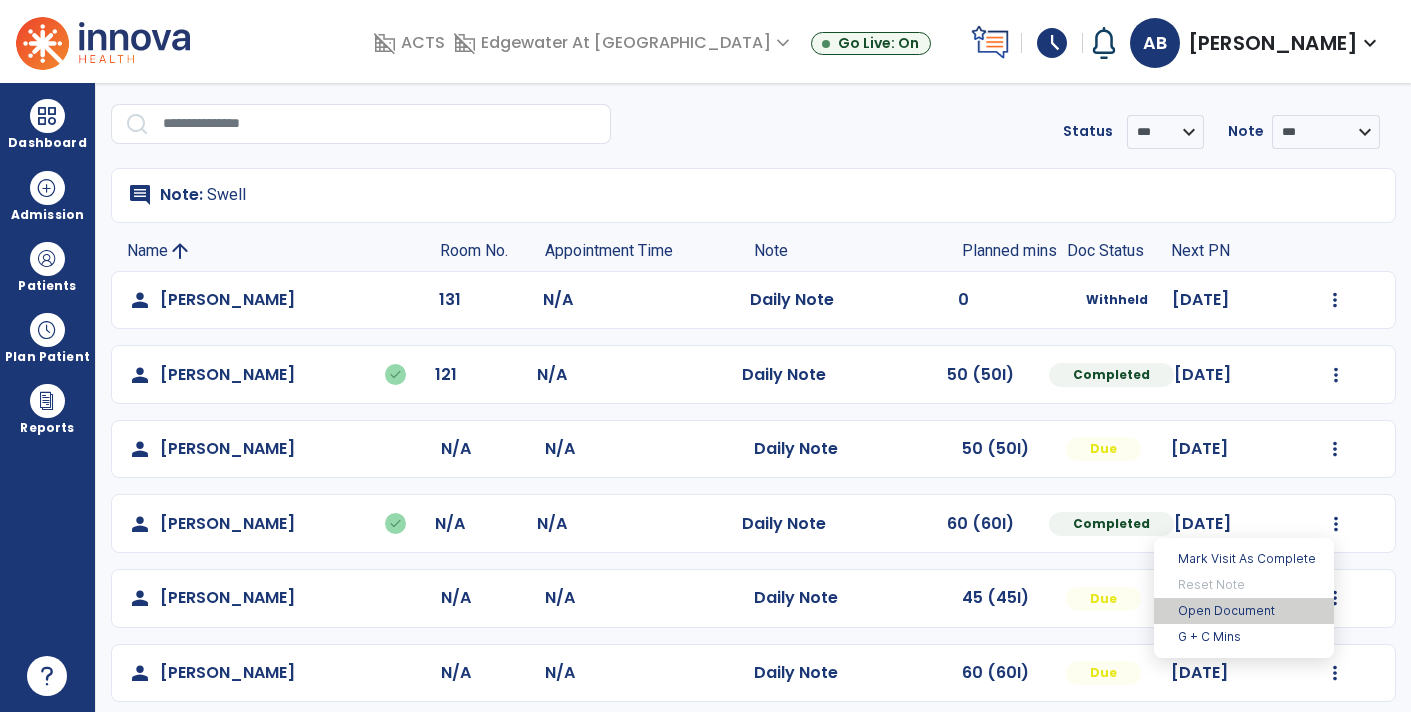 click on "Open Document" at bounding box center (1244, 611) 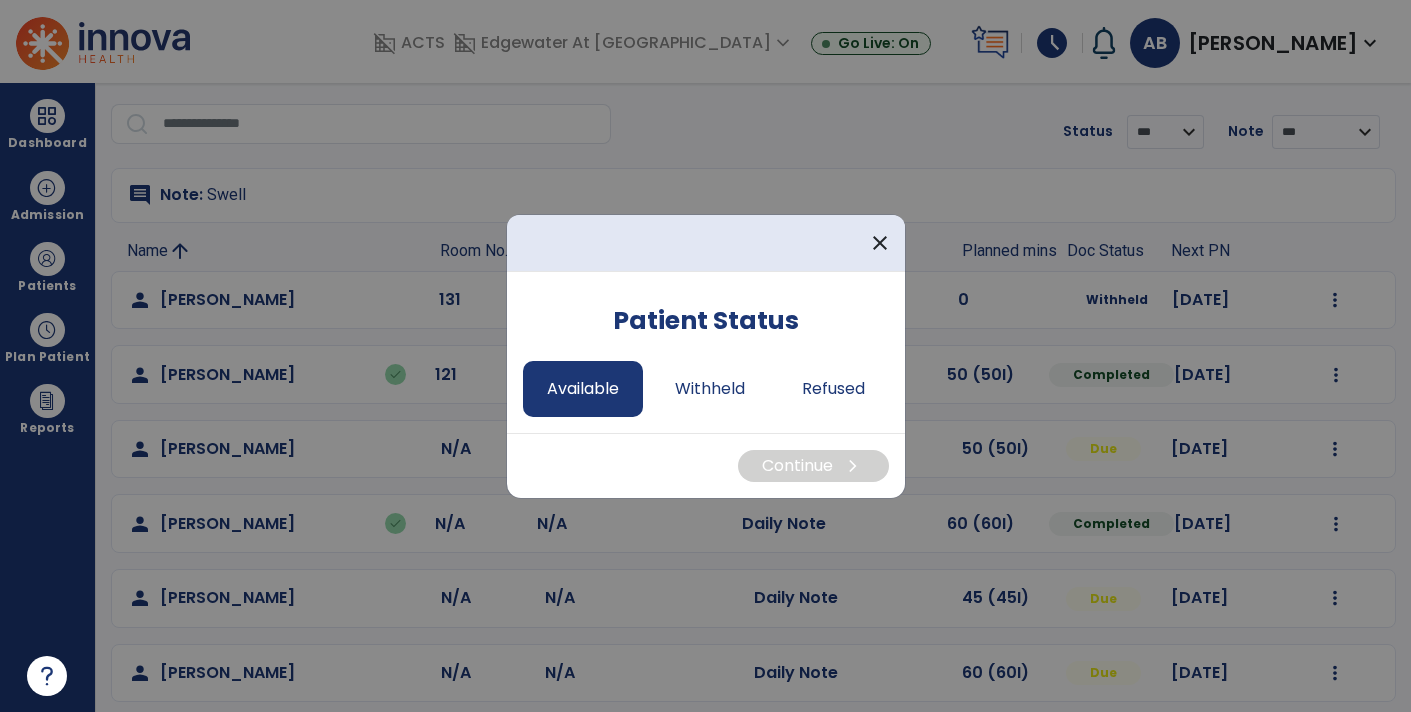 click on "Available" at bounding box center (583, 389) 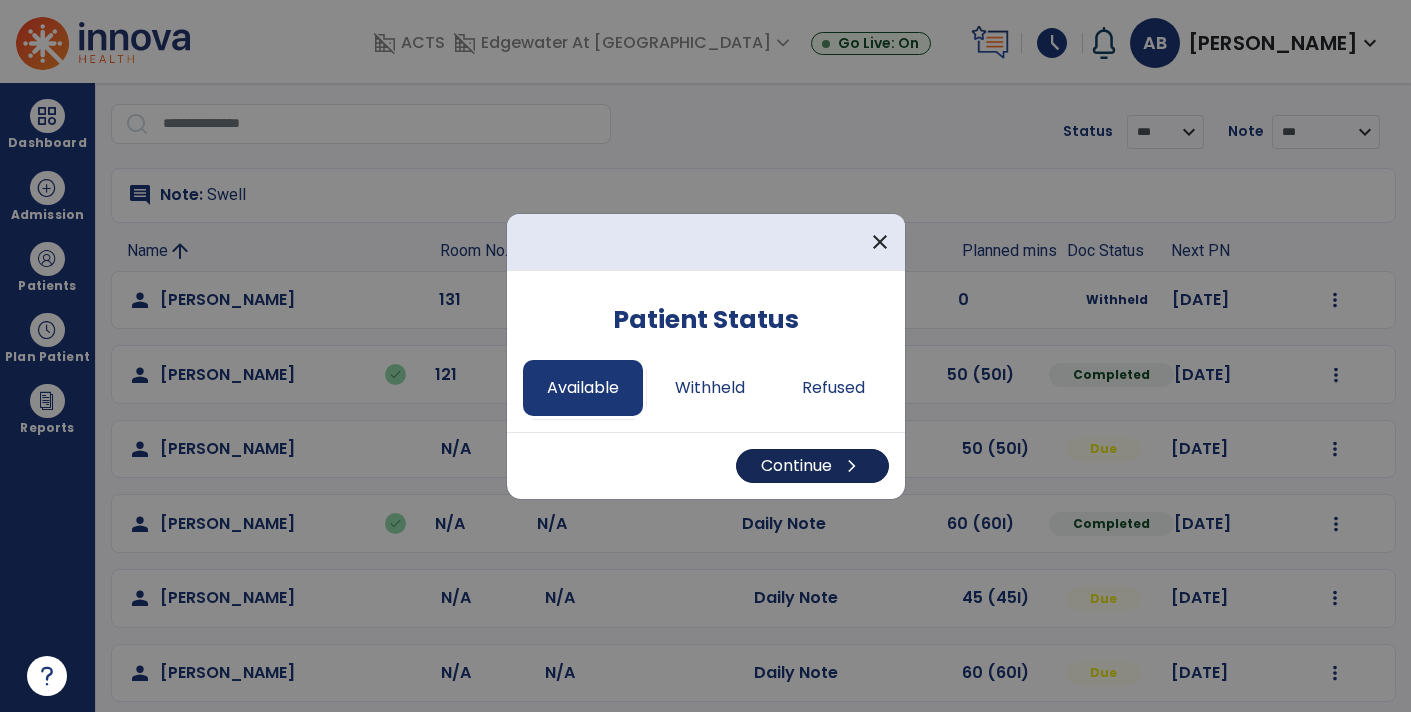 click on "Continue   chevron_right" at bounding box center (812, 466) 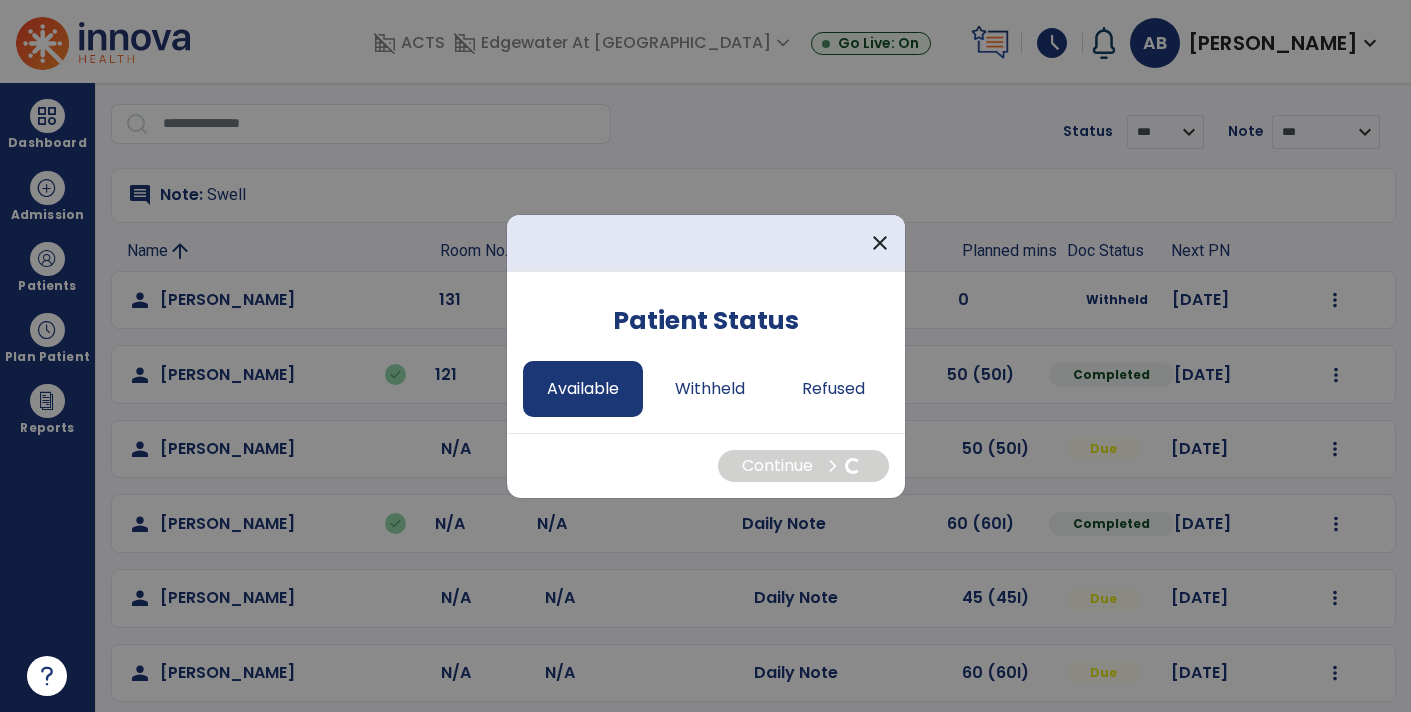select on "*" 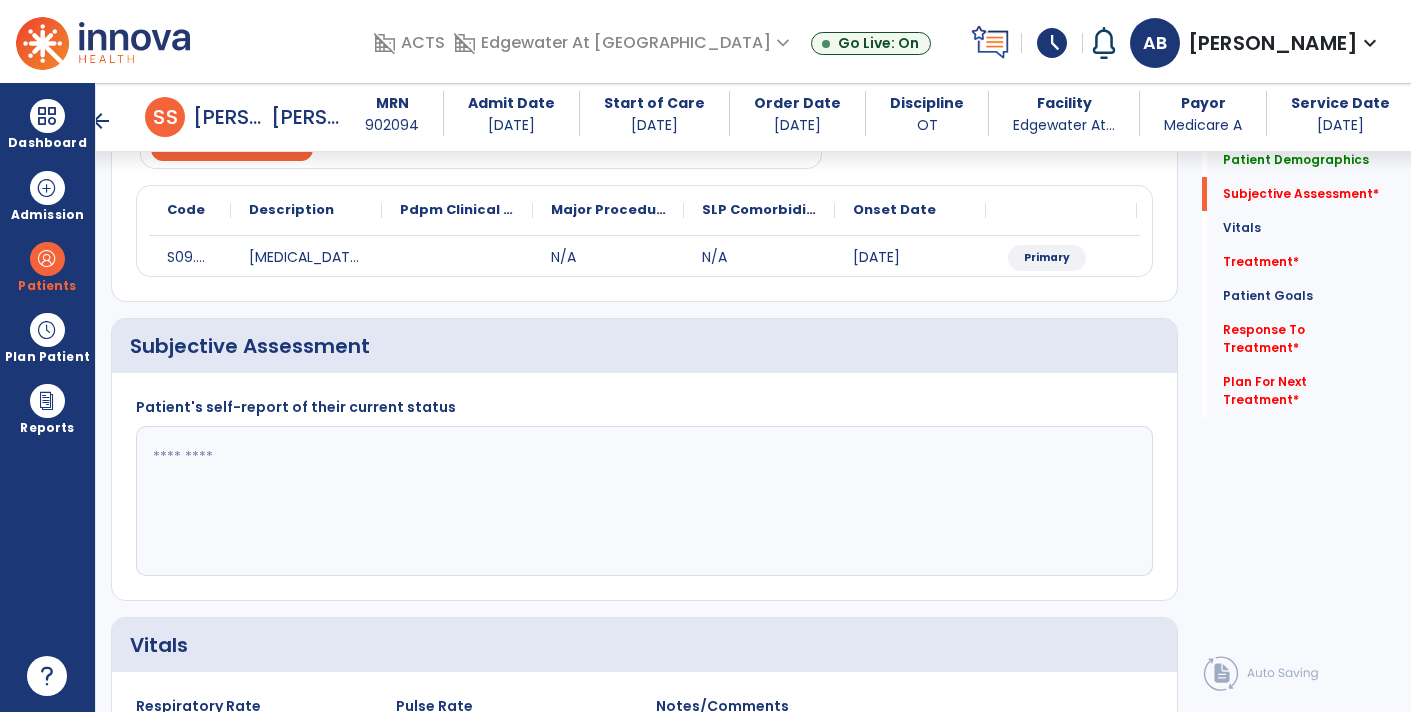 scroll, scrollTop: 216, scrollLeft: 0, axis: vertical 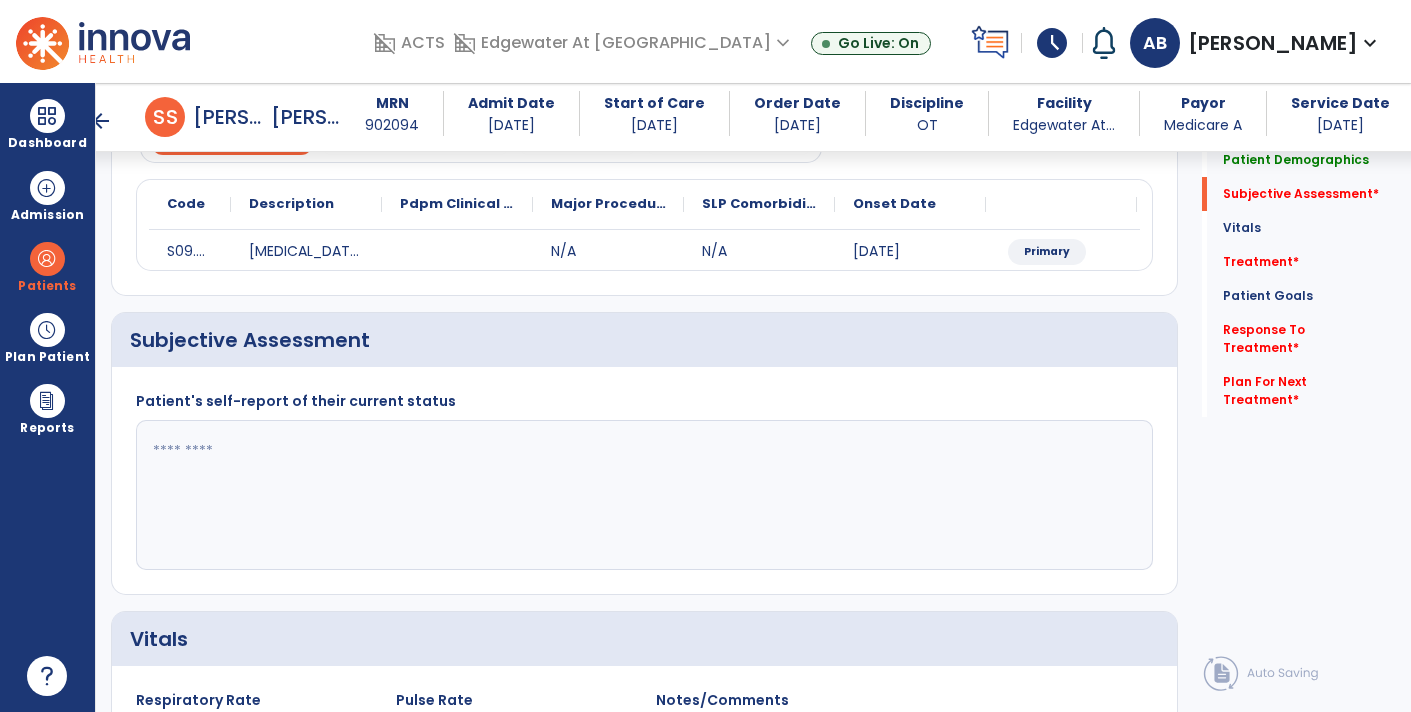 click 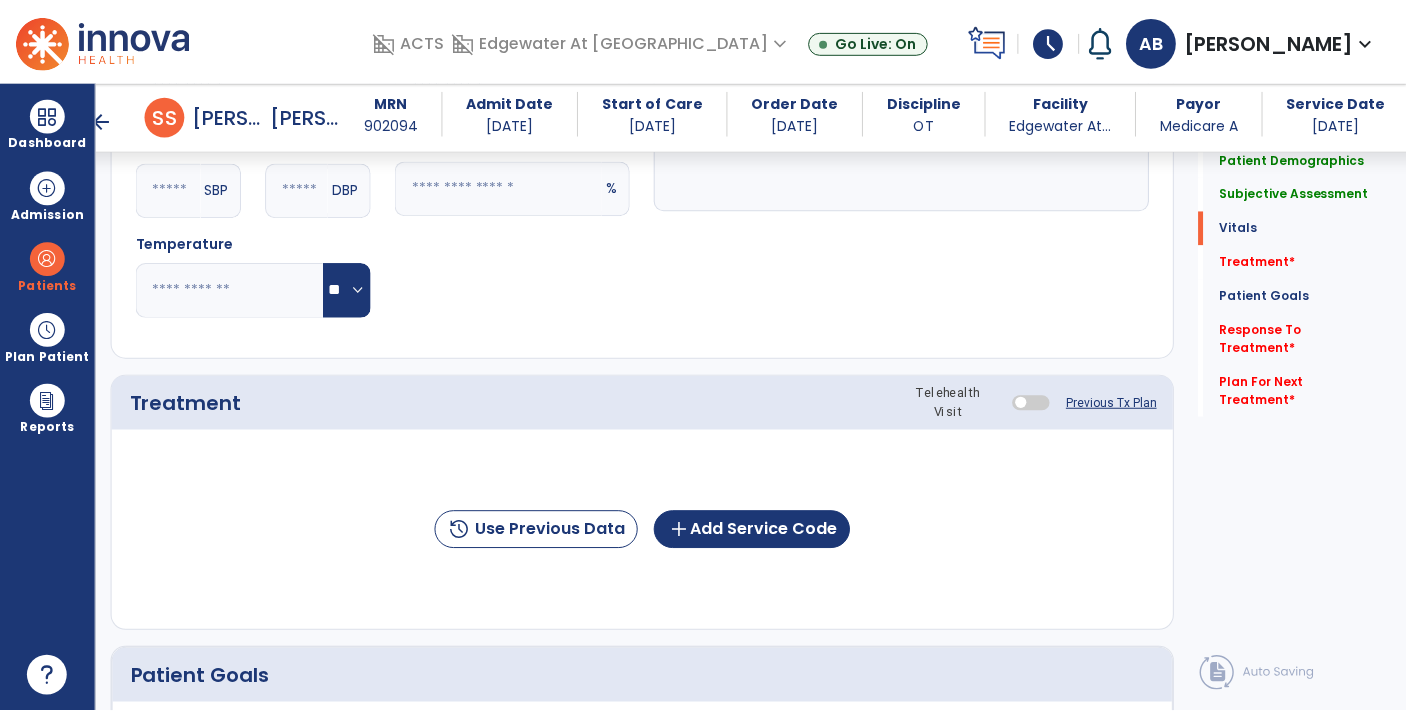 scroll, scrollTop: 875, scrollLeft: 0, axis: vertical 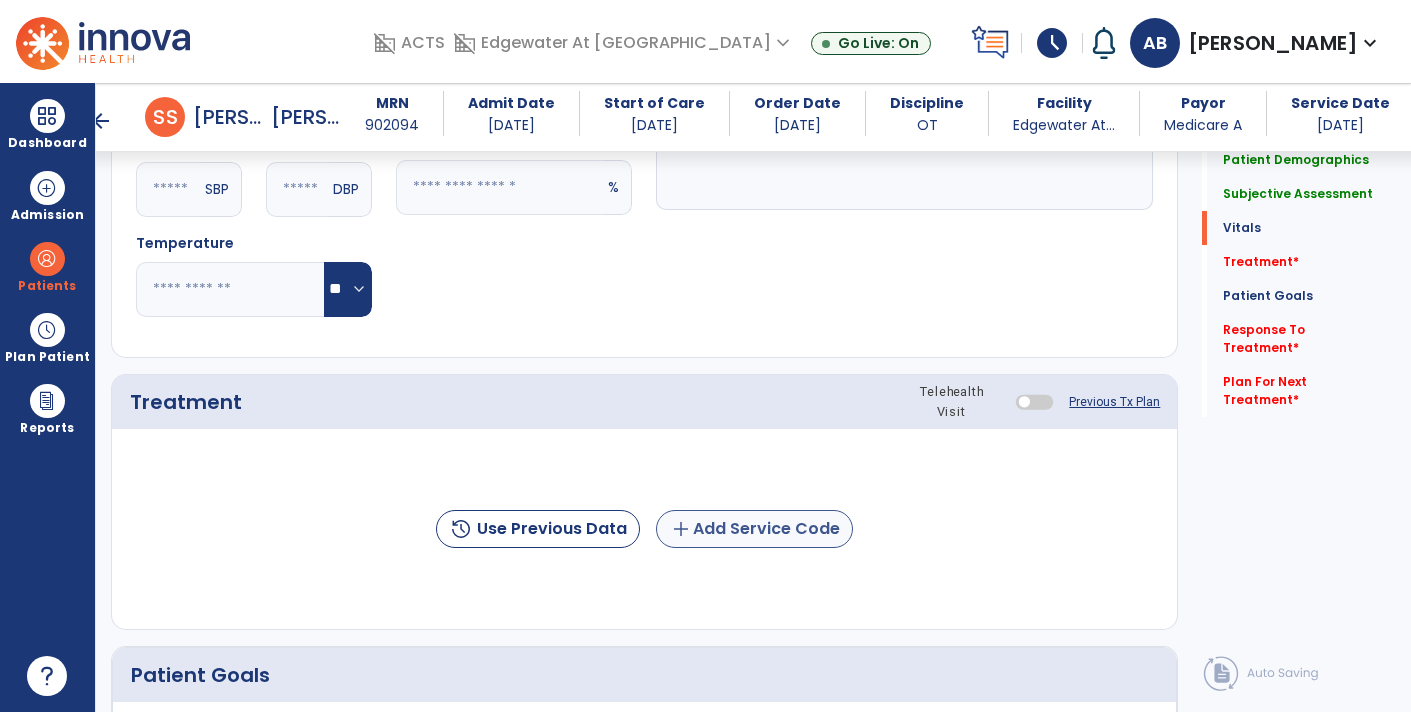 type on "**********" 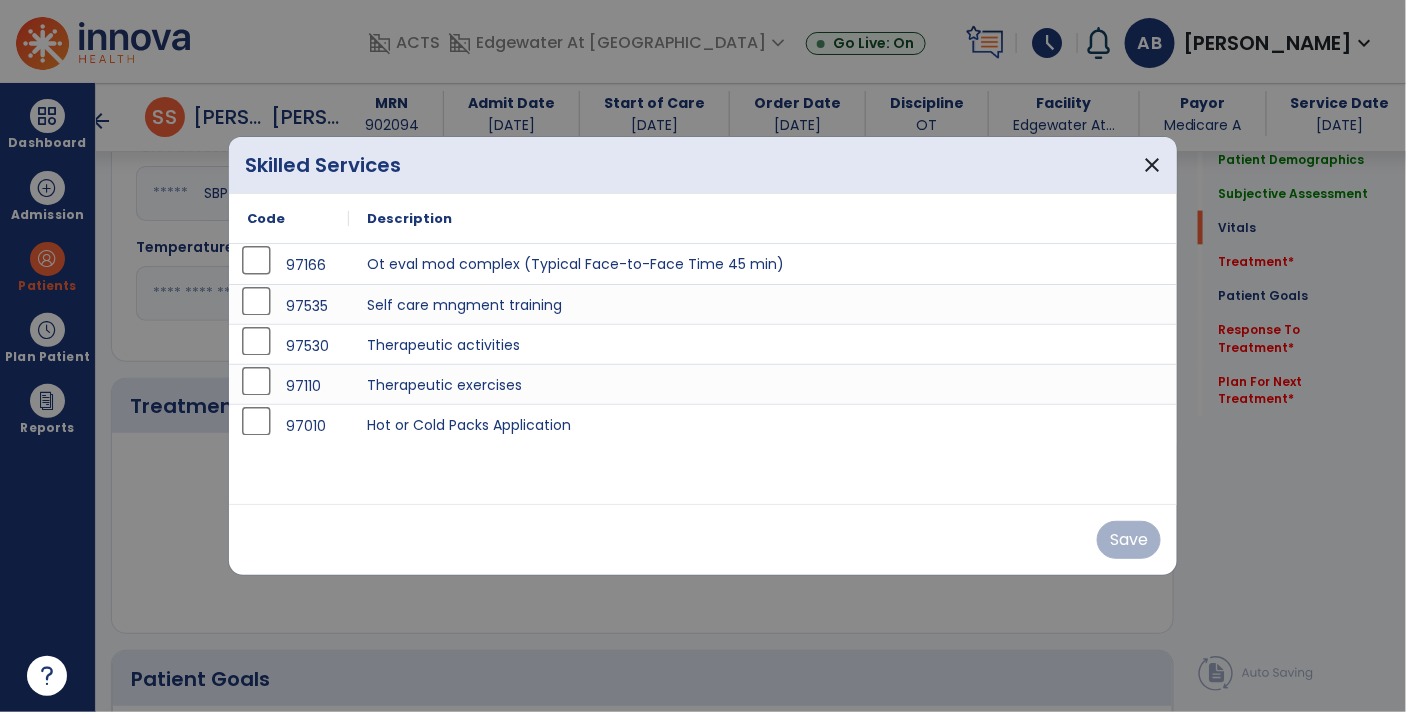 scroll, scrollTop: 875, scrollLeft: 0, axis: vertical 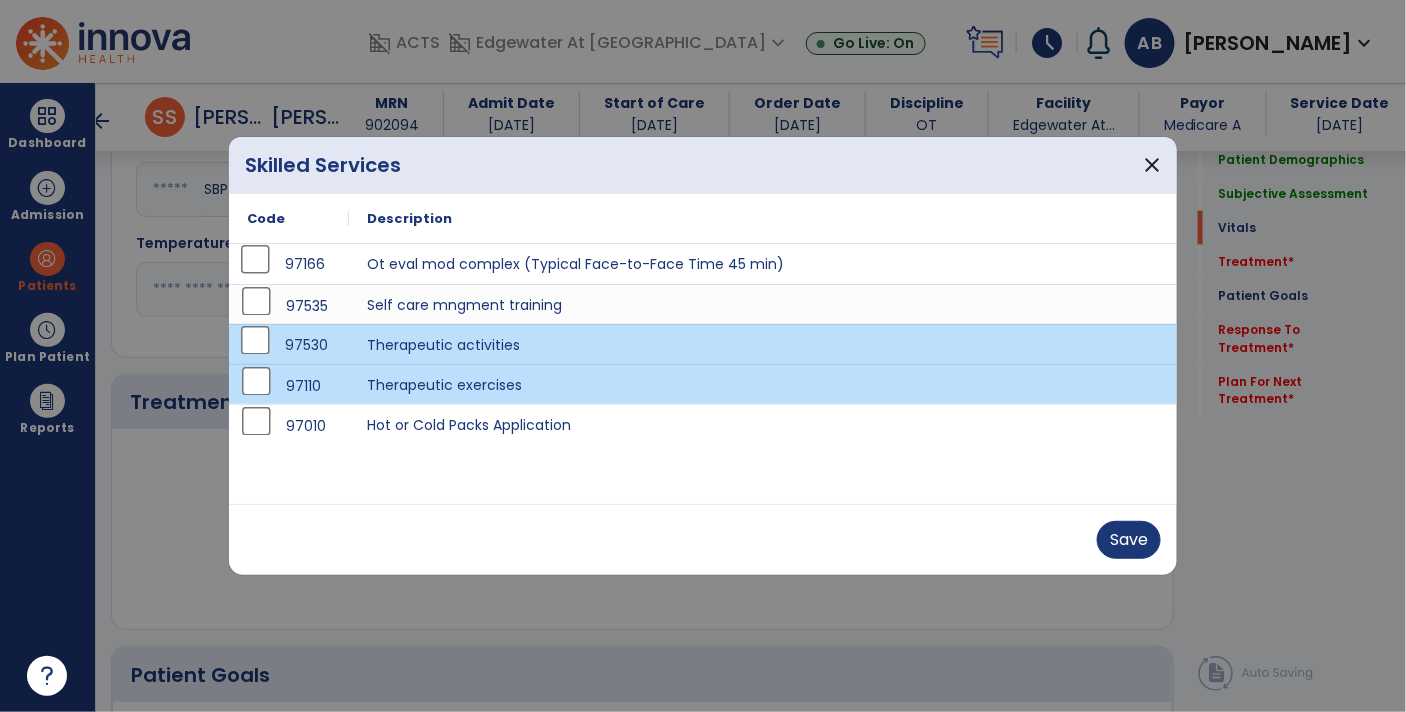click on "97166" at bounding box center (289, 264) 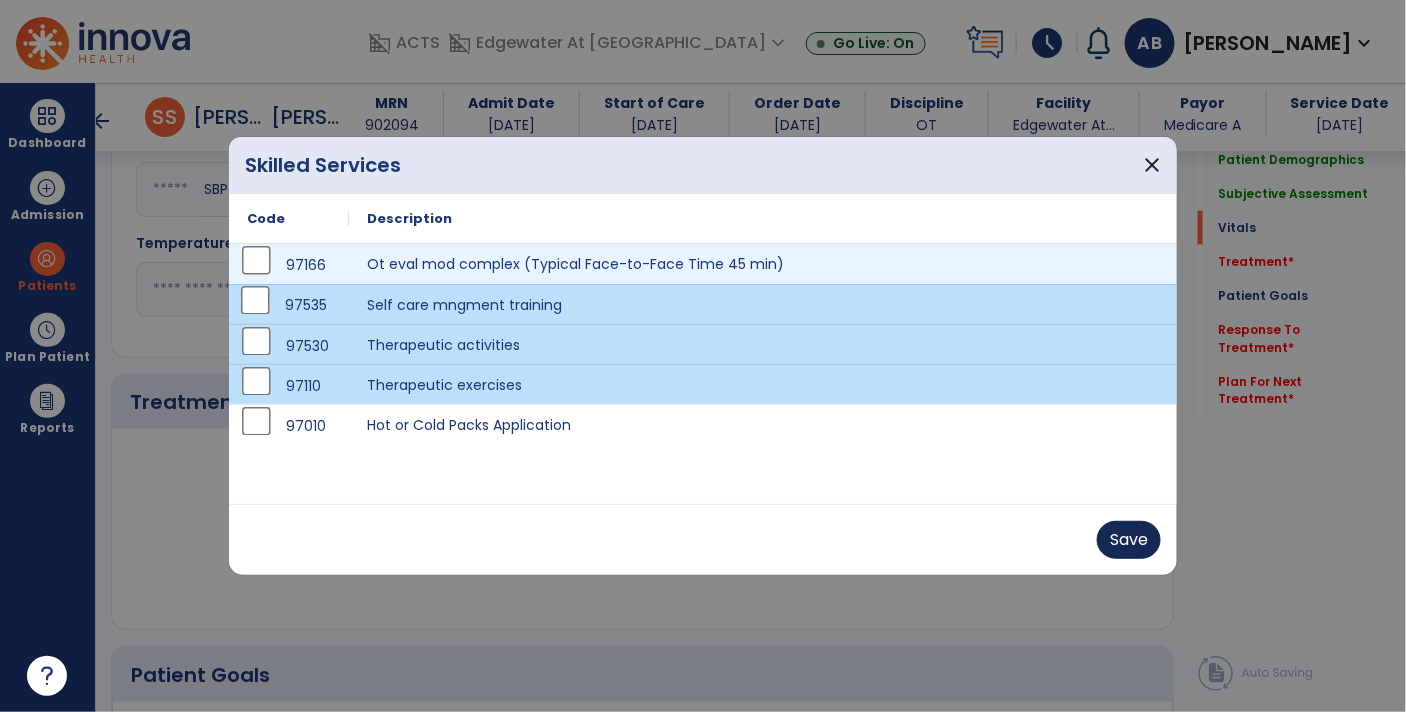 click on "Save" at bounding box center [1129, 540] 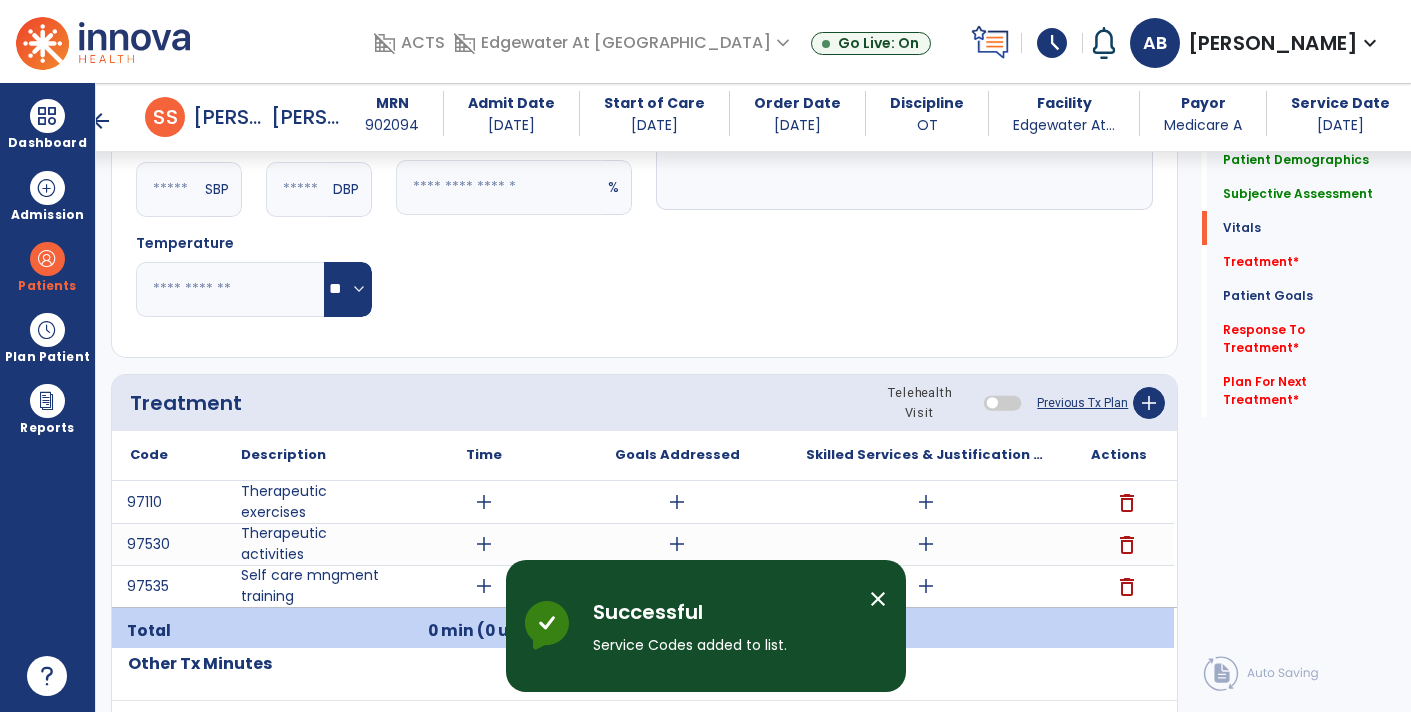 click on "add" at bounding box center [926, 502] 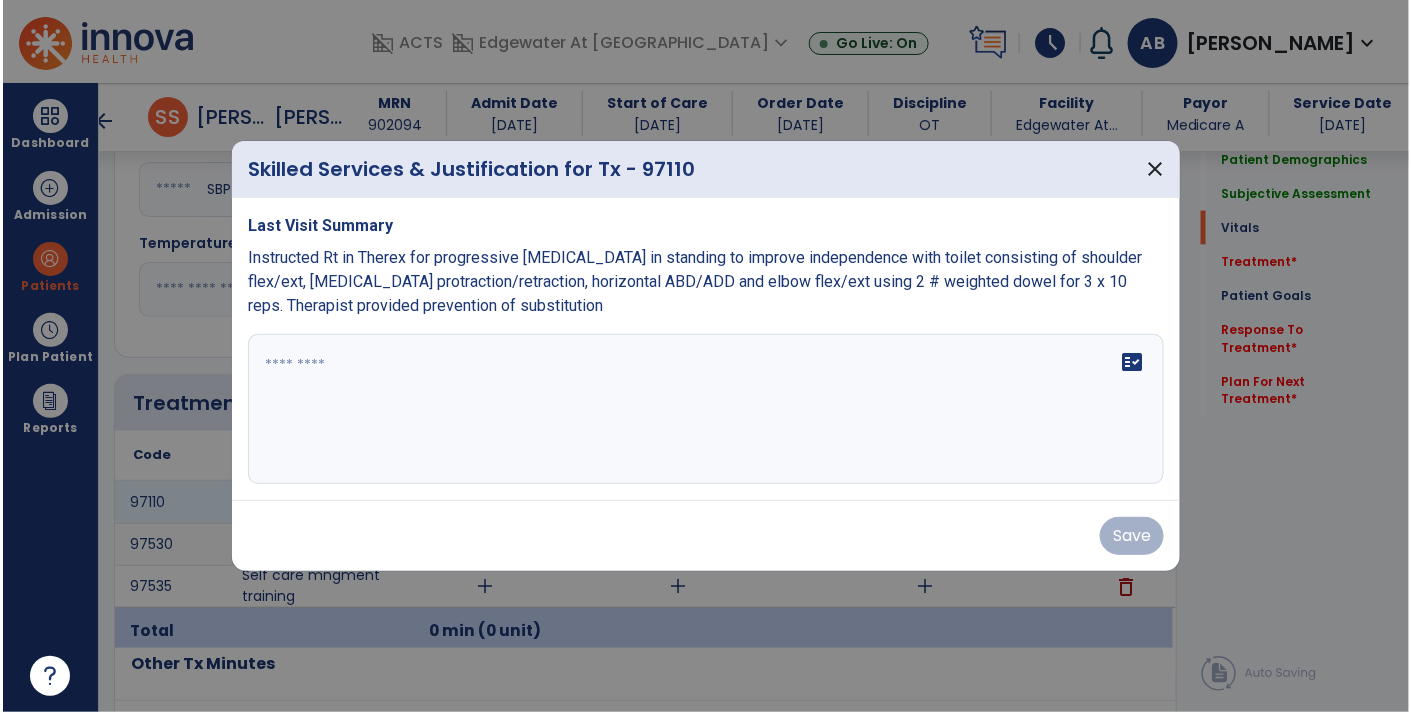 scroll, scrollTop: 875, scrollLeft: 0, axis: vertical 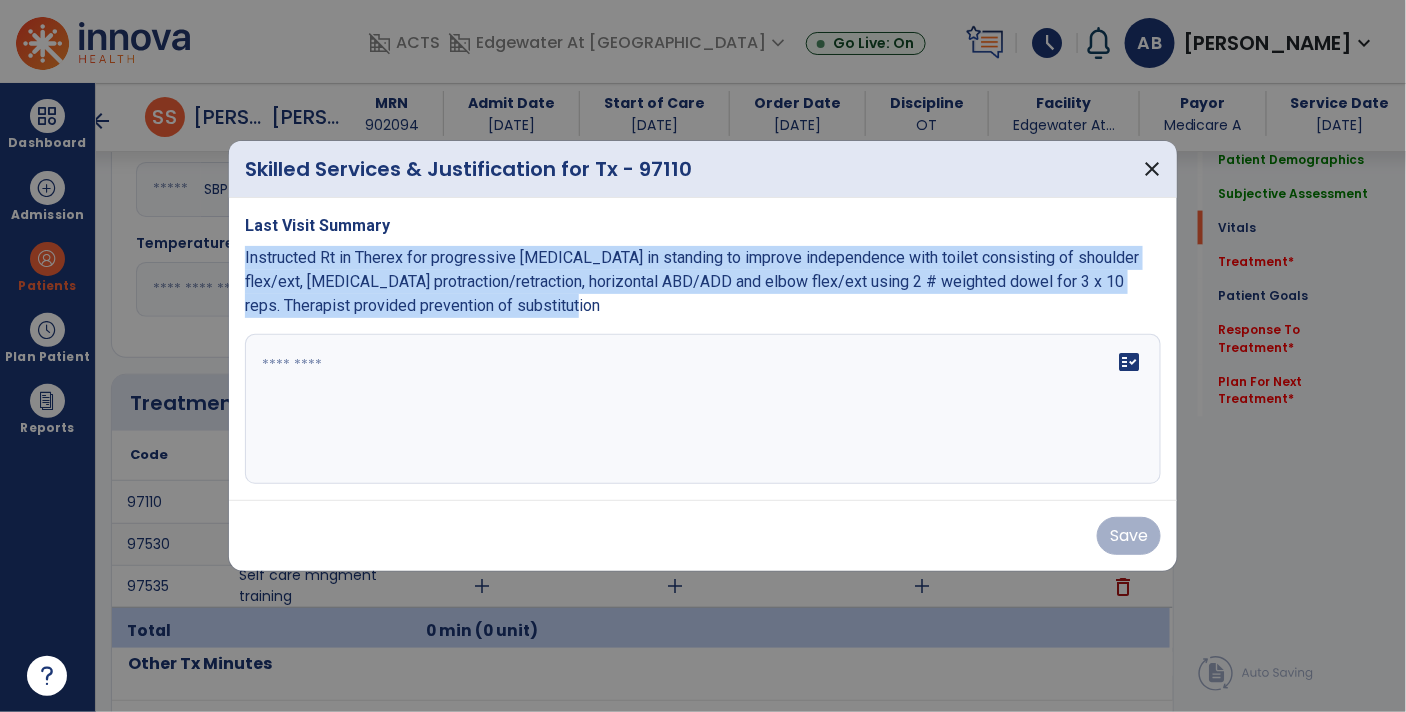 drag, startPoint x: 565, startPoint y: 309, endPoint x: 242, endPoint y: 265, distance: 325.98312 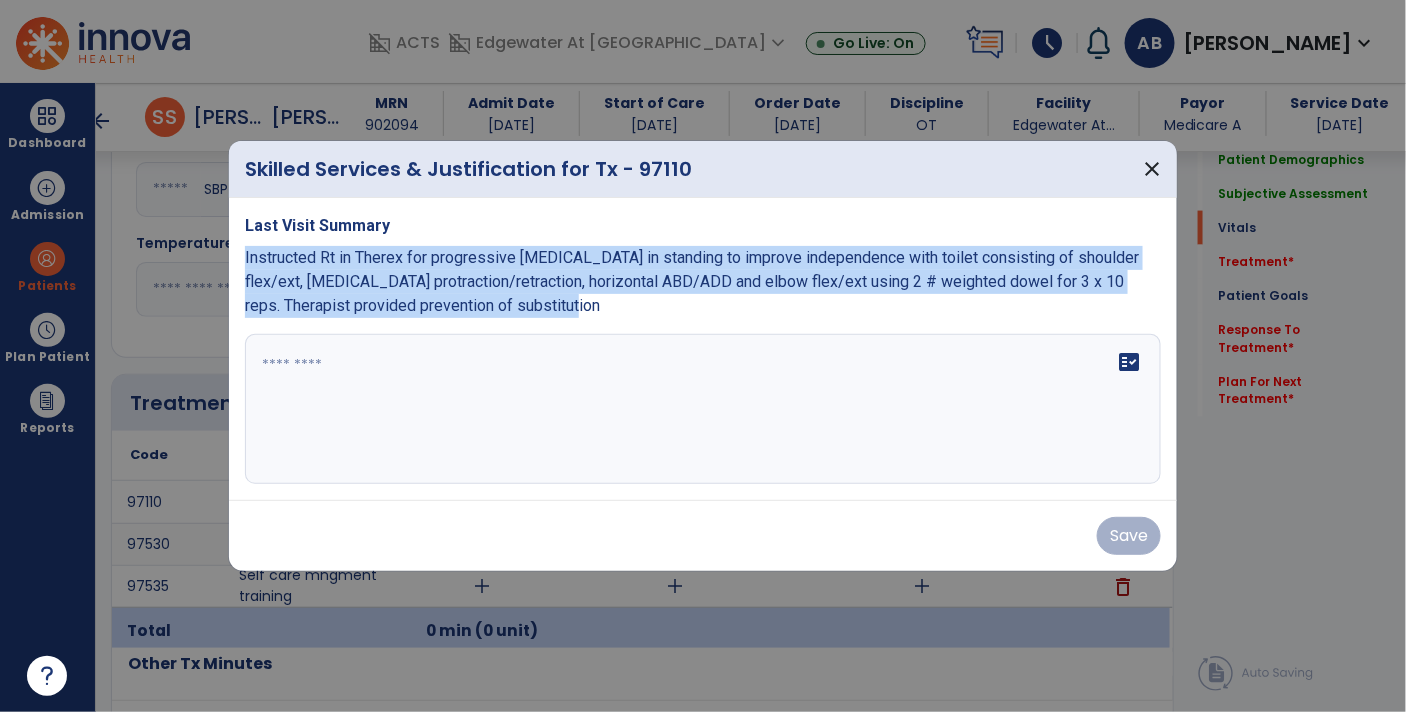 click on "Last Visit Summary Instructed Rt in Therex for progressive [MEDICAL_DATA] in standing to improve independence with toilet consisting of shoulder flex/ext, [MEDICAL_DATA] protraction/retraction, horizontal ABD/ADD and elbow flex/ext using 2 # weighted dowel for 3 x 10 reps. Therapist provided prevention of substitution   fact_check" at bounding box center [703, 349] 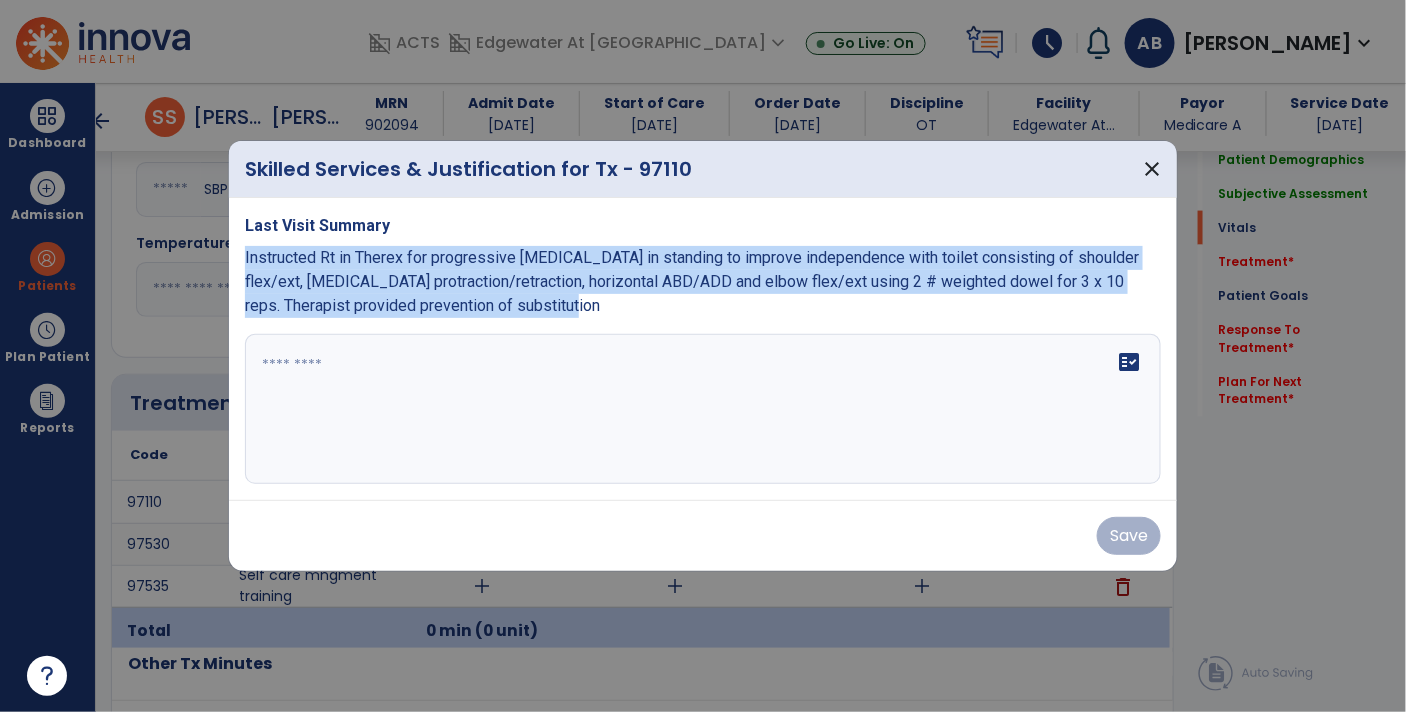 copy on "Instructed Rt in Therex for progressive [MEDICAL_DATA] in standing to improve independence with toilet consisting of shoulder flex/ext, [MEDICAL_DATA] protraction/retraction, horizontal ABD/ADD and elbow flex/ext using 2 # weighted dowel for 3 x 10 reps. Therapist provided prevention of substitution" 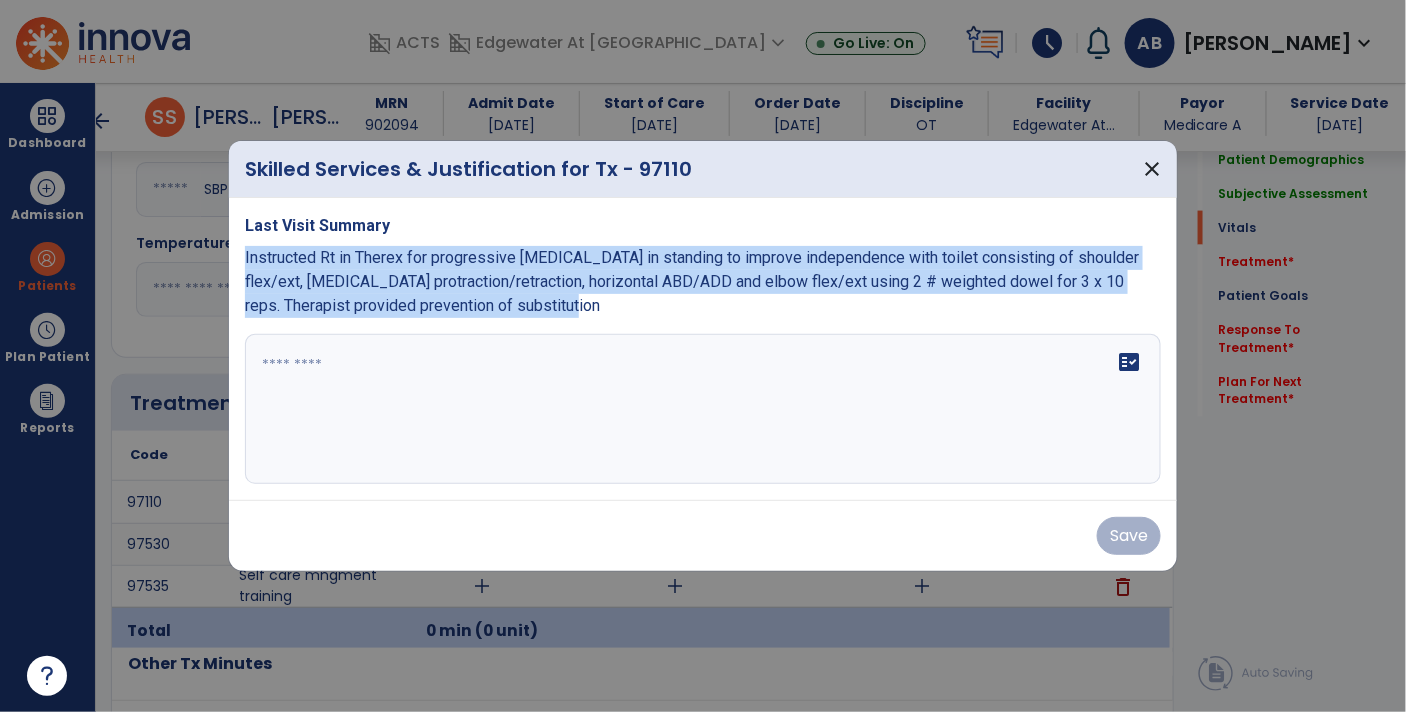 click at bounding box center (703, 409) 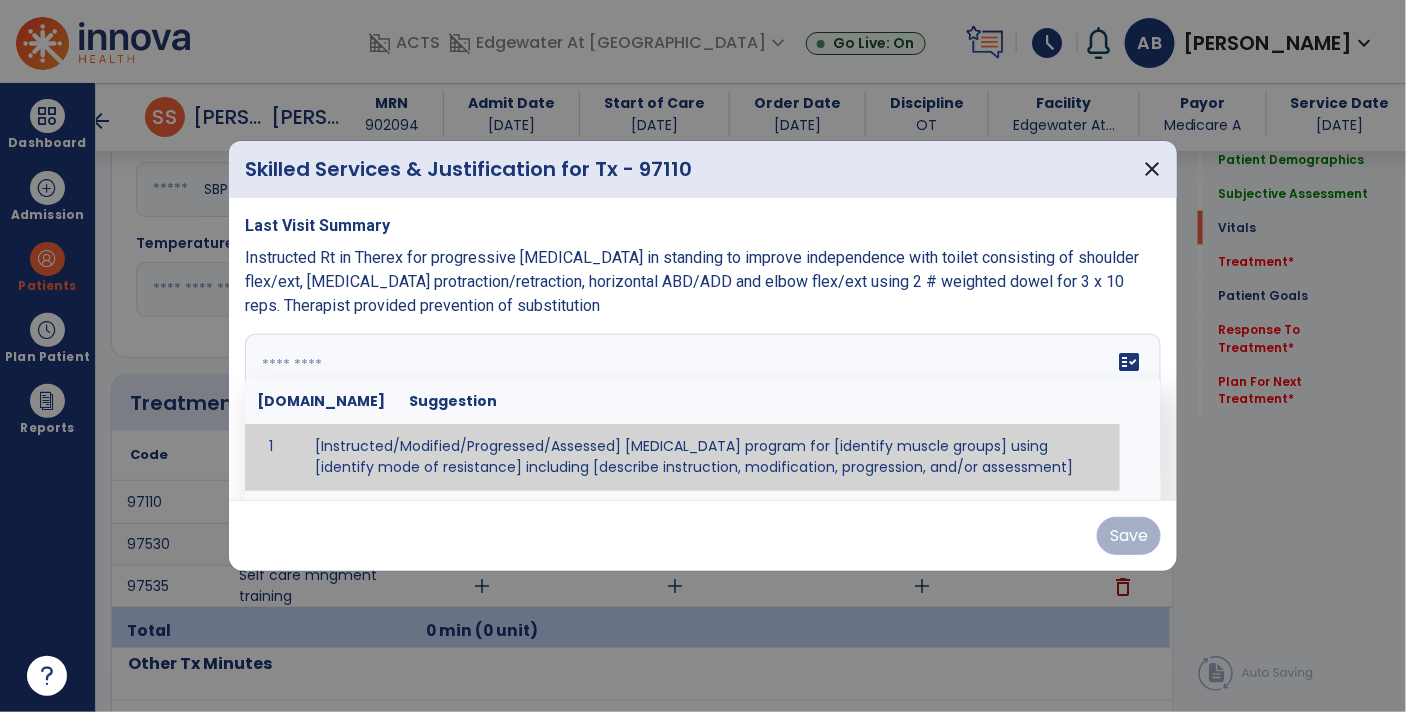 paste on "**********" 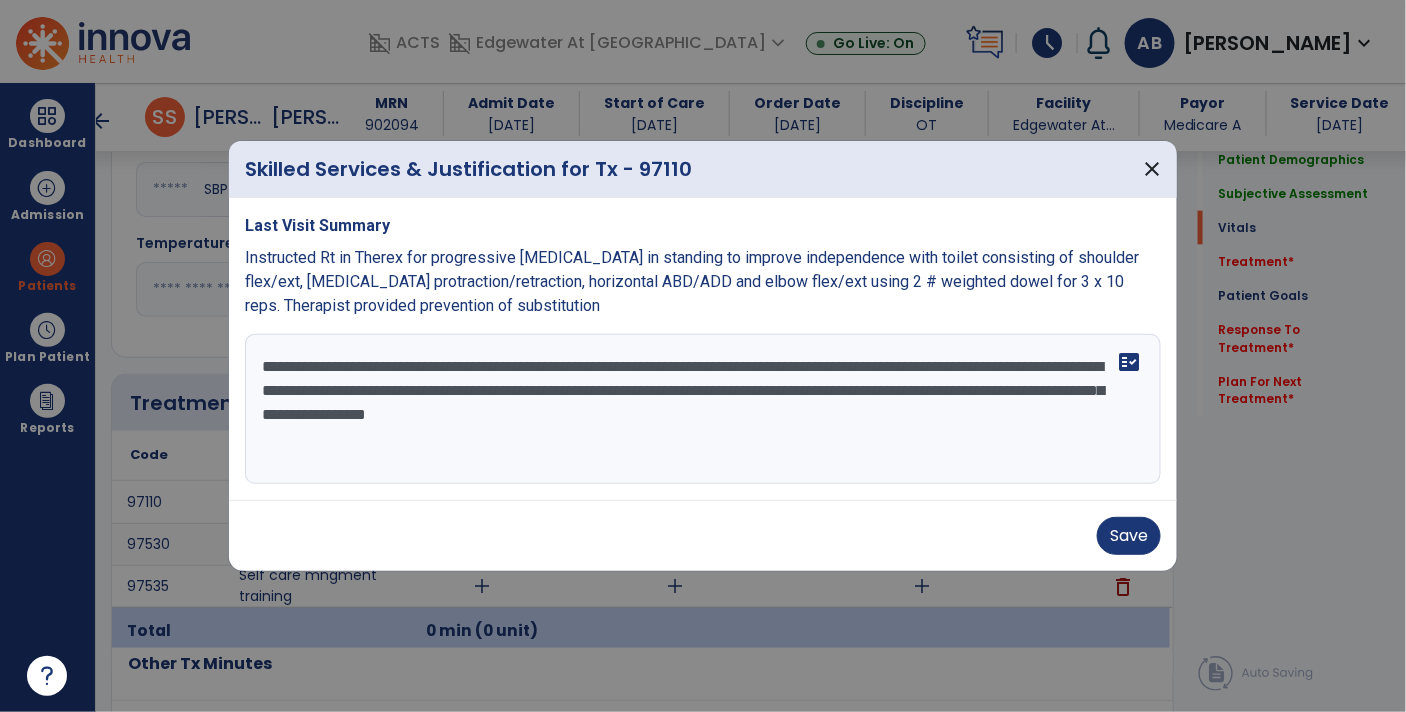 click on "**********" at bounding box center [703, 409] 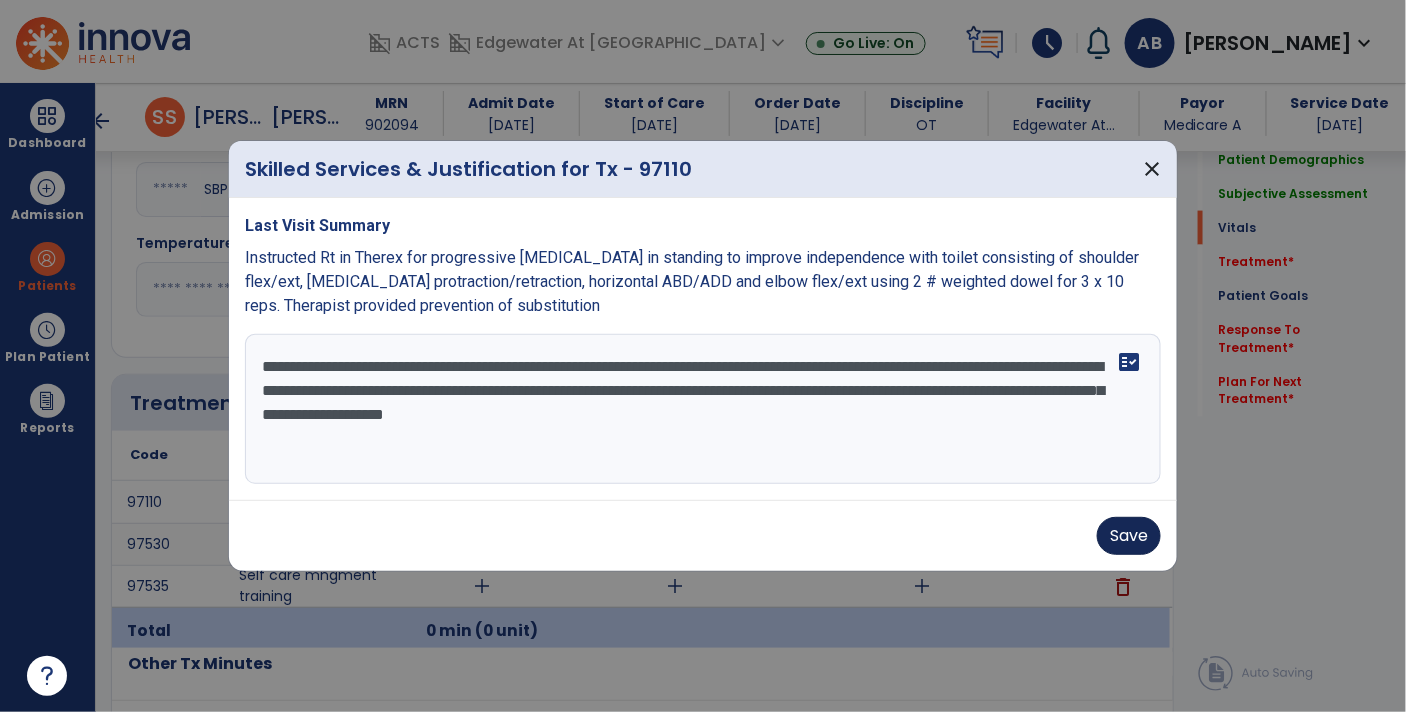 type on "**********" 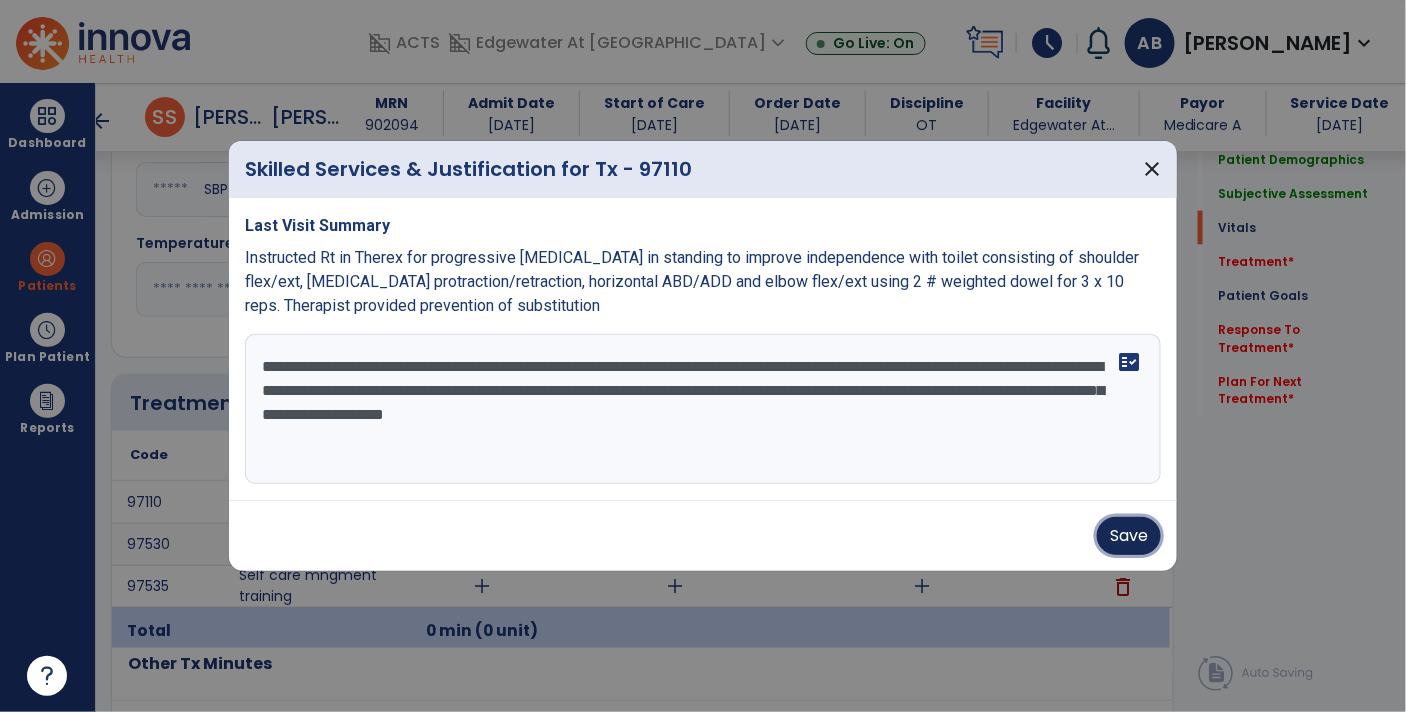click on "Save" at bounding box center [1129, 536] 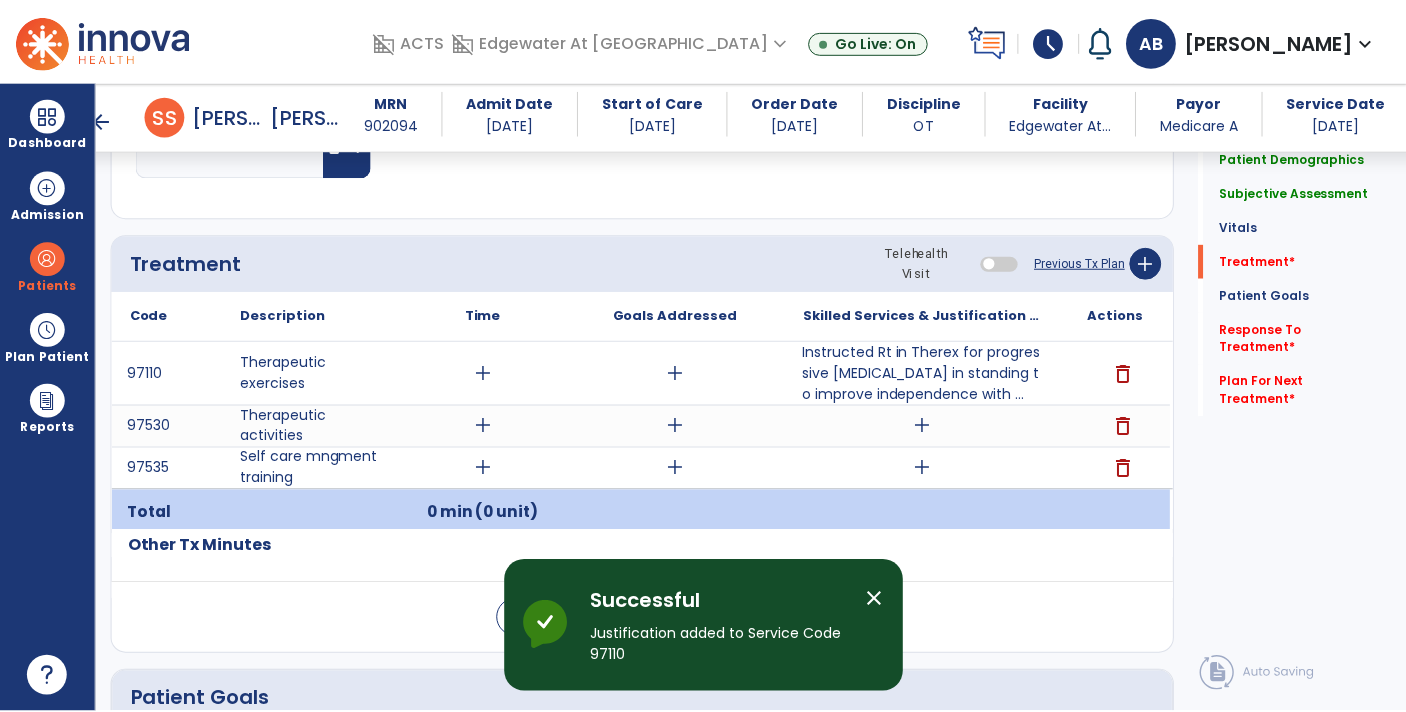 scroll, scrollTop: 1024, scrollLeft: 0, axis: vertical 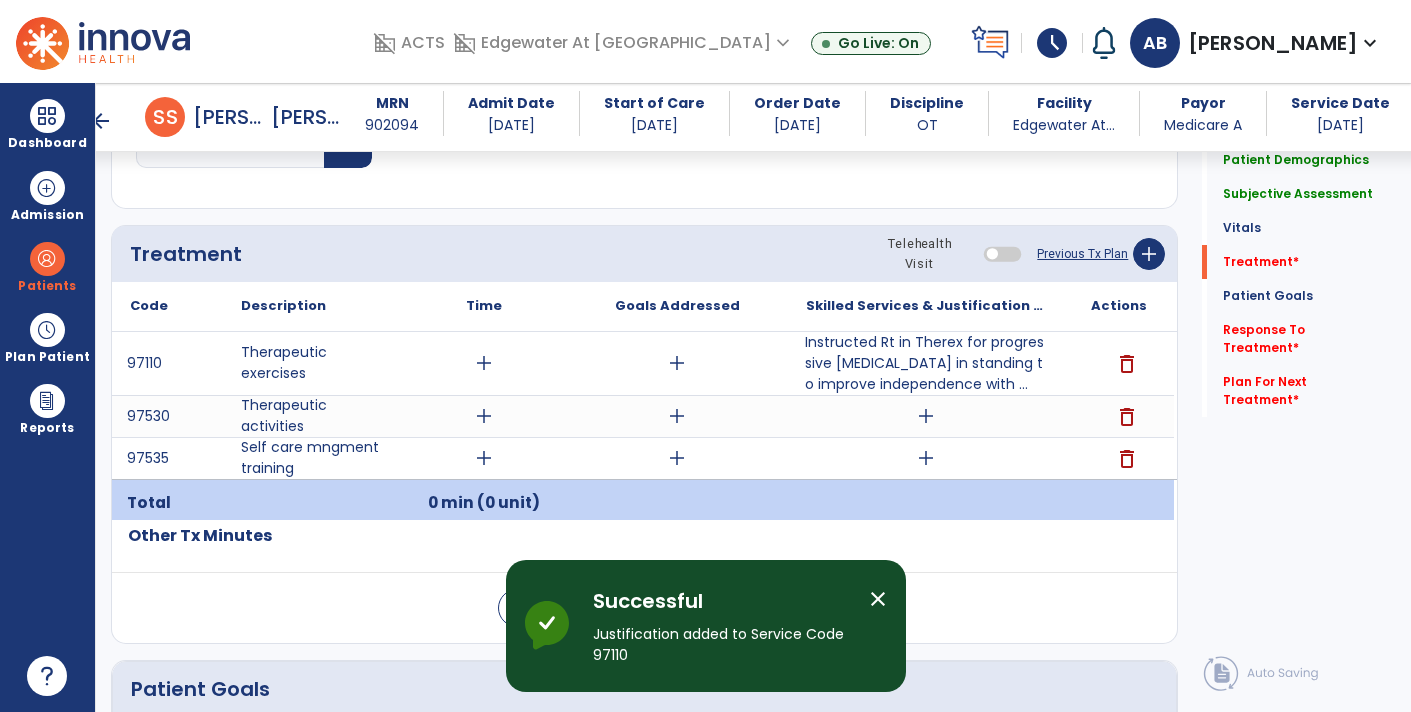 click on "add" at bounding box center [926, 458] 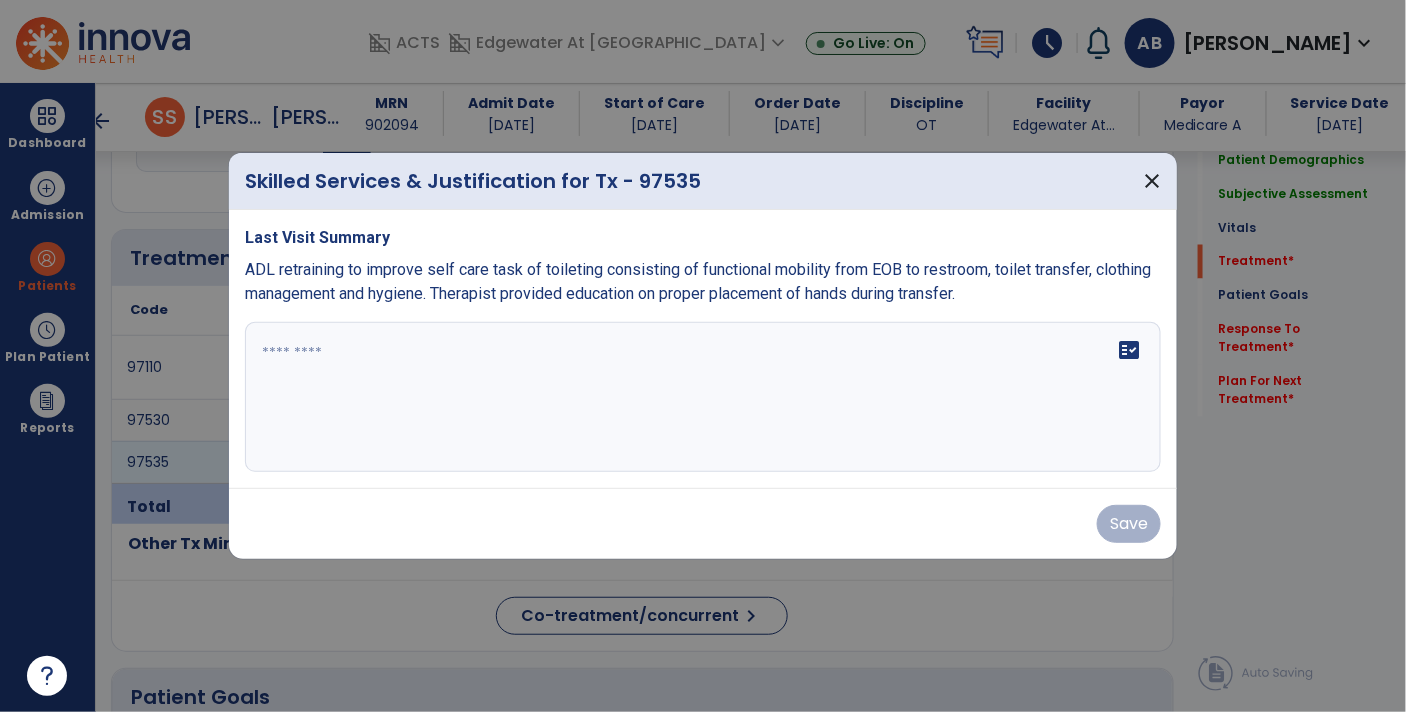 scroll, scrollTop: 1024, scrollLeft: 0, axis: vertical 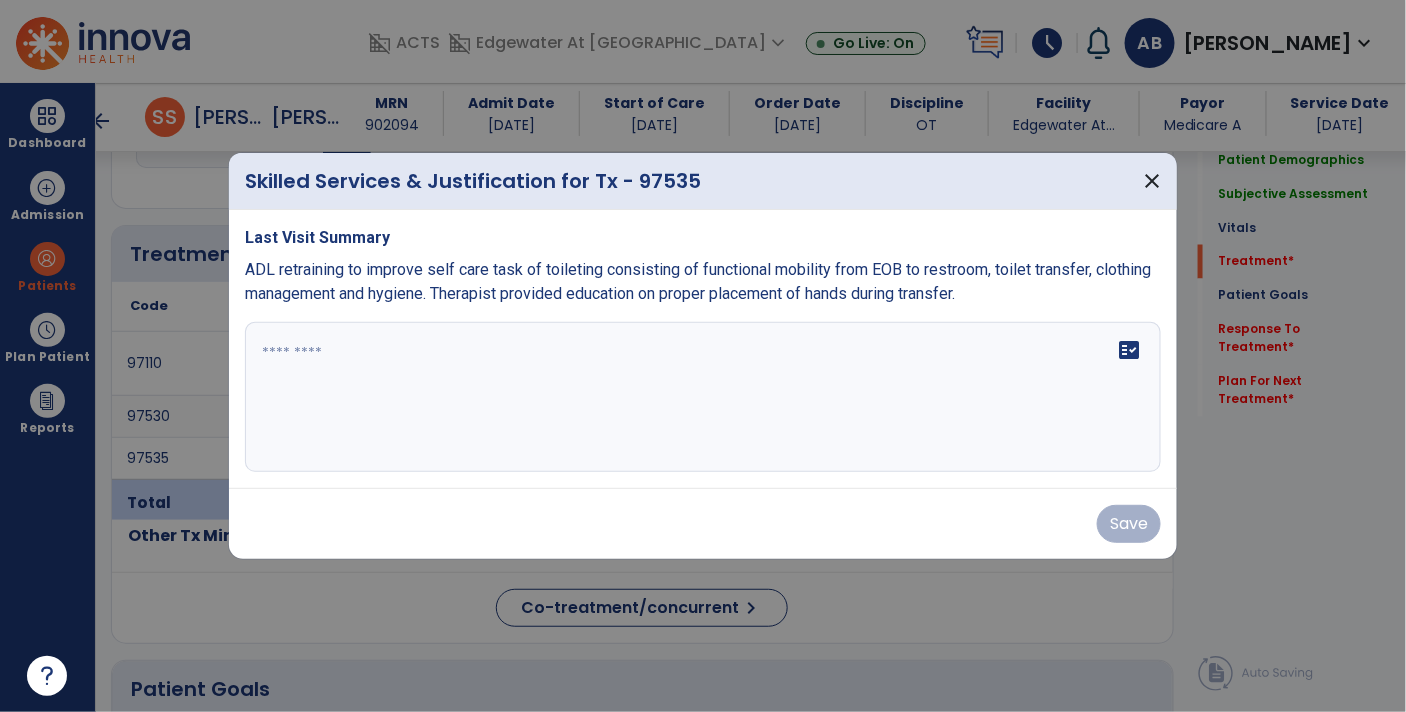 click at bounding box center (703, 397) 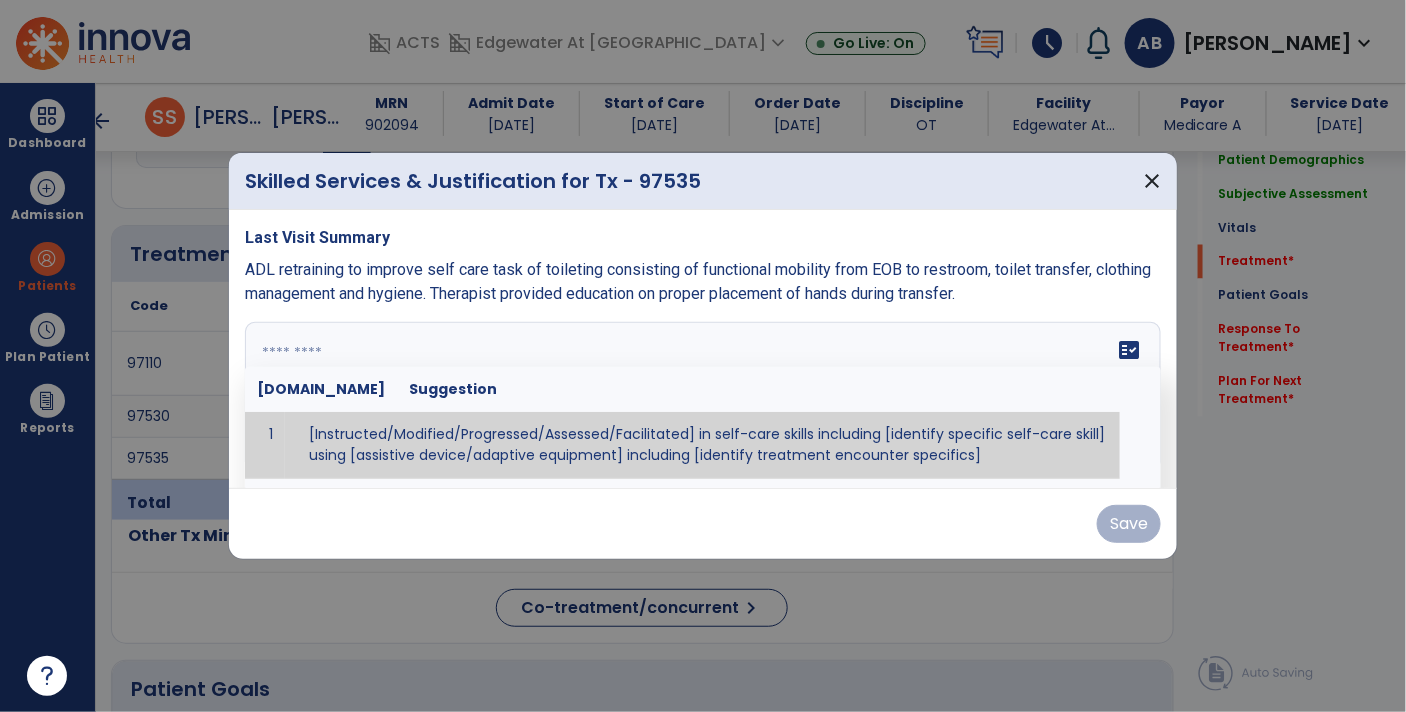 paste on "**********" 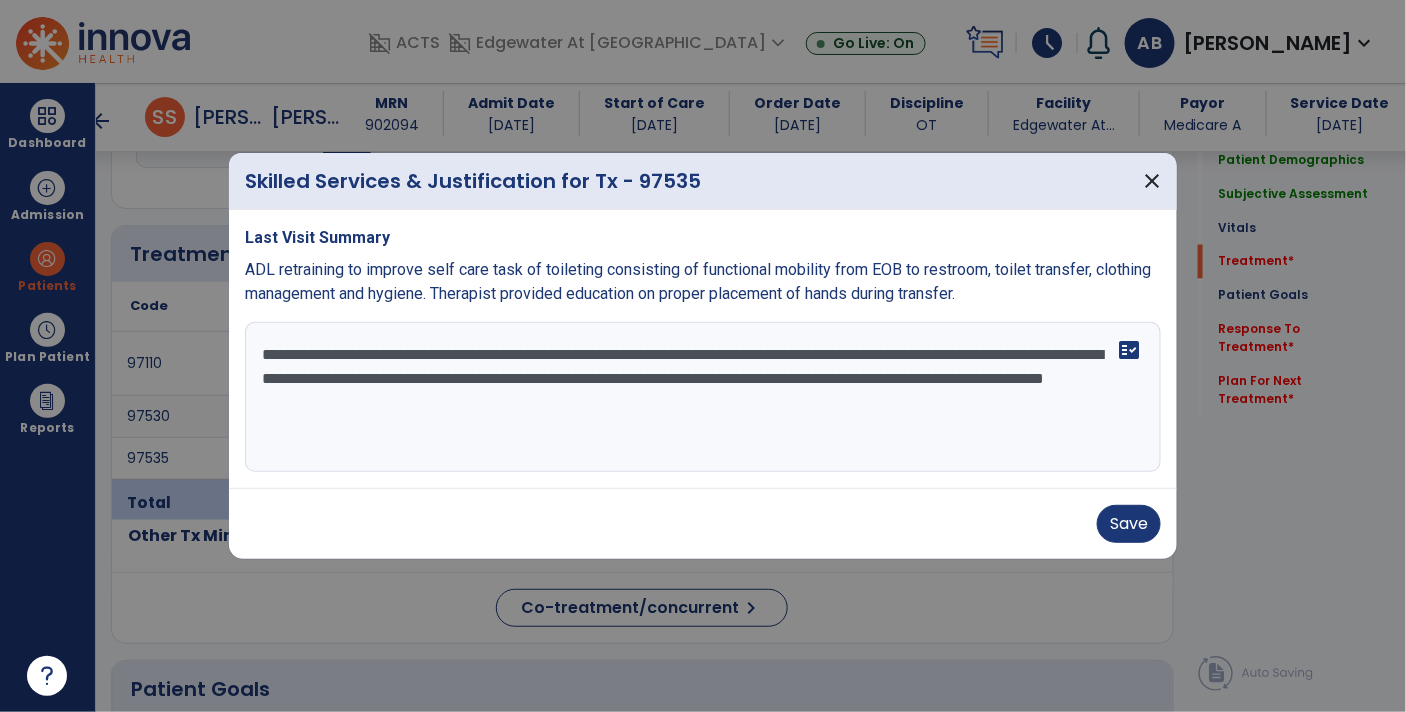 click on "**********" at bounding box center [703, 397] 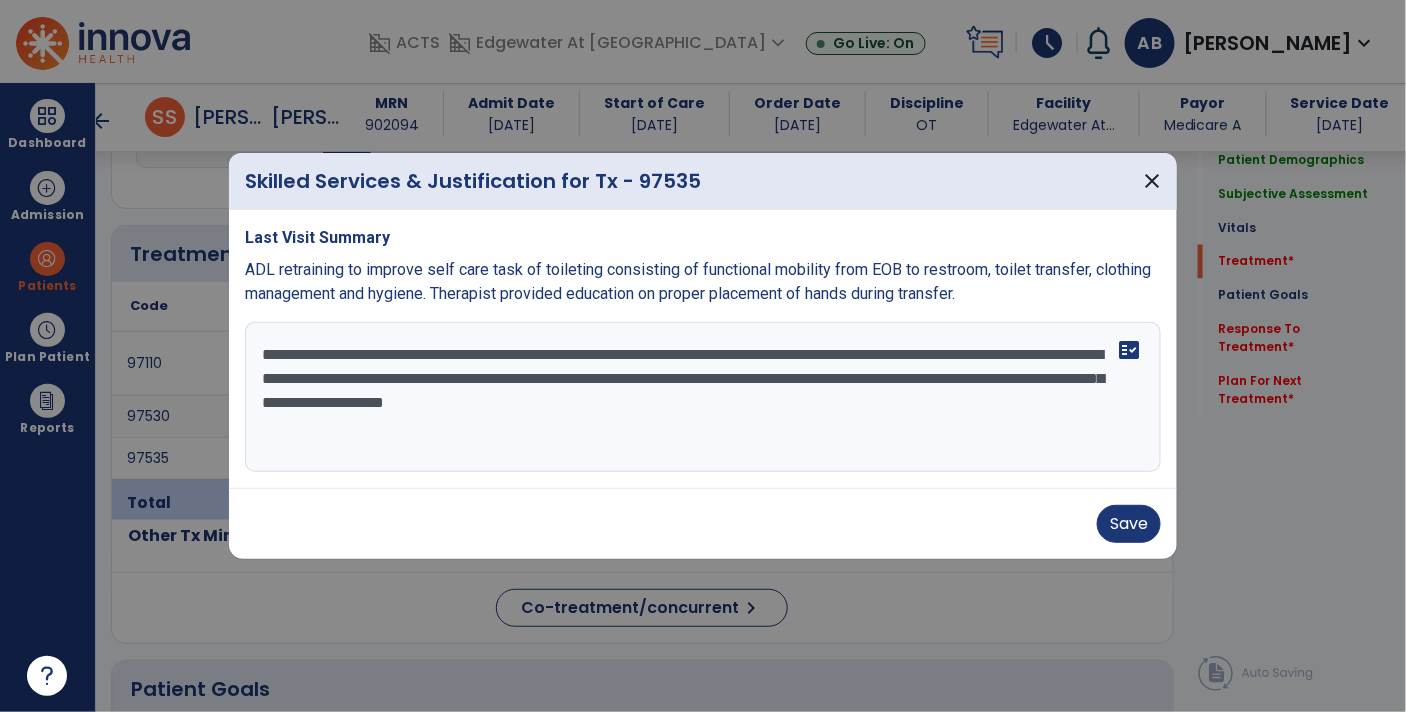 click on "**********" at bounding box center [703, 397] 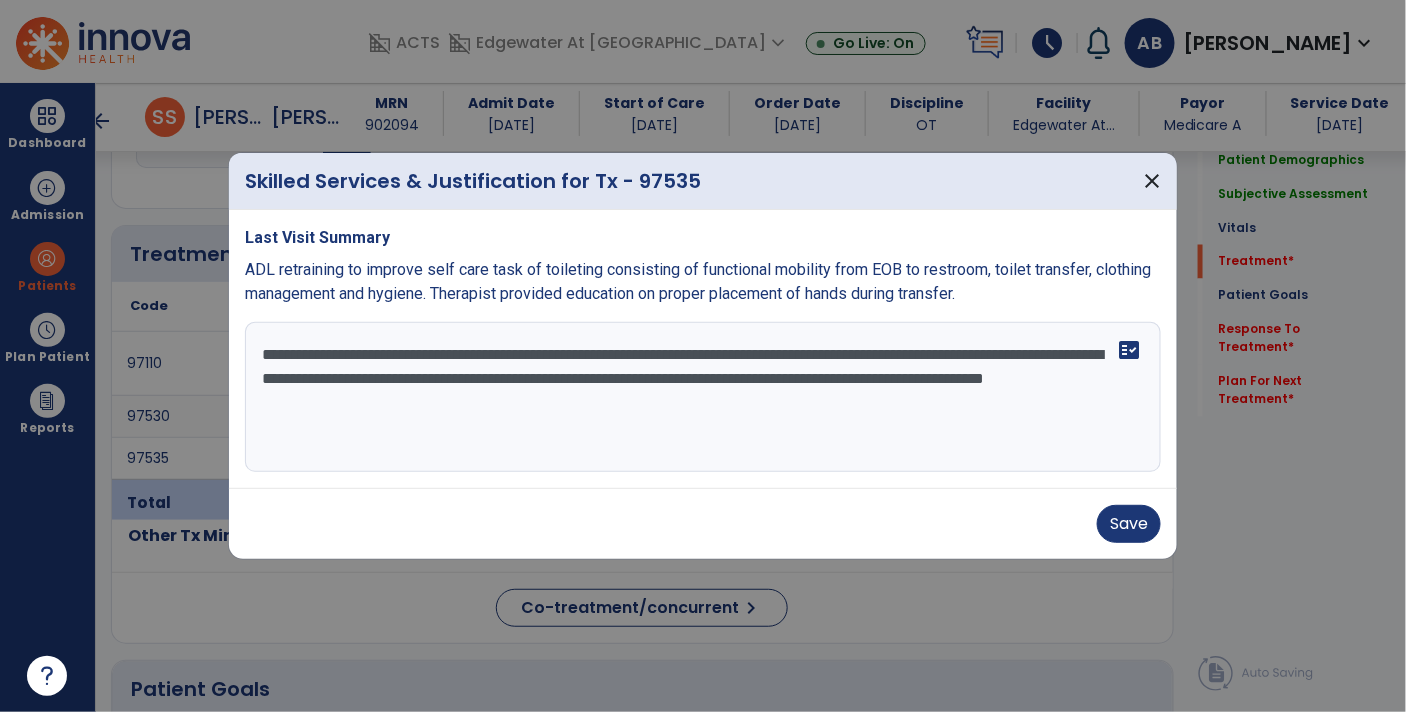 click on "**********" at bounding box center (703, 397) 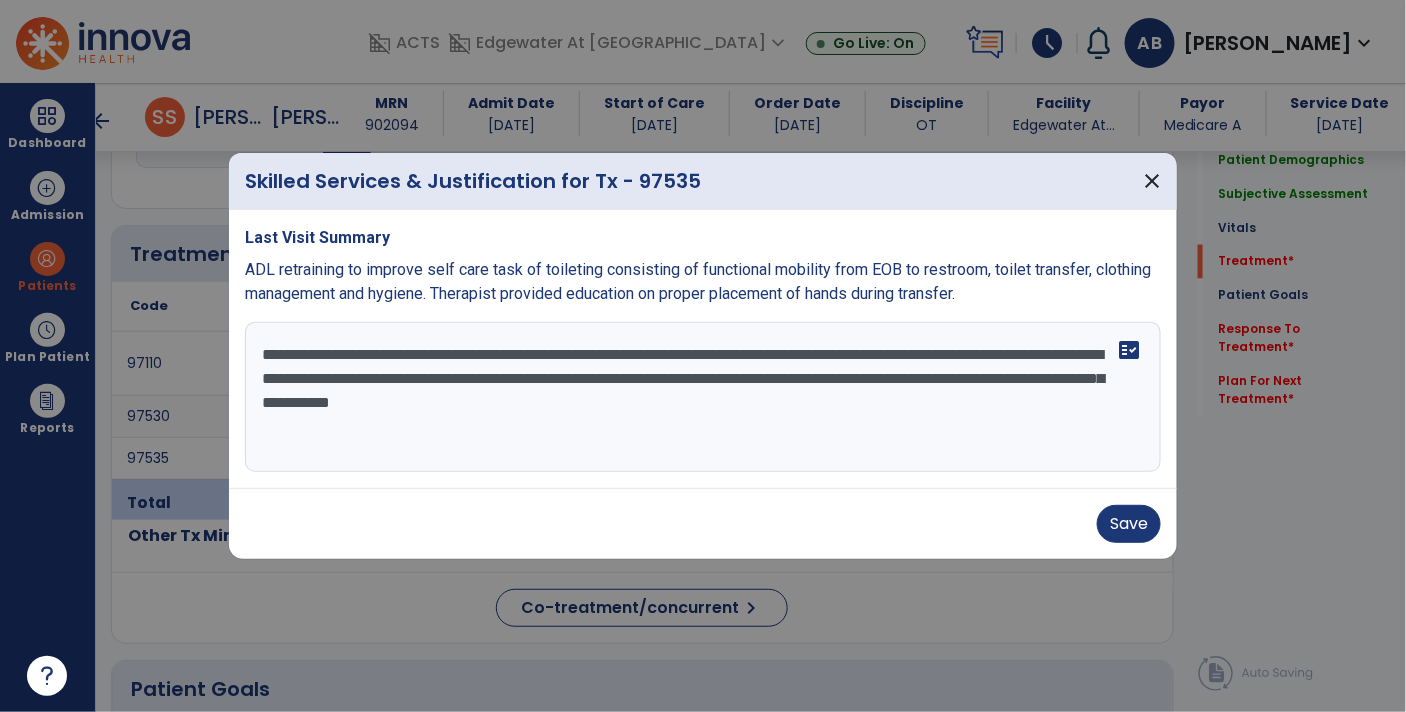 click on "**********" at bounding box center [703, 397] 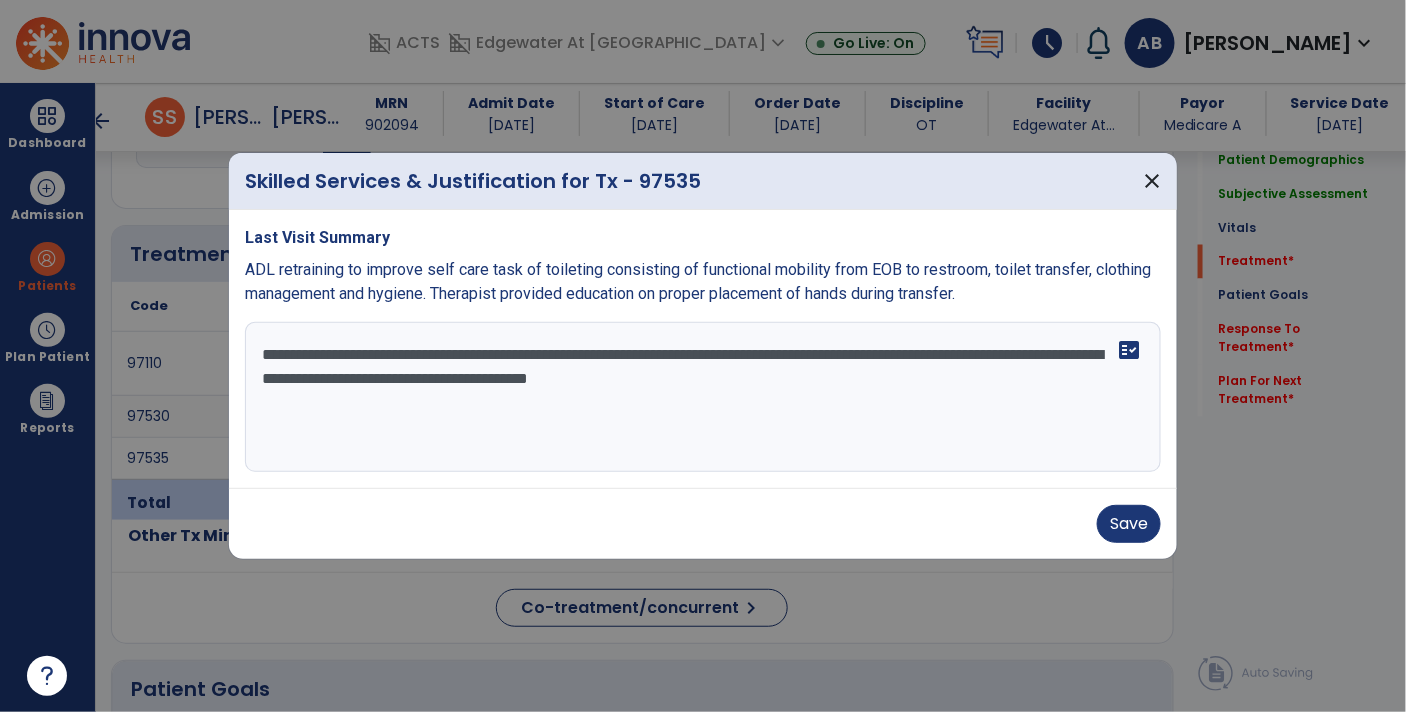click on "**********" at bounding box center (703, 397) 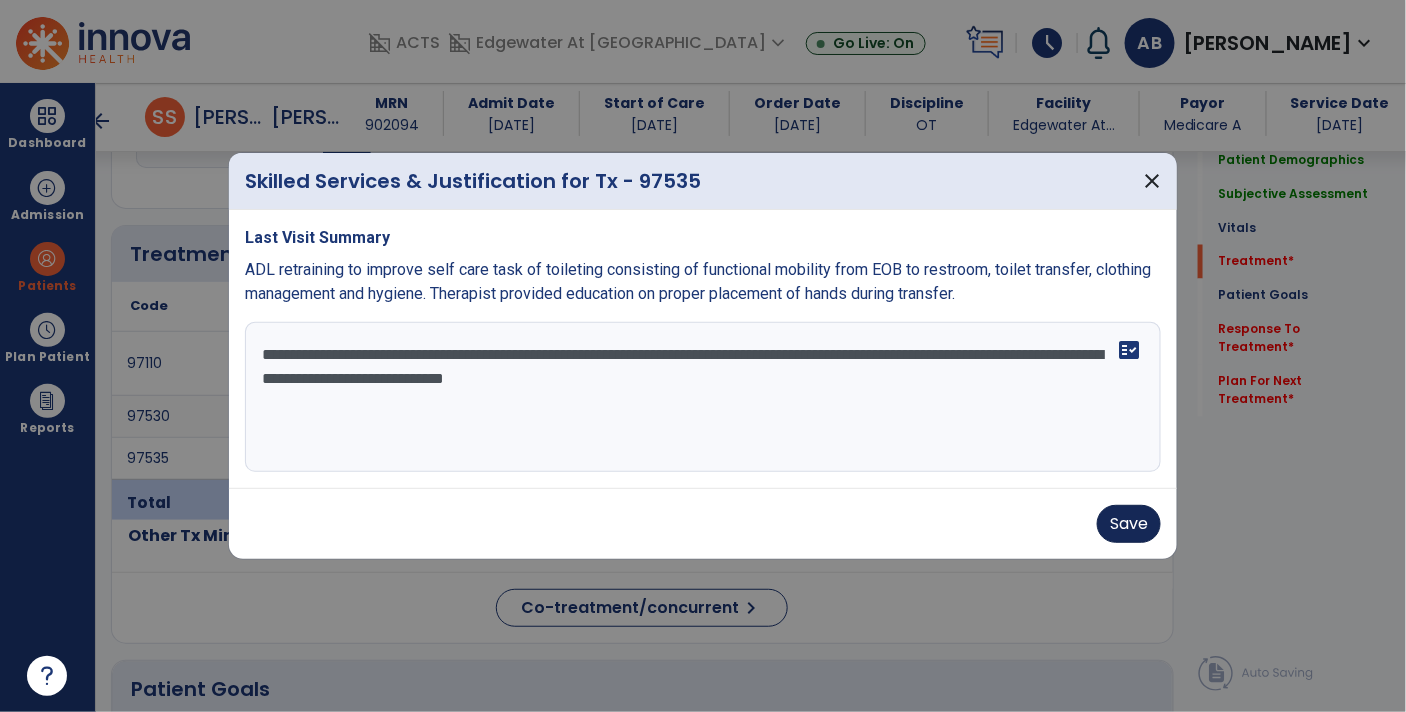 type on "**********" 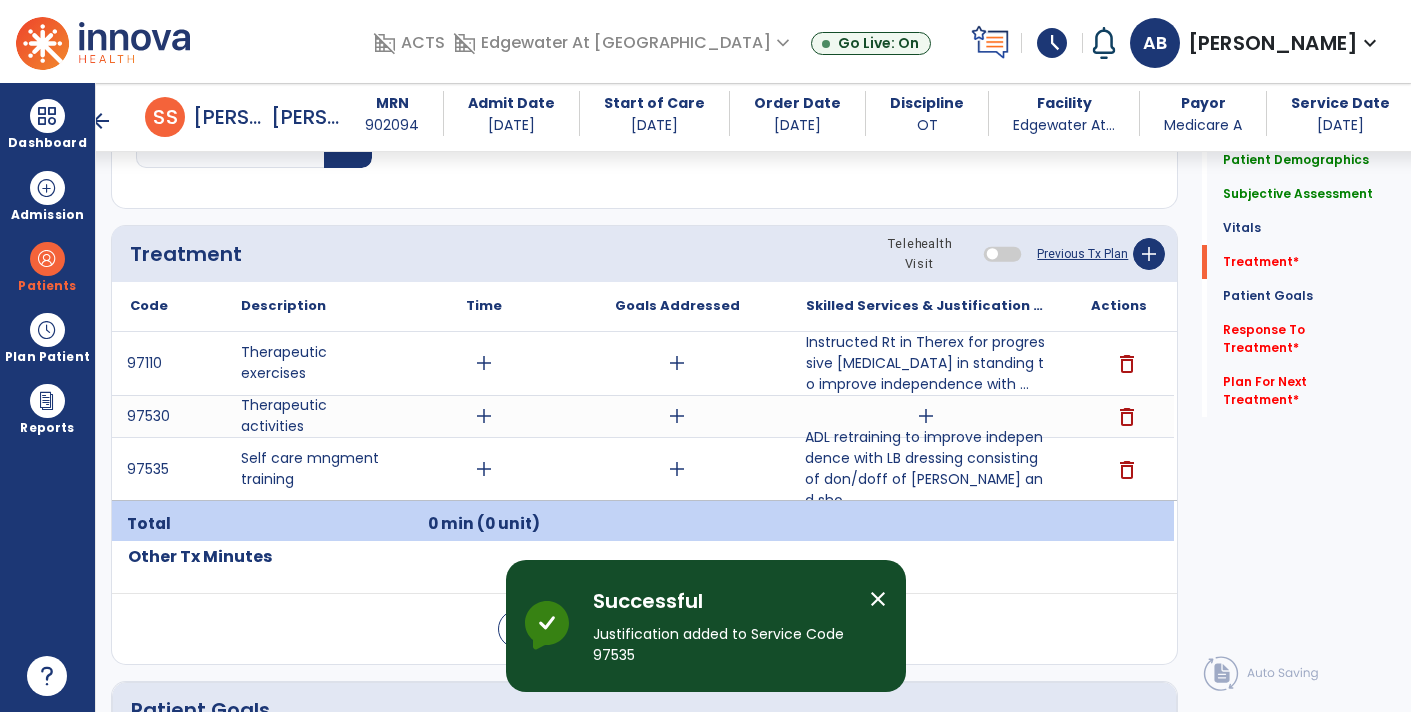 click on "add" at bounding box center [926, 416] 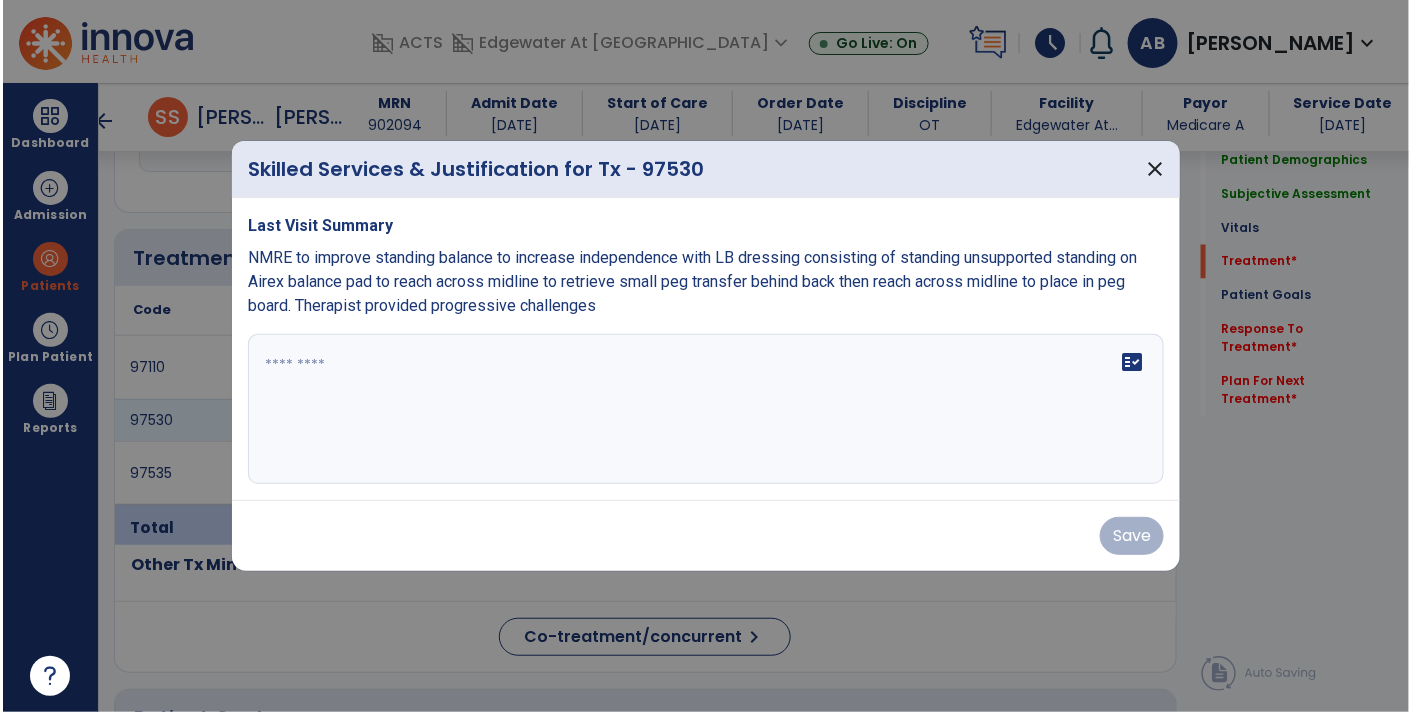 scroll, scrollTop: 1024, scrollLeft: 0, axis: vertical 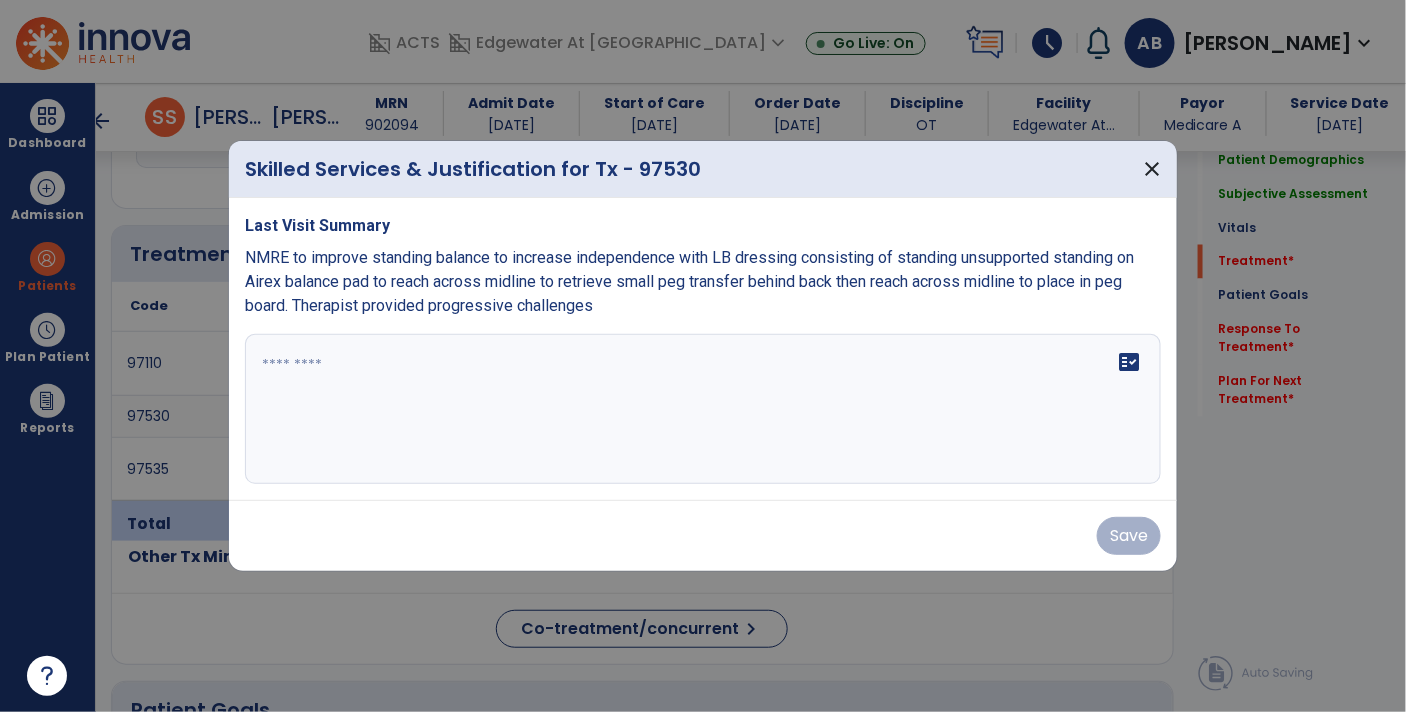 click at bounding box center (703, 409) 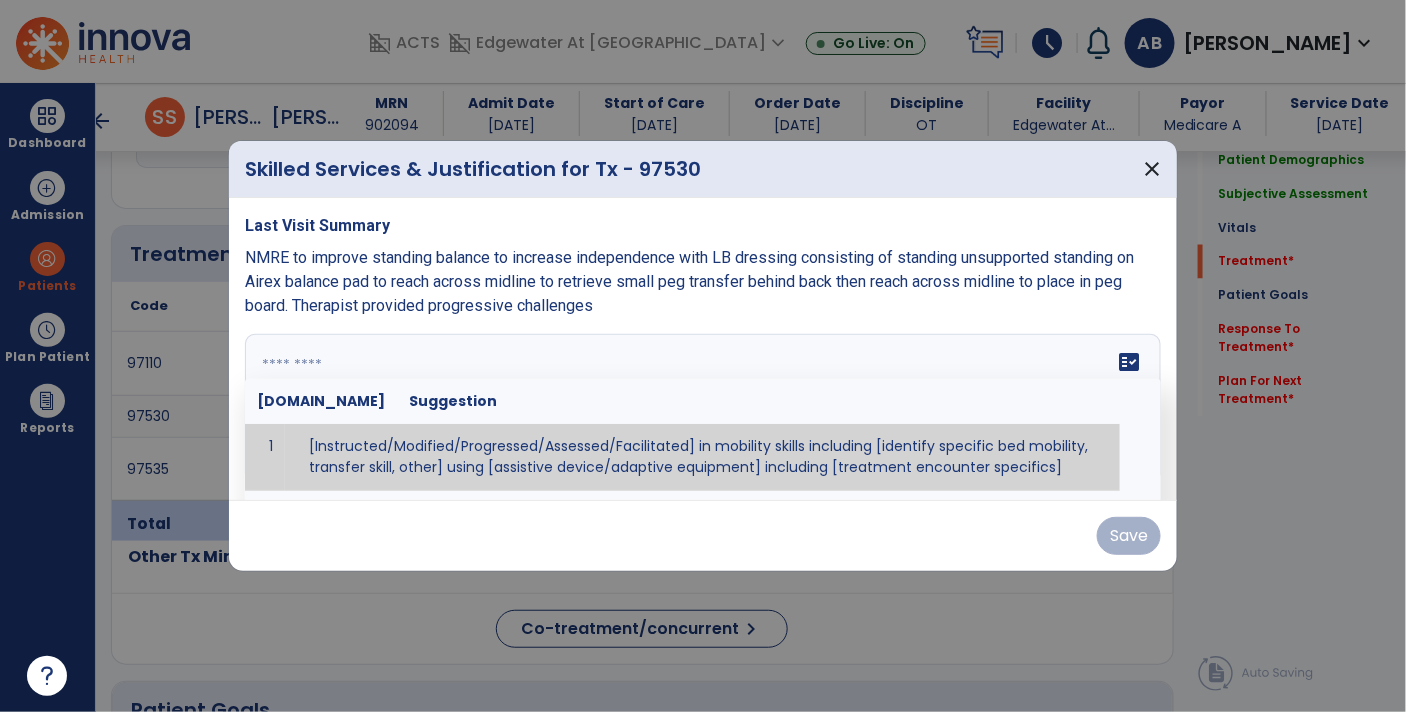 paste on "**********" 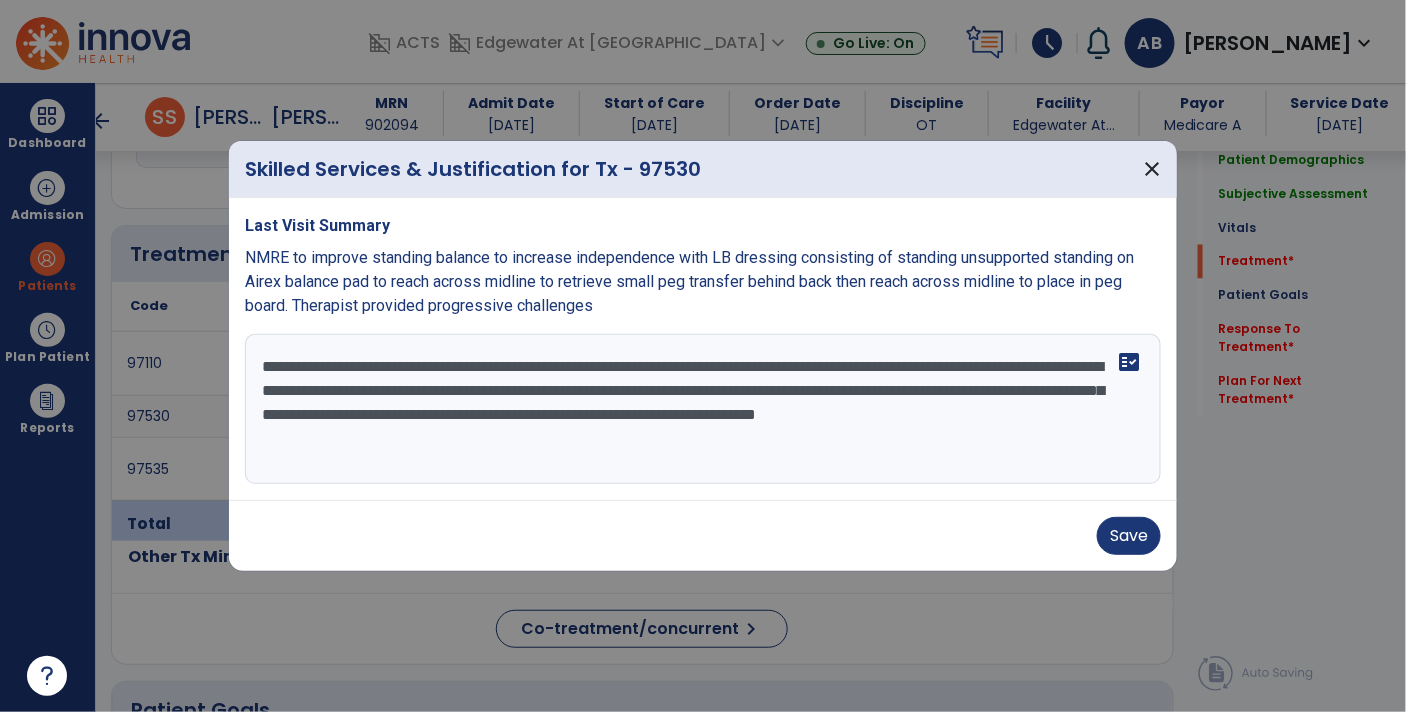 click on "**********" at bounding box center (703, 409) 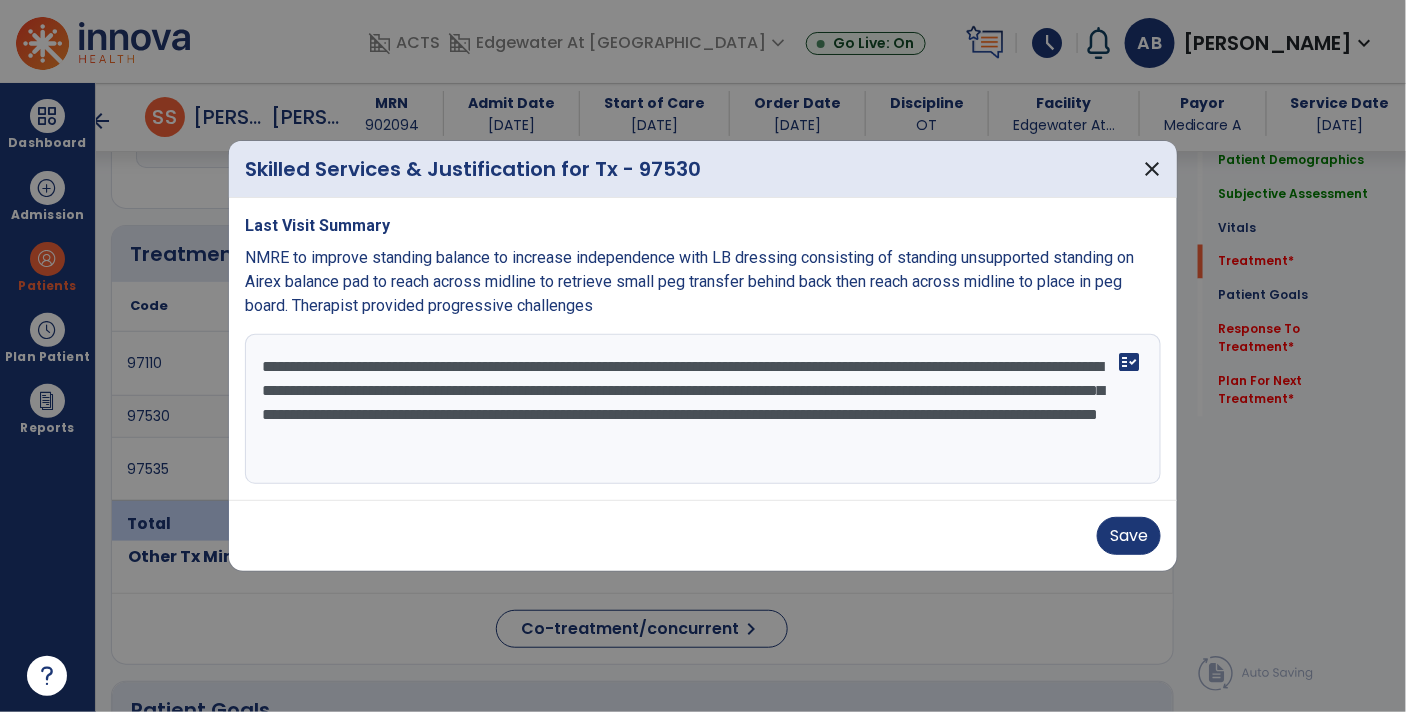 click on "**********" at bounding box center (703, 409) 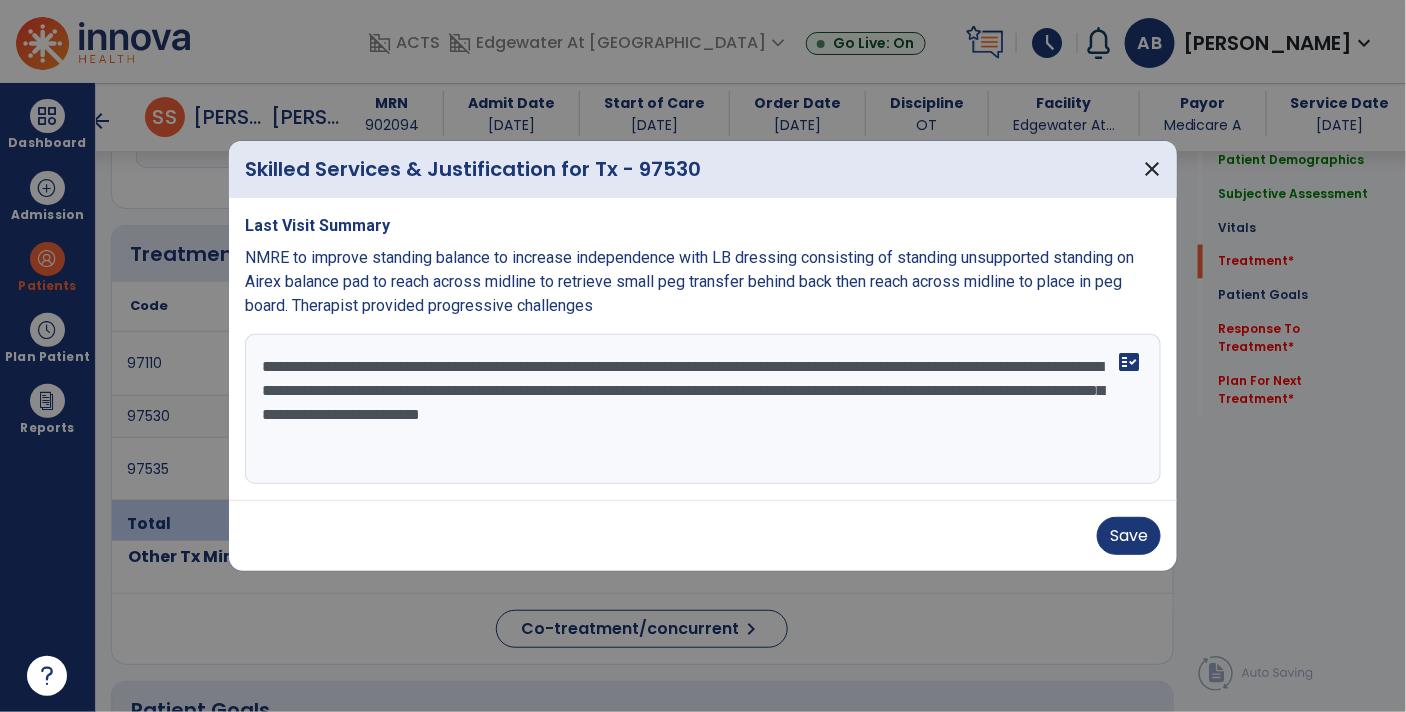 click on "**********" at bounding box center [703, 409] 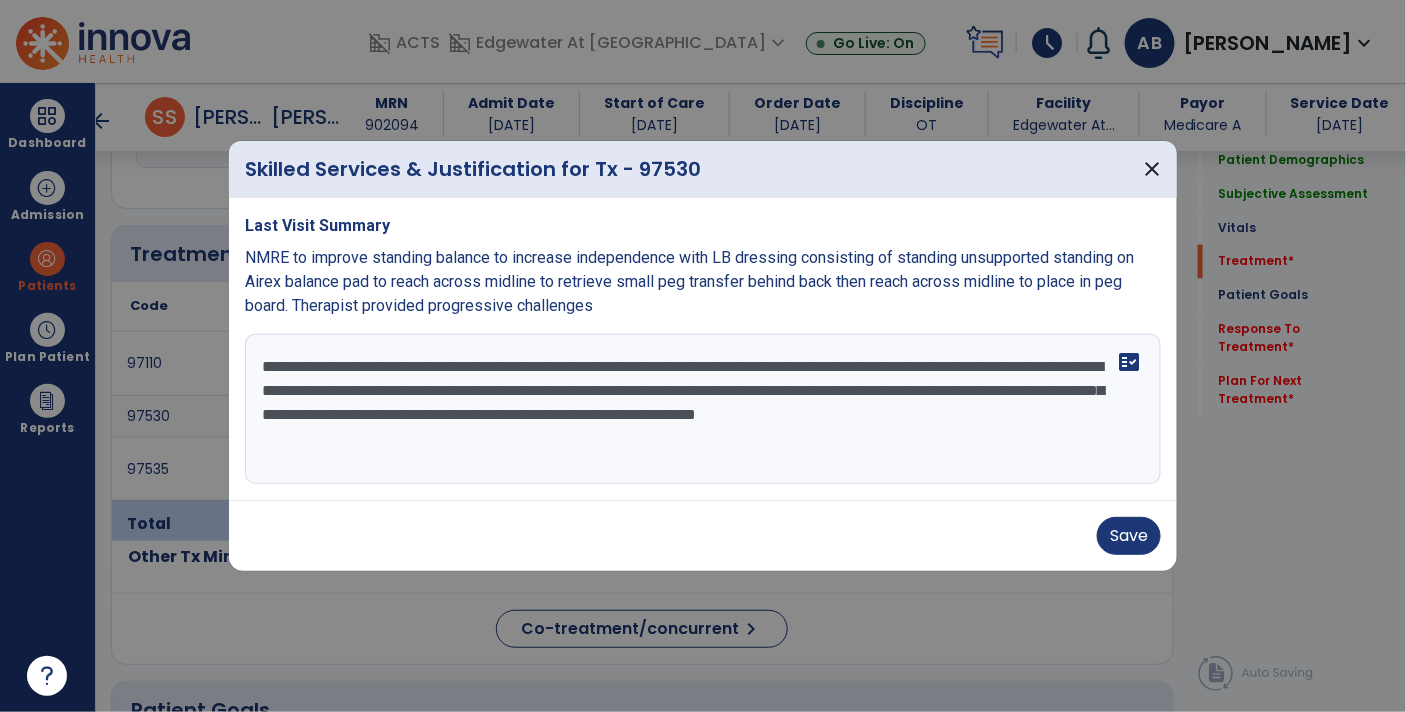 click on "**********" at bounding box center [703, 409] 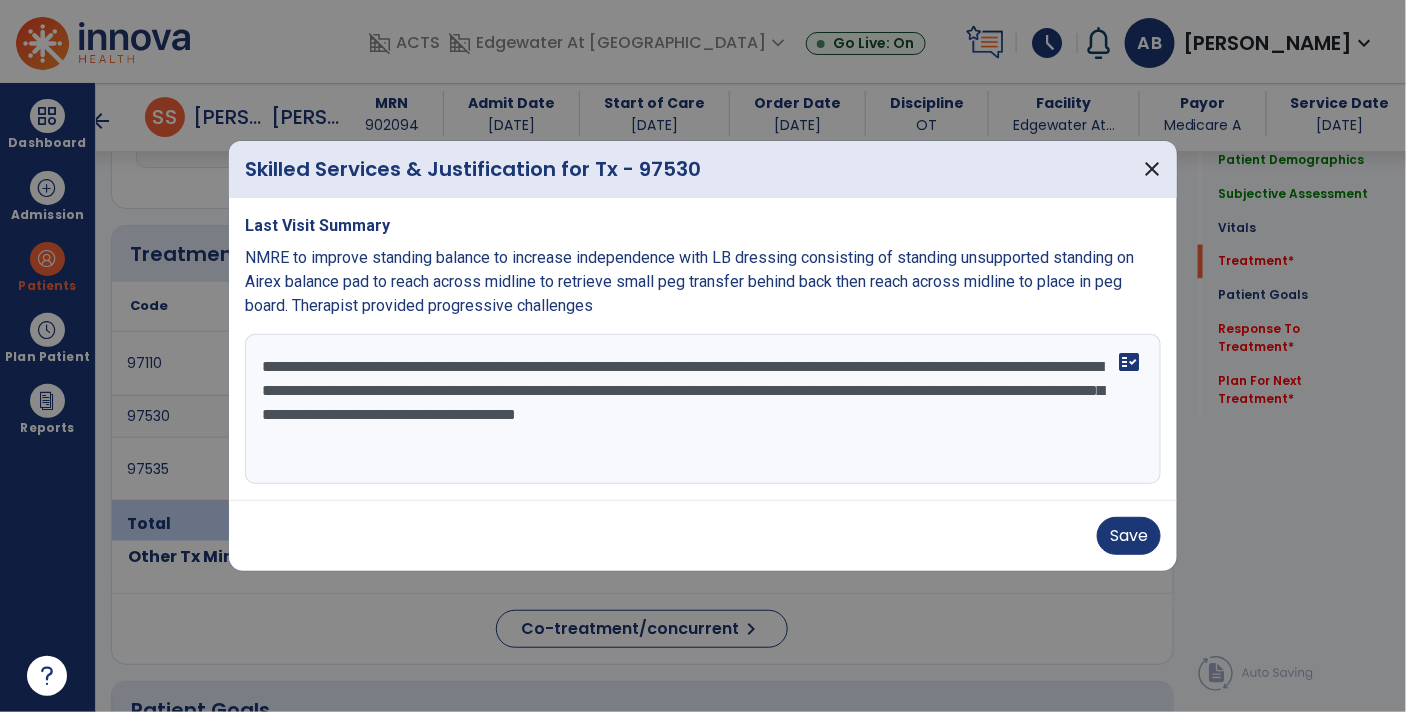 click on "**********" at bounding box center (703, 409) 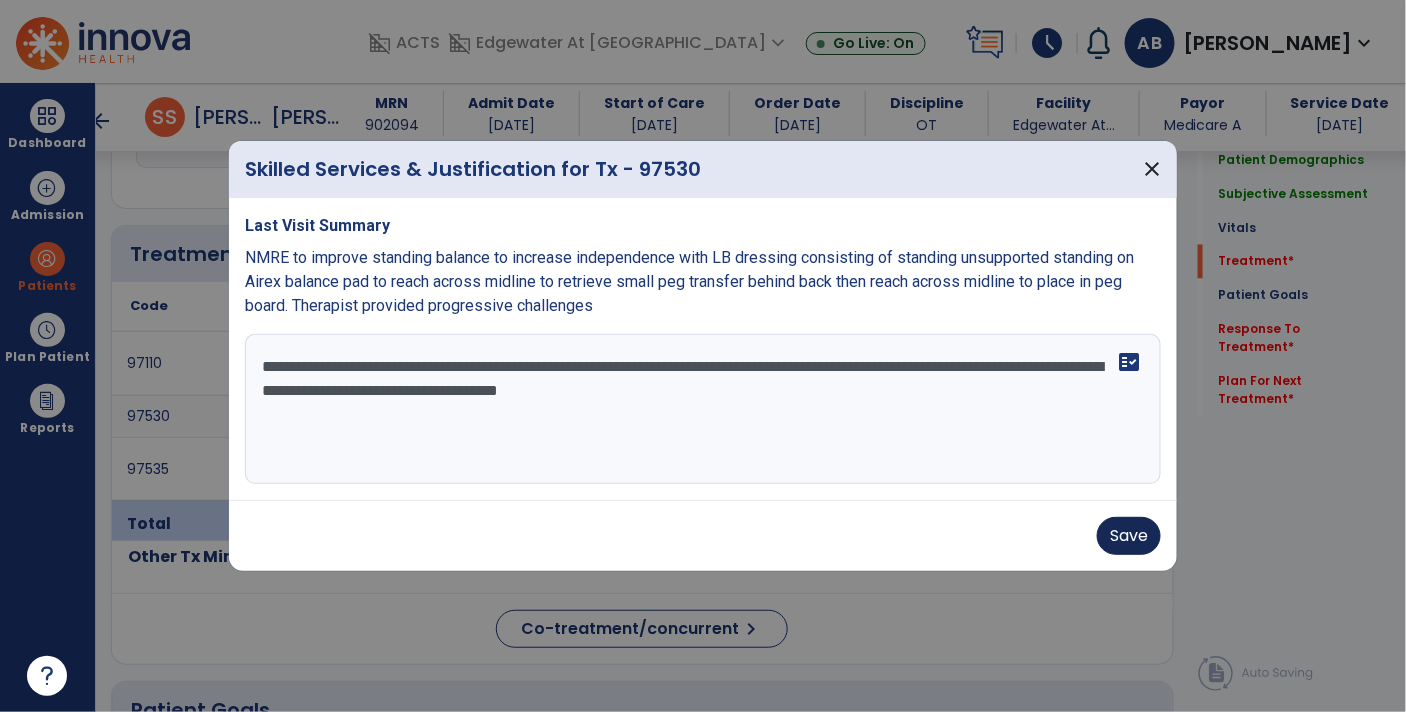 type on "**********" 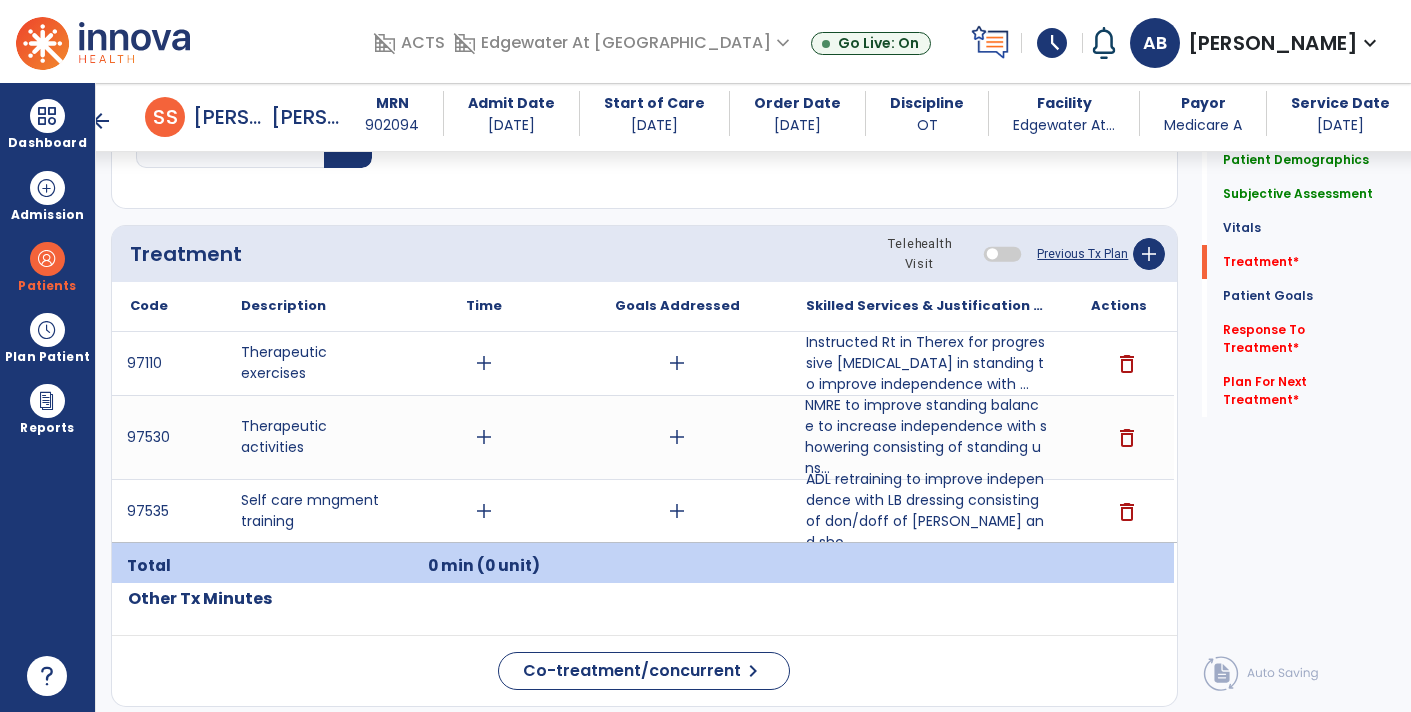 click on "add" at bounding box center [484, 363] 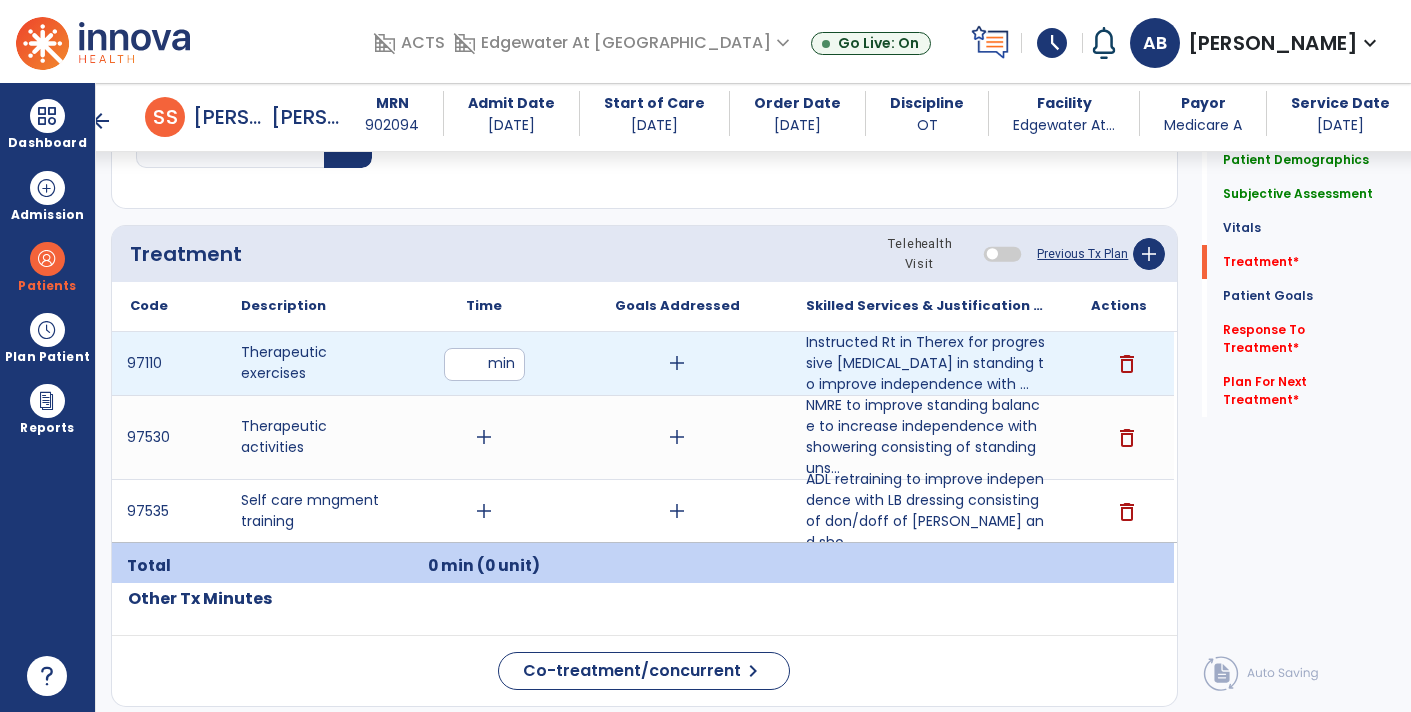 type on "**" 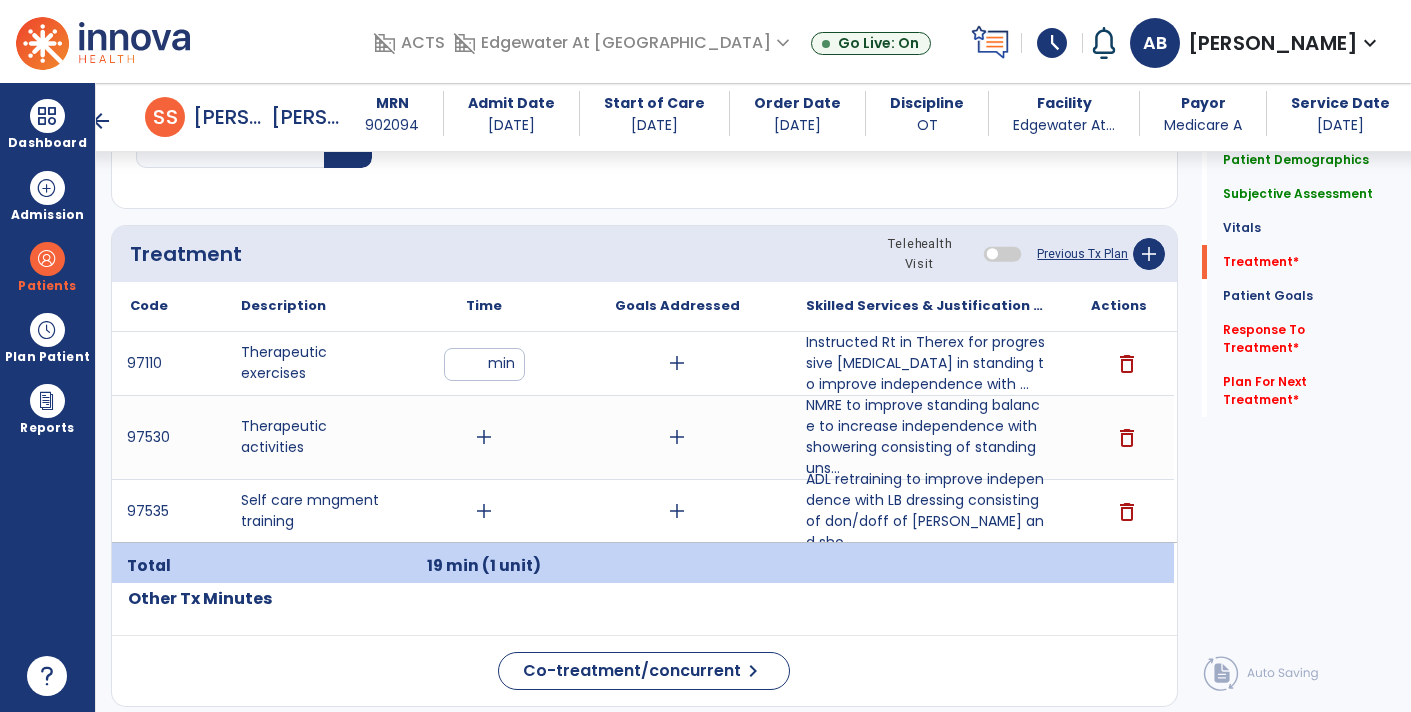 click on "add" at bounding box center [484, 511] 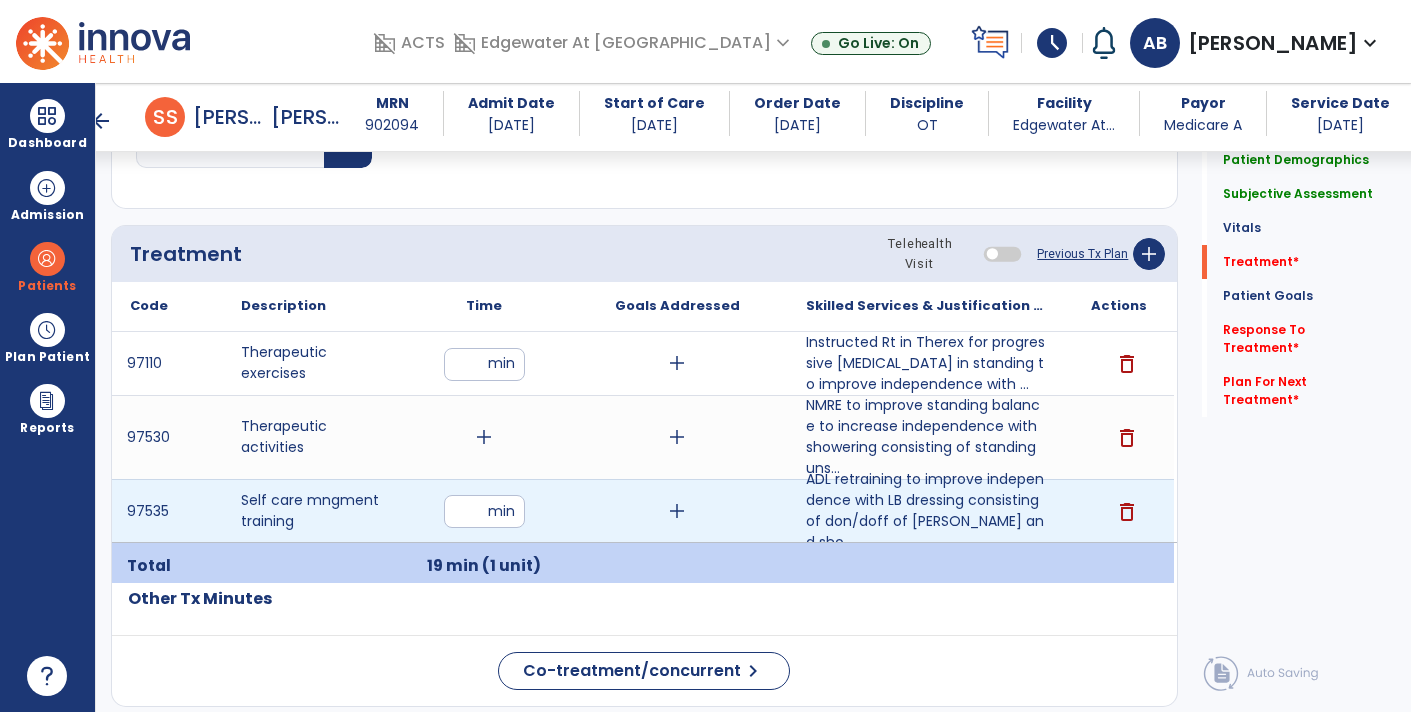 type on "**" 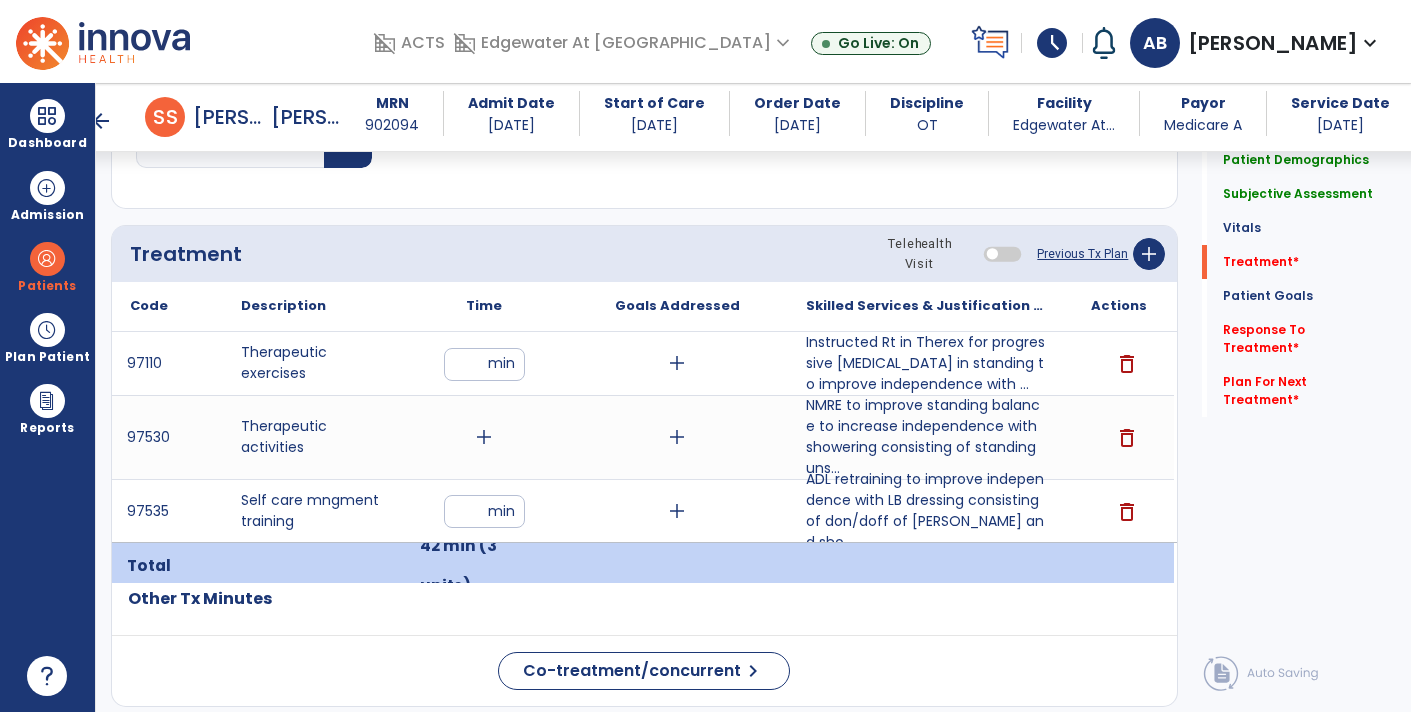 click on "add" at bounding box center [484, 437] 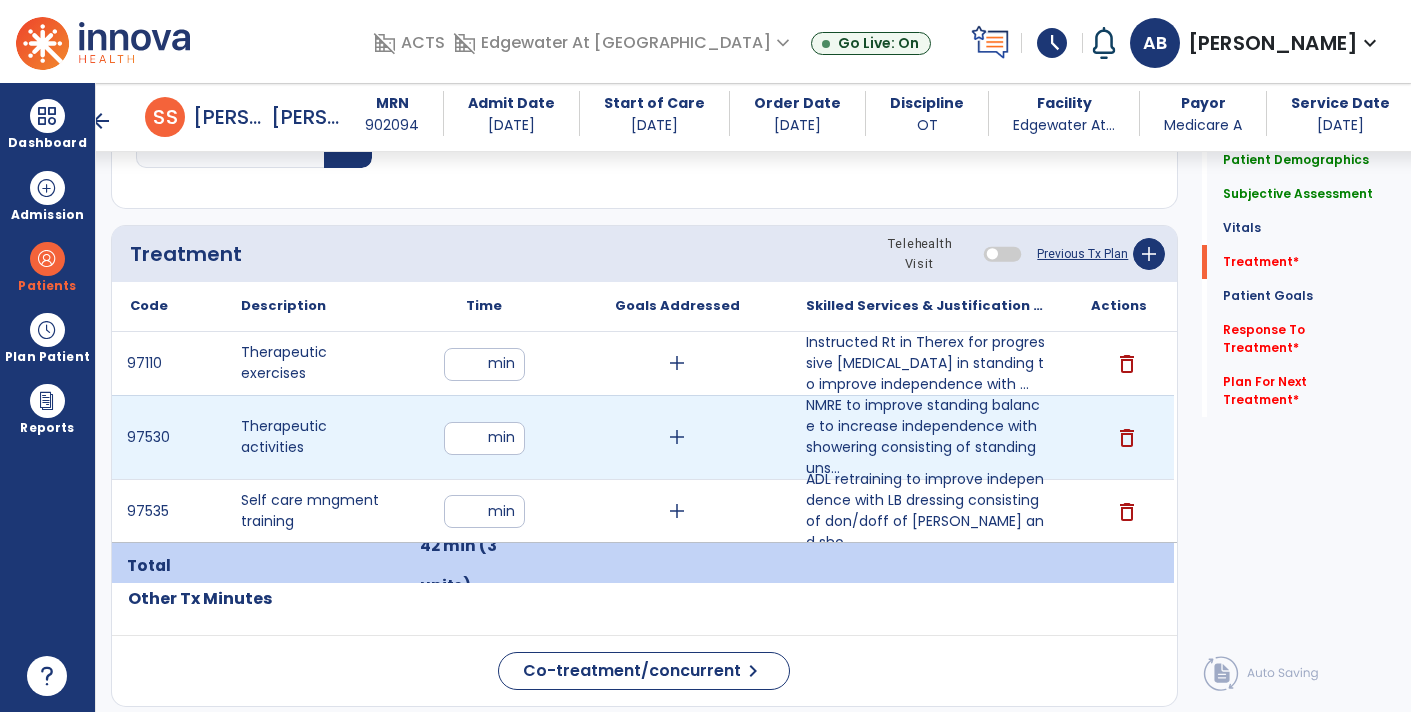 type on "**" 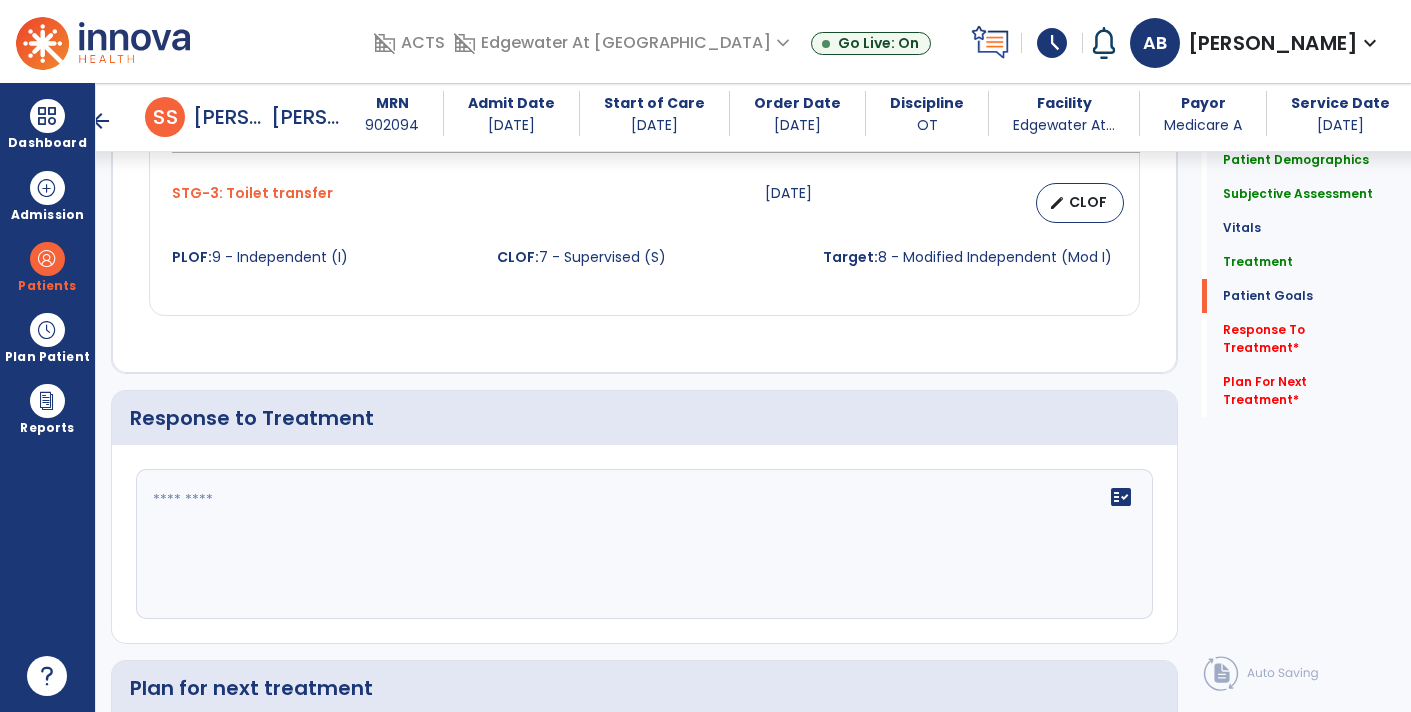 scroll, scrollTop: 2656, scrollLeft: 0, axis: vertical 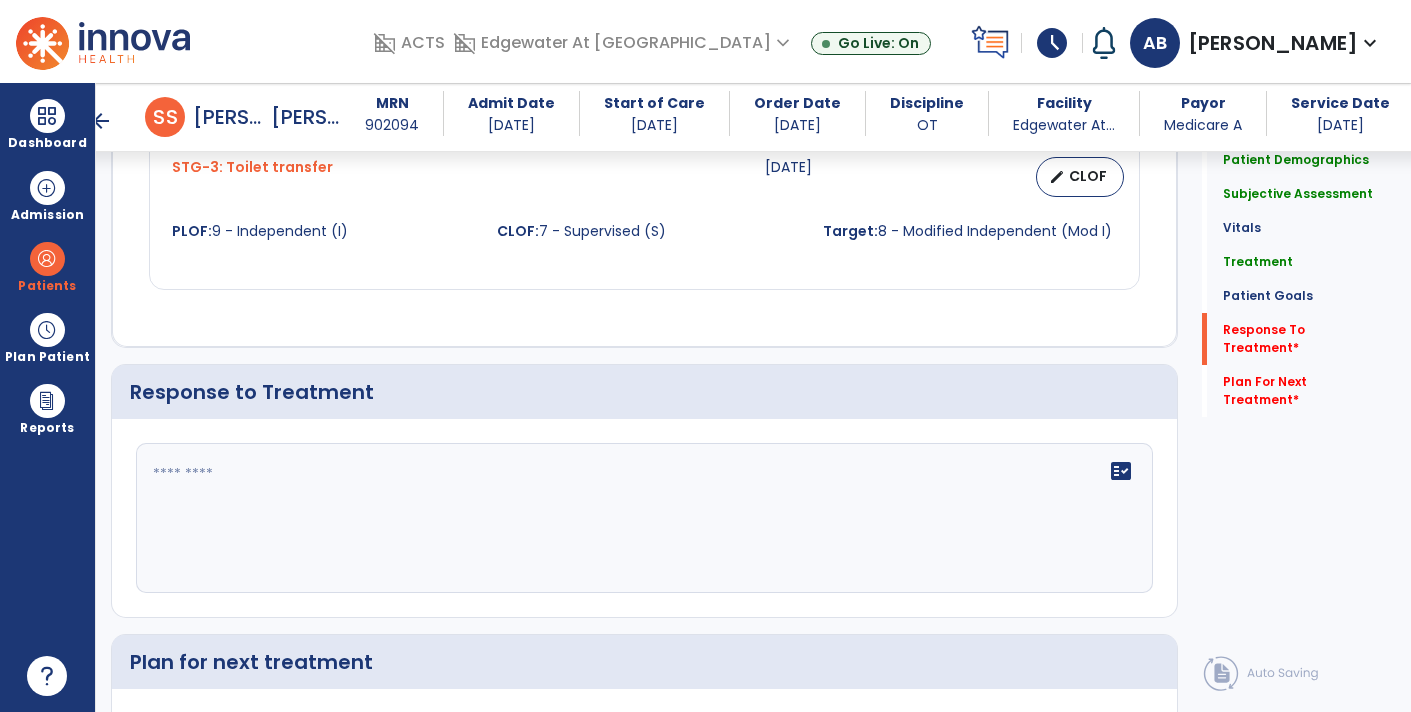 click 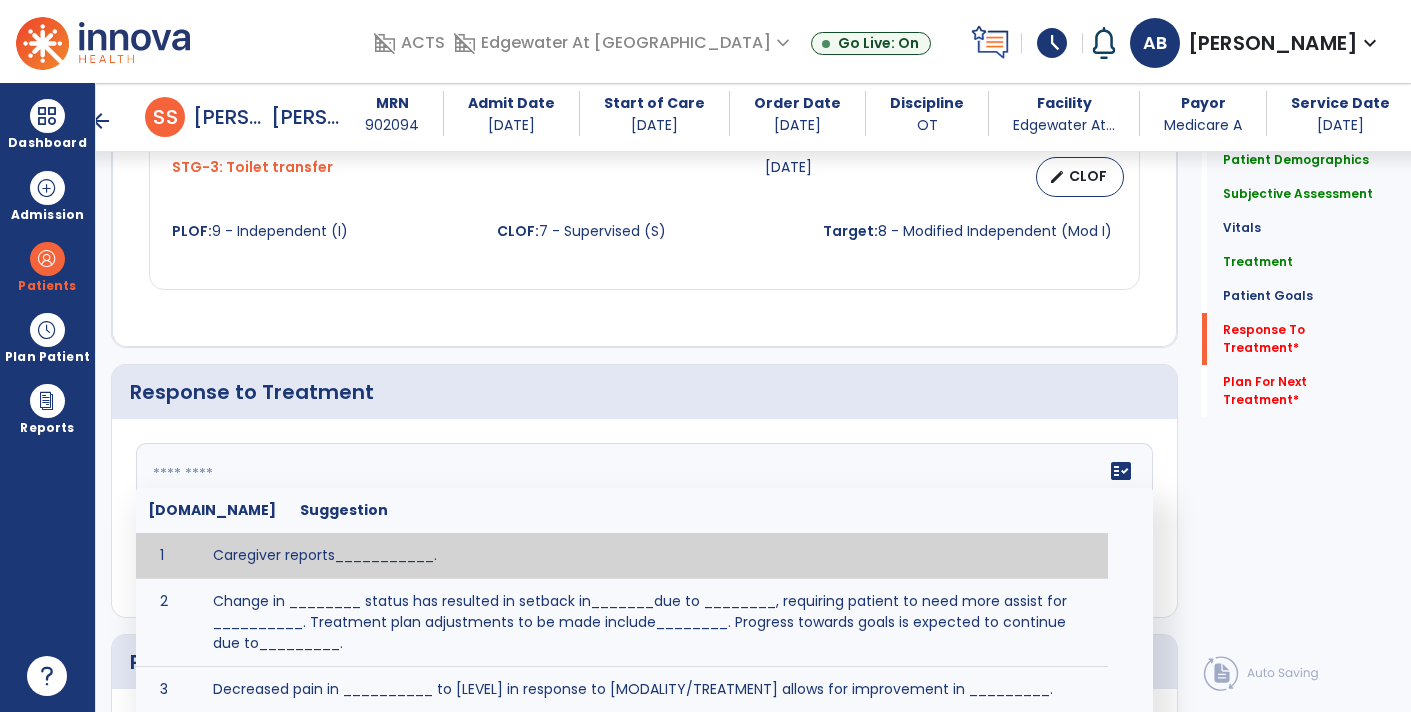 click on "STG-3: Toilet transfer" at bounding box center [456, 177] 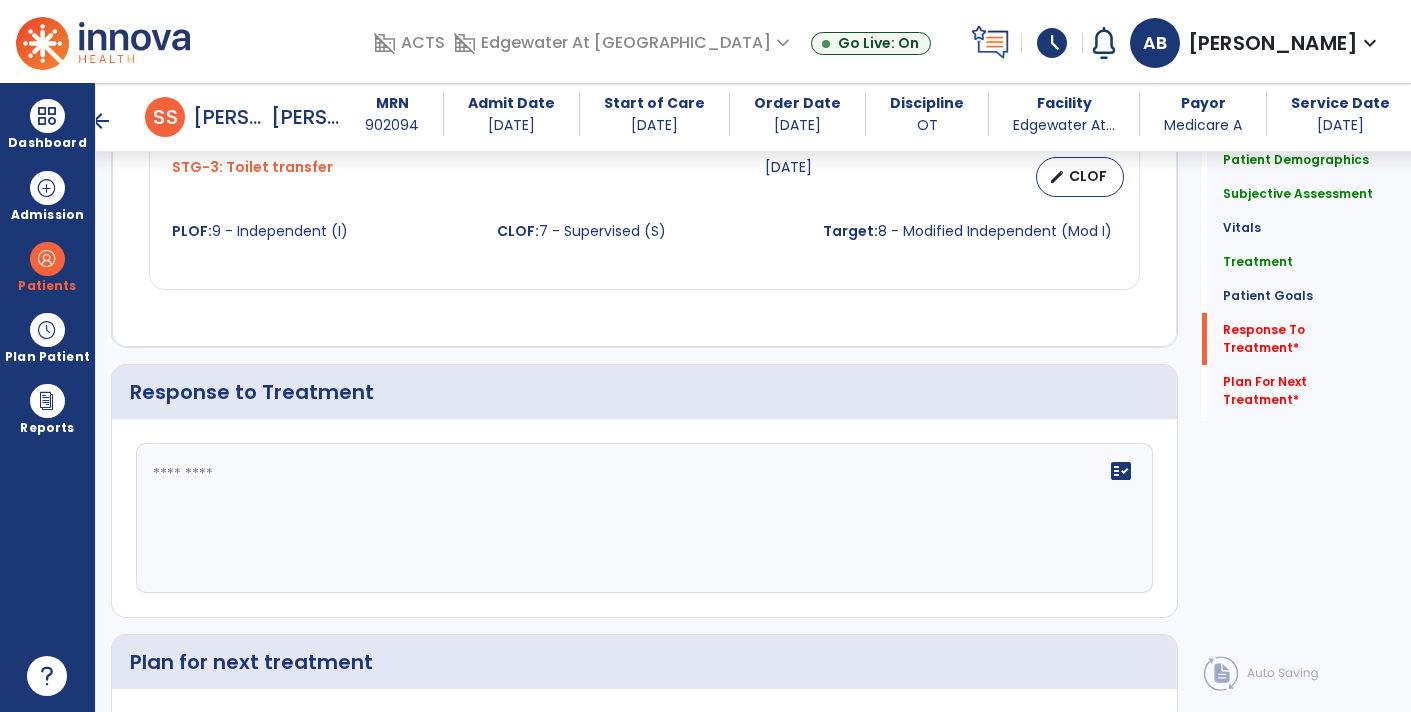 click on "fact_check" 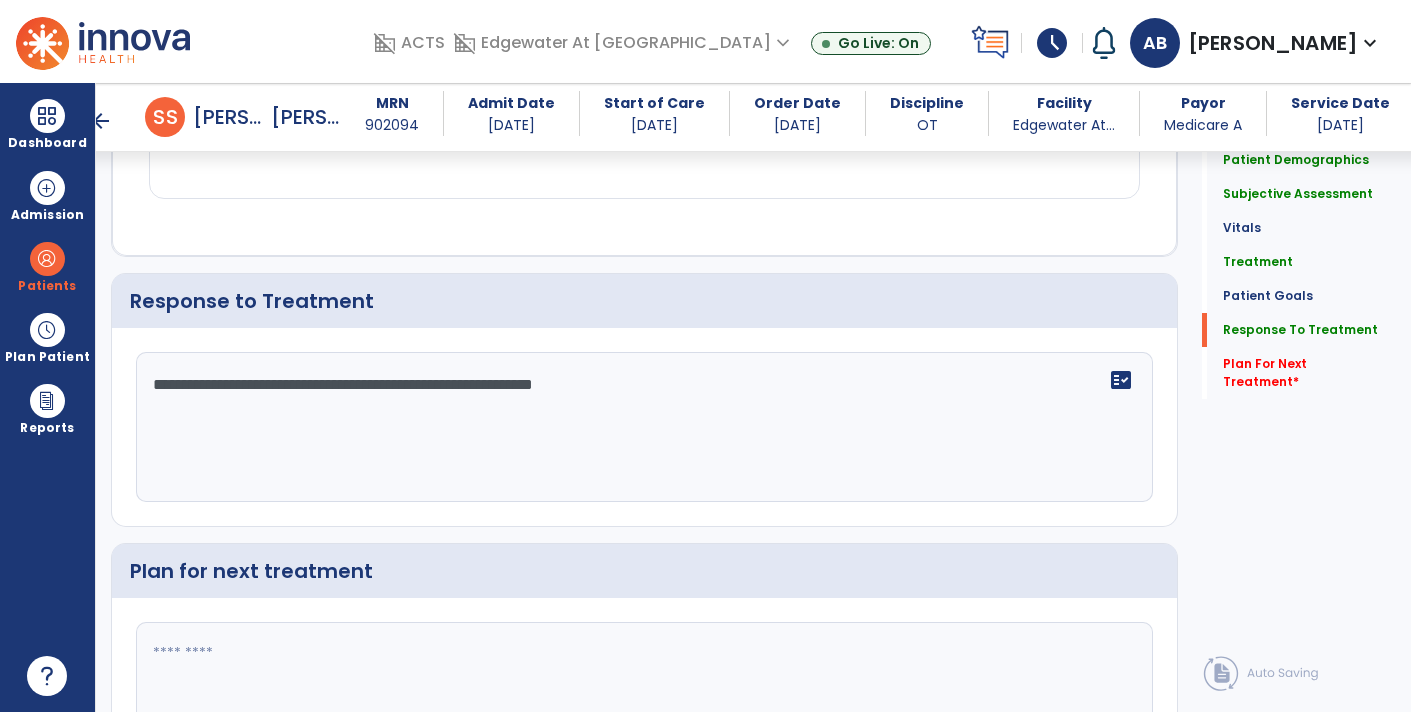 scroll, scrollTop: 2747, scrollLeft: 0, axis: vertical 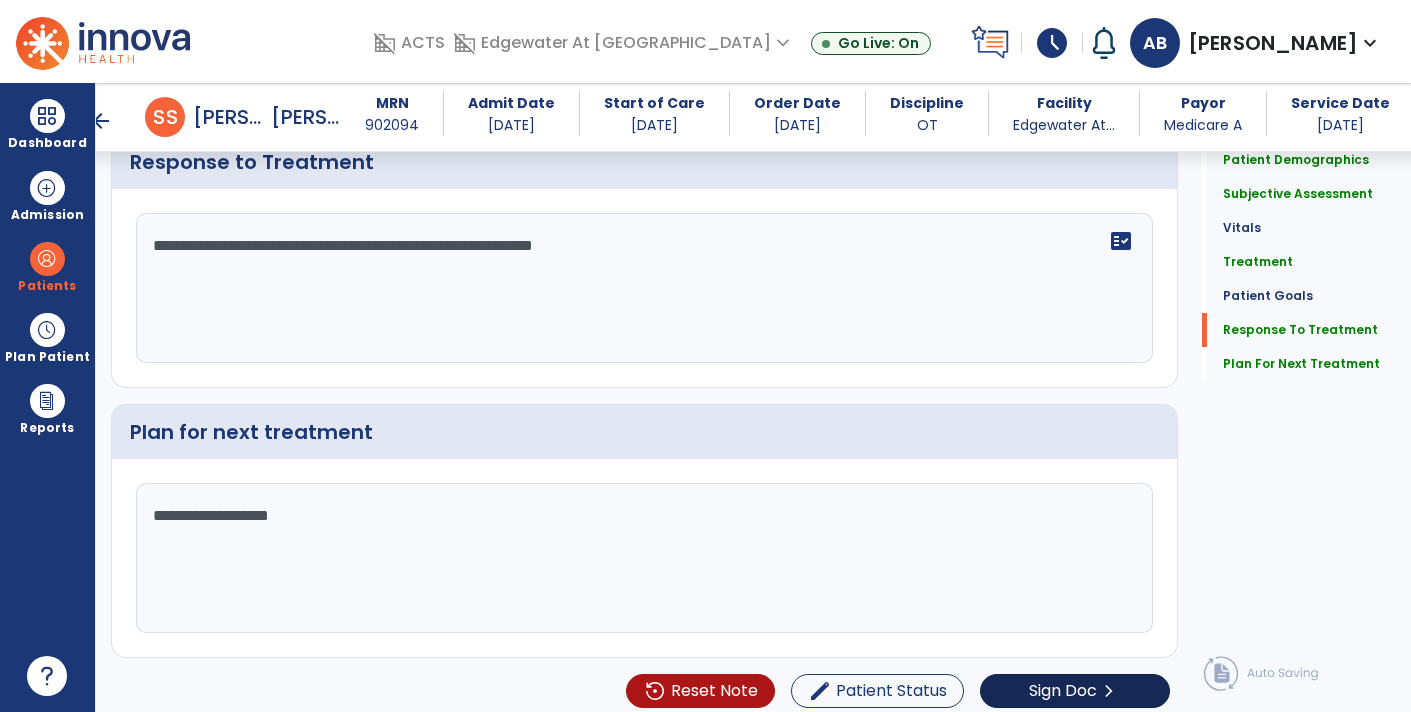 type on "**********" 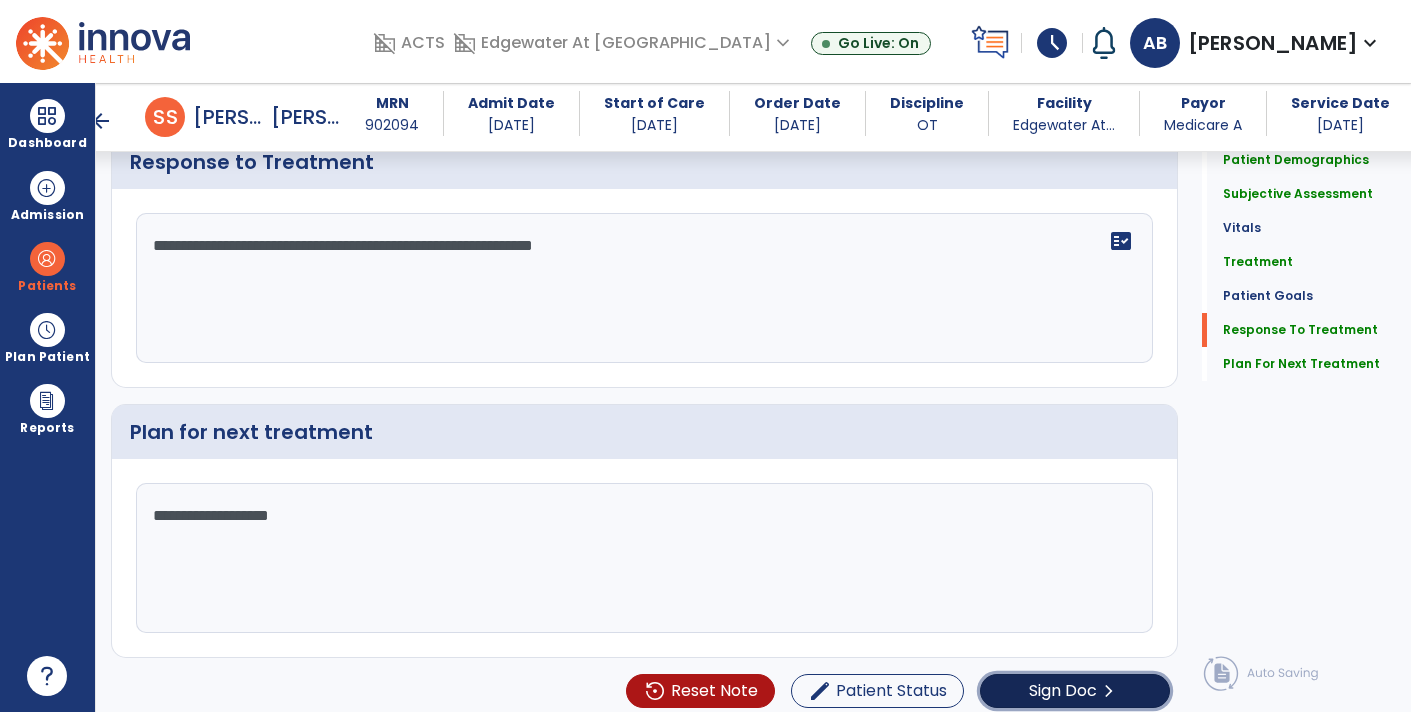 click on "Sign Doc" 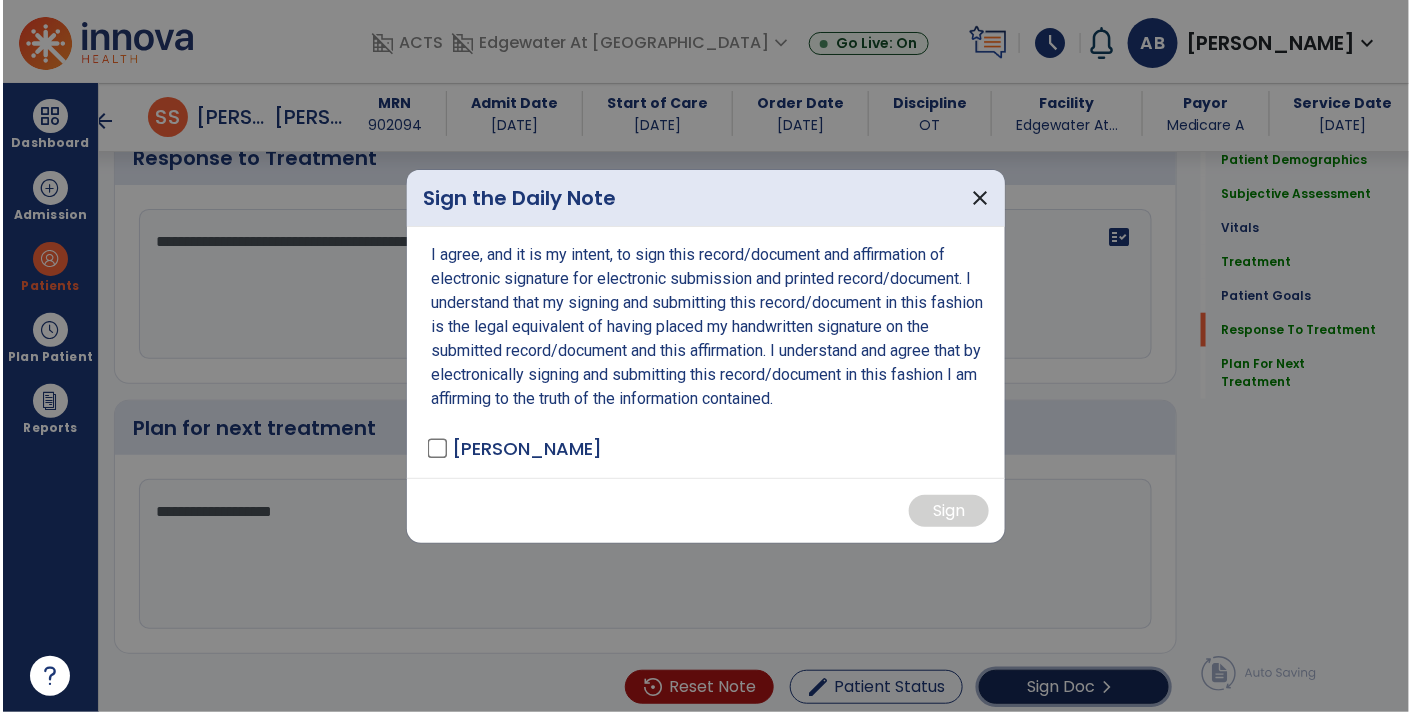 scroll, scrollTop: 2886, scrollLeft: 0, axis: vertical 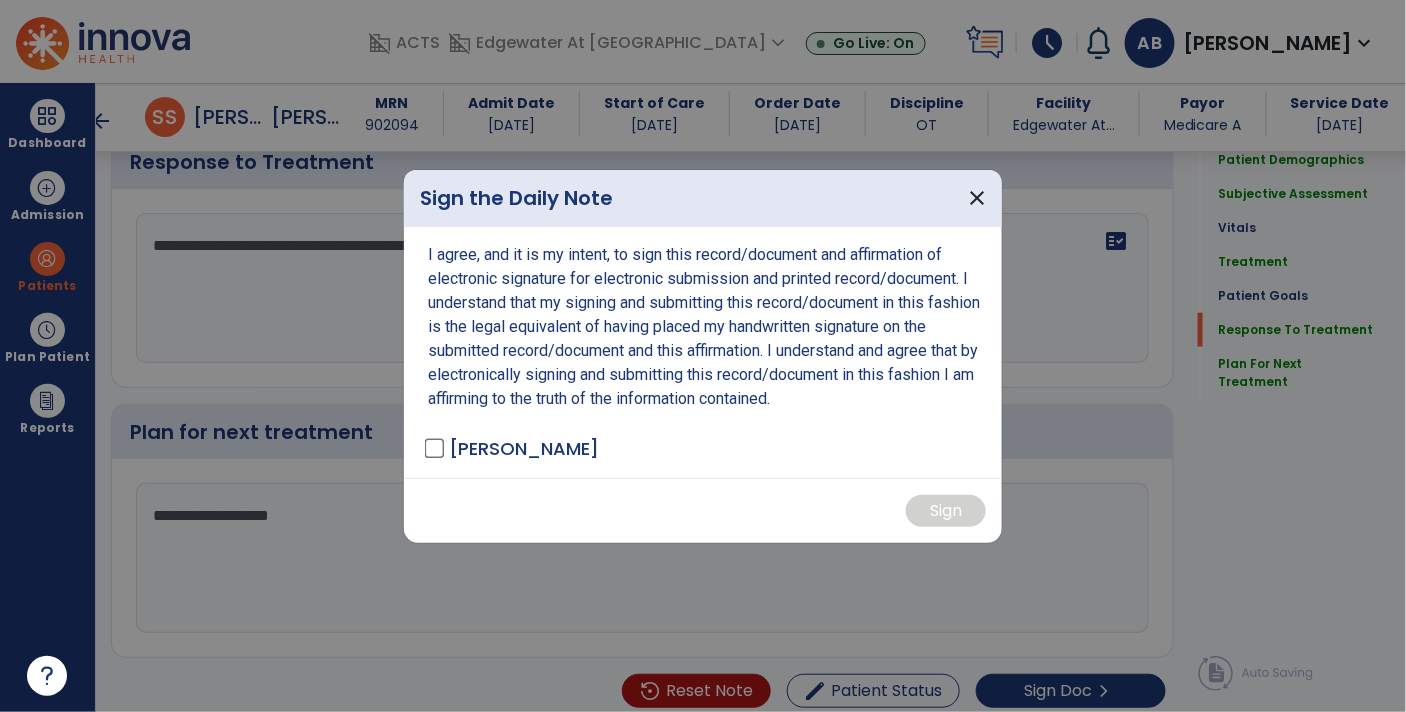 click on "[PERSON_NAME]" at bounding box center (524, 448) 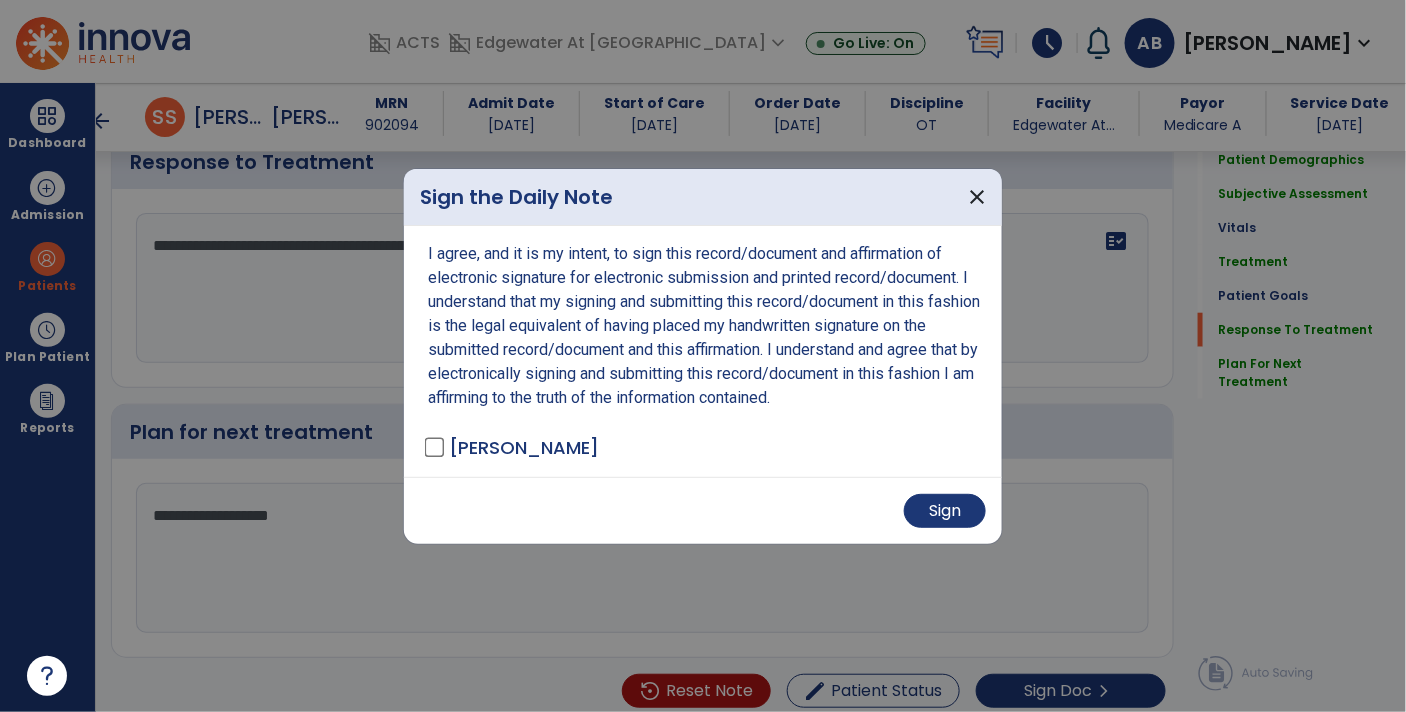 click on "Sign" at bounding box center (703, 510) 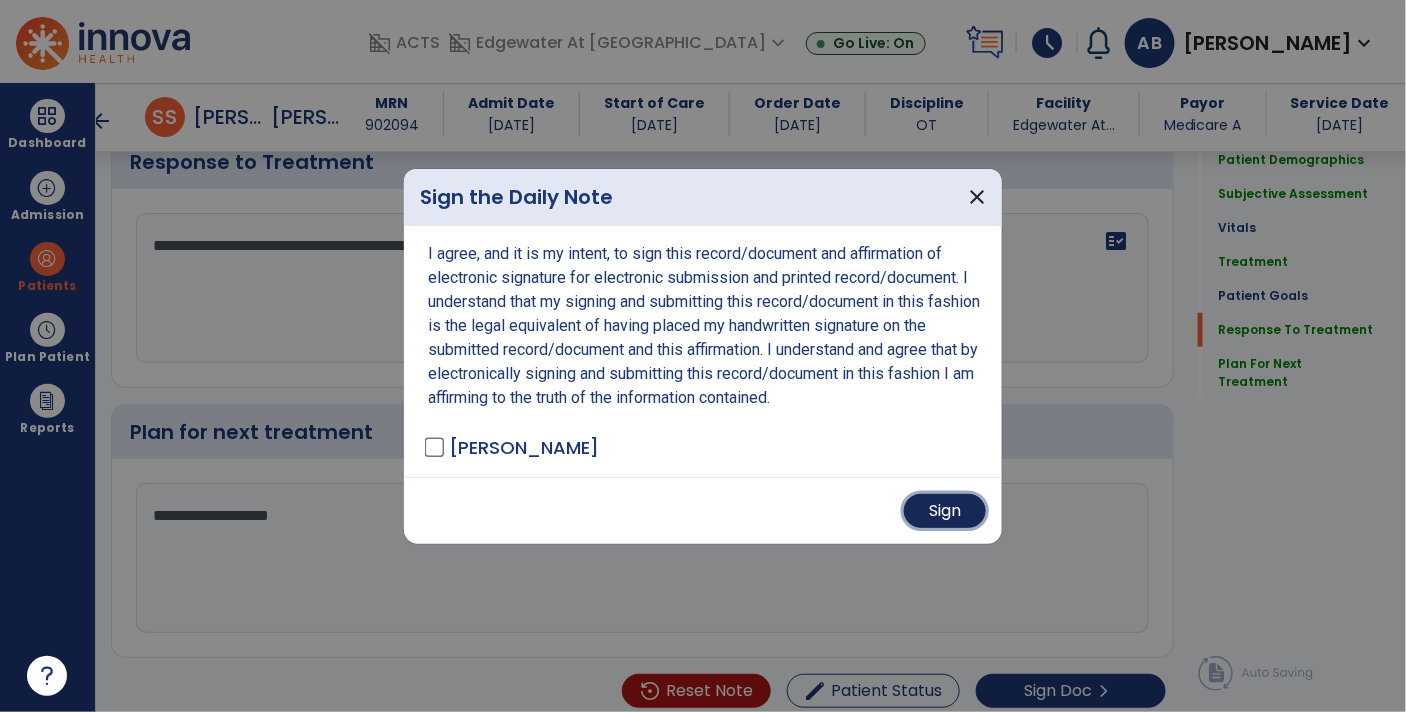 click on "Sign" at bounding box center (945, 511) 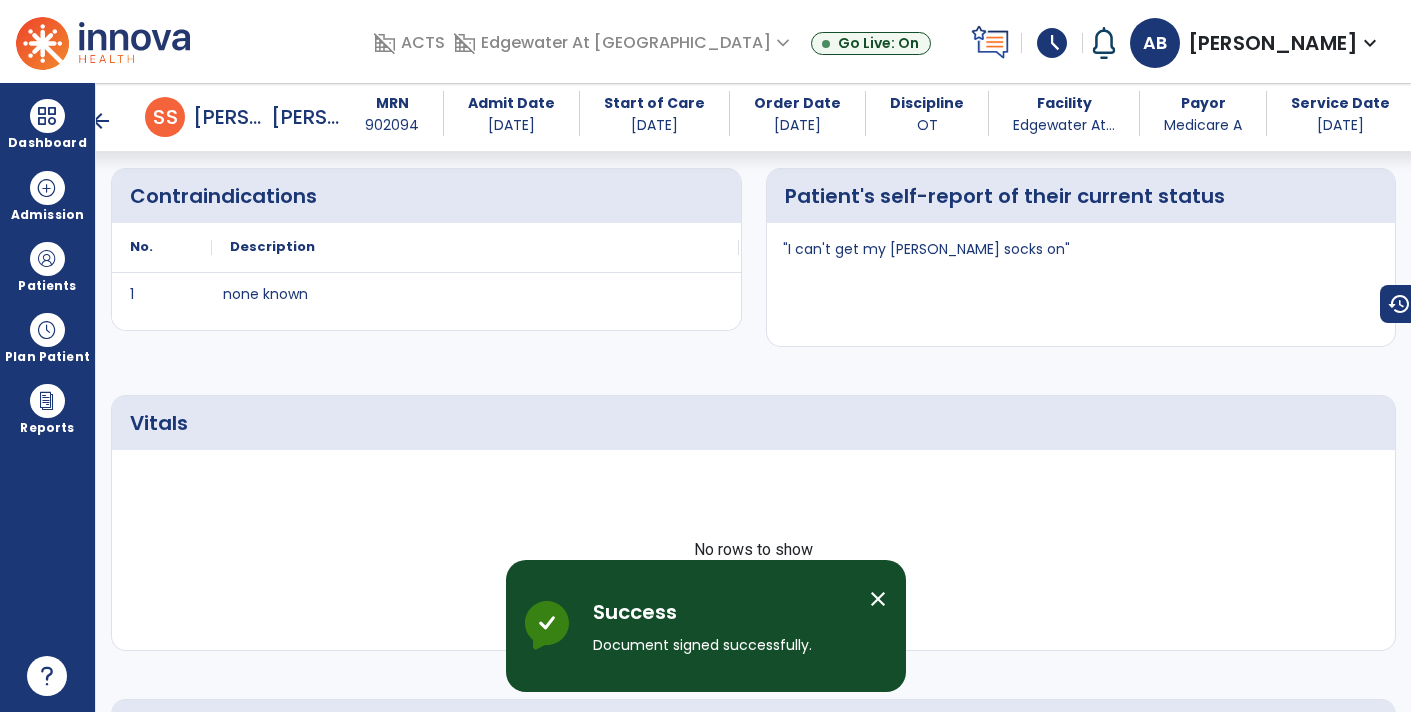 scroll, scrollTop: 0, scrollLeft: 0, axis: both 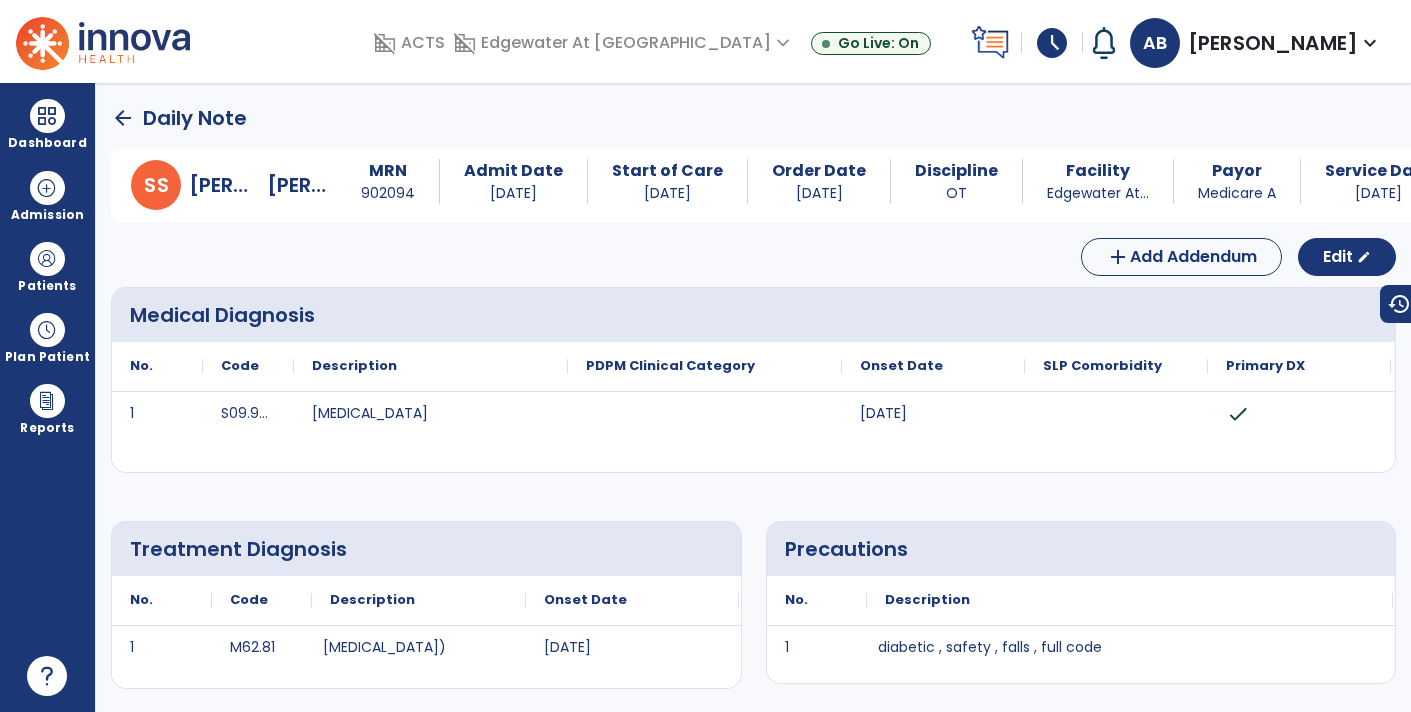 click on "arrow_back" 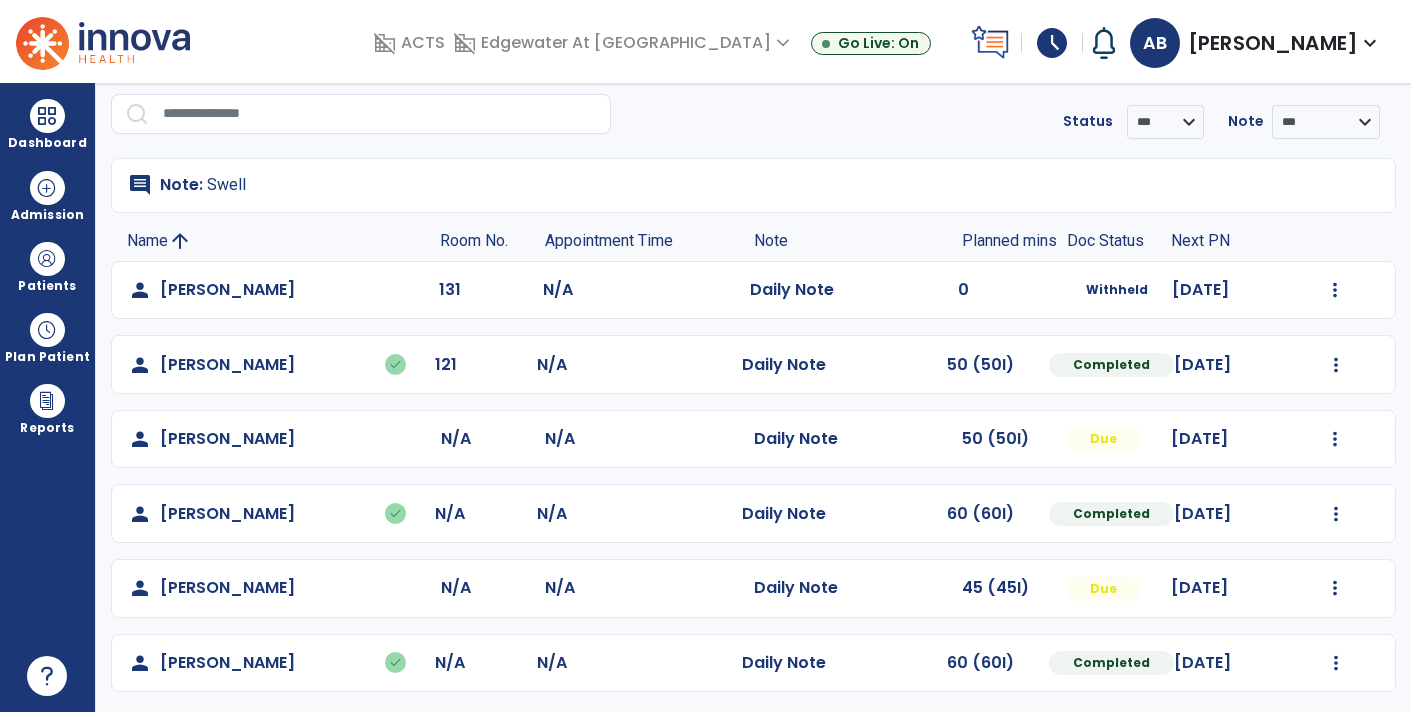 scroll, scrollTop: 0, scrollLeft: 0, axis: both 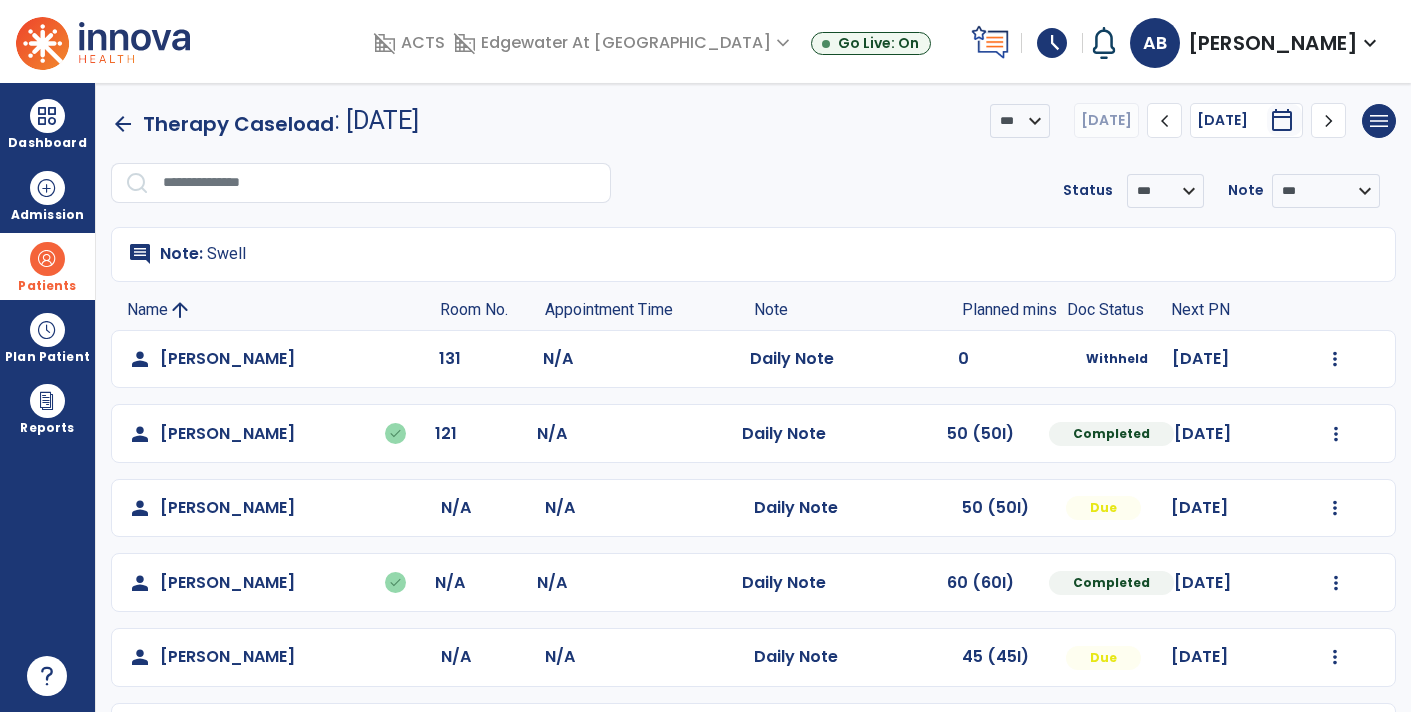 click at bounding box center (47, 259) 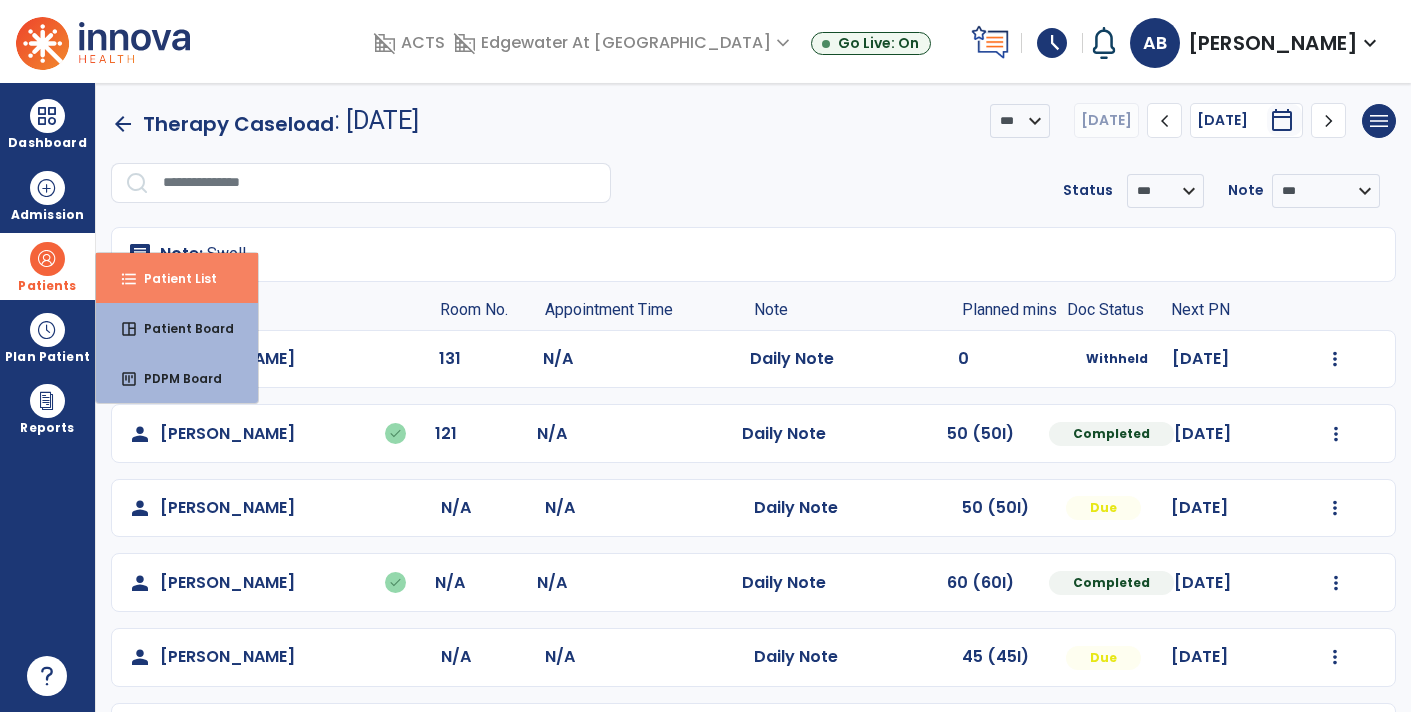 click on "Patient List" at bounding box center [172, 278] 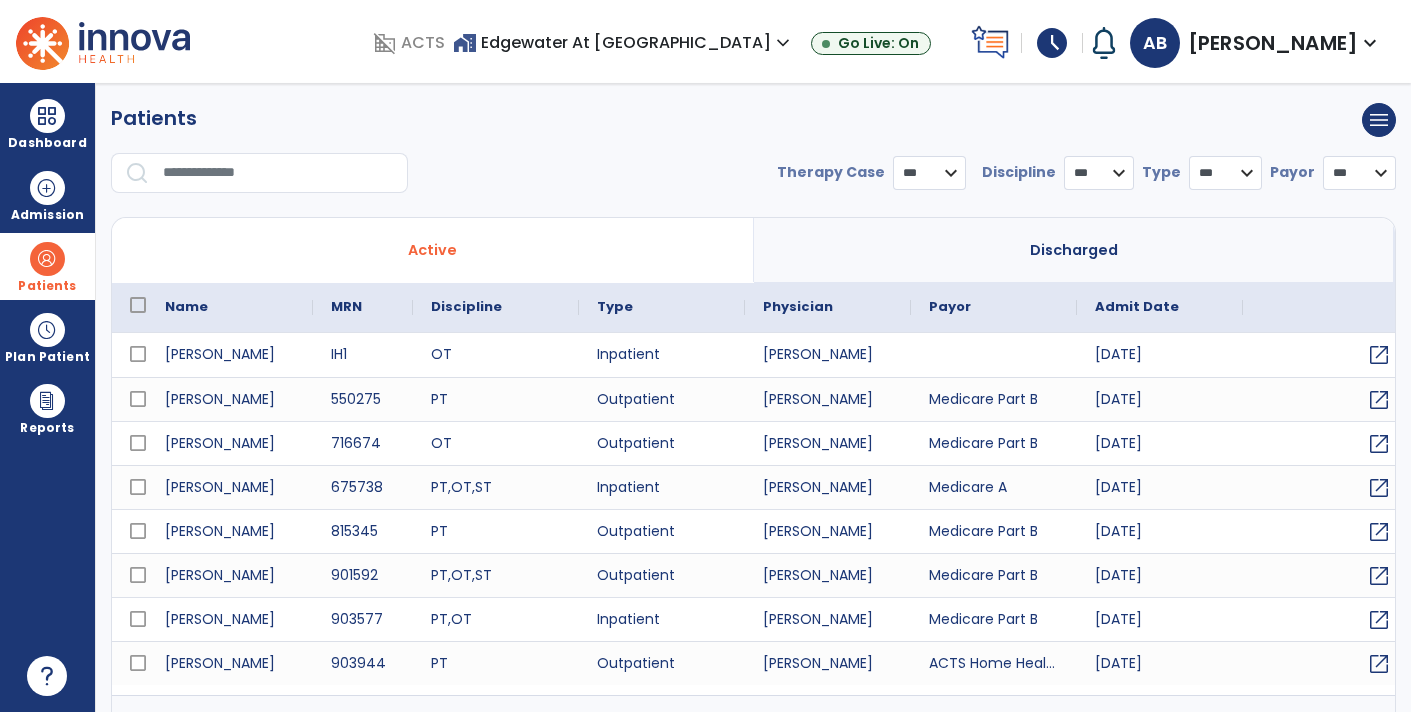 select on "***" 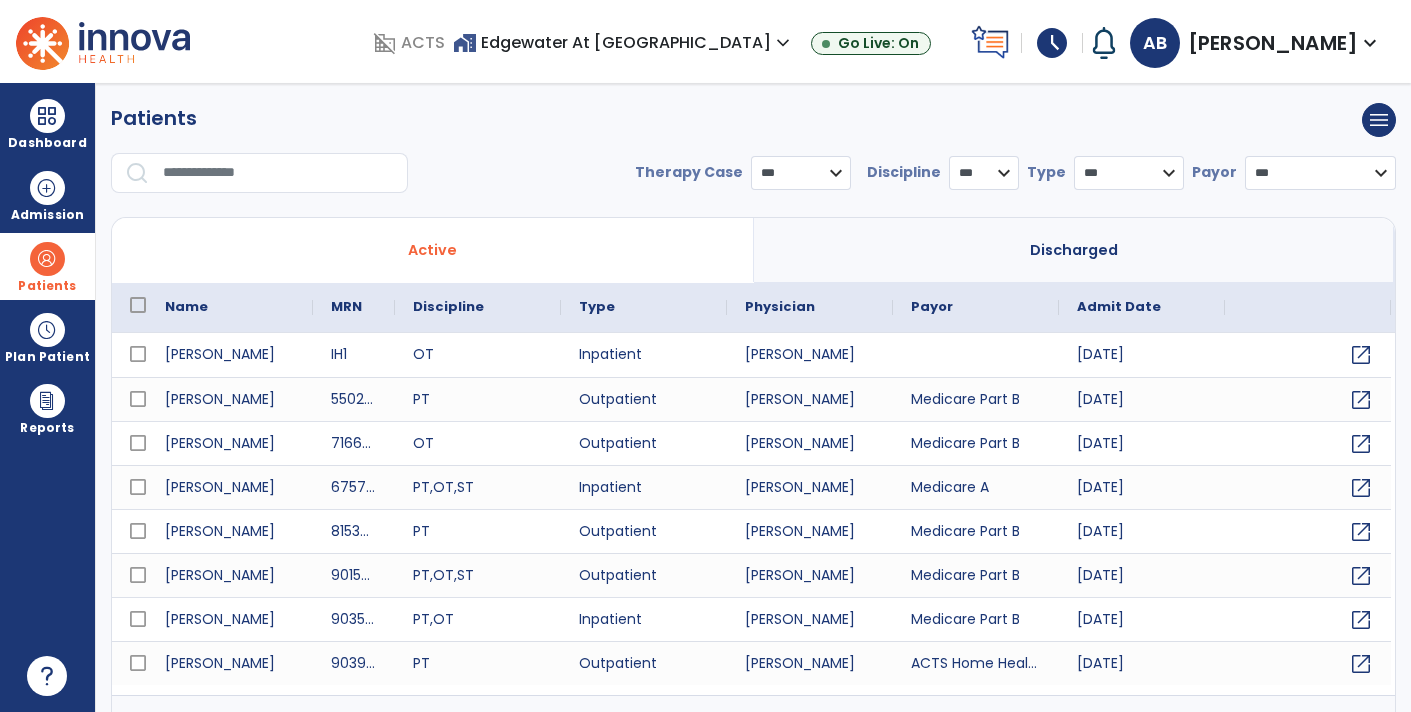 click at bounding box center [278, 173] 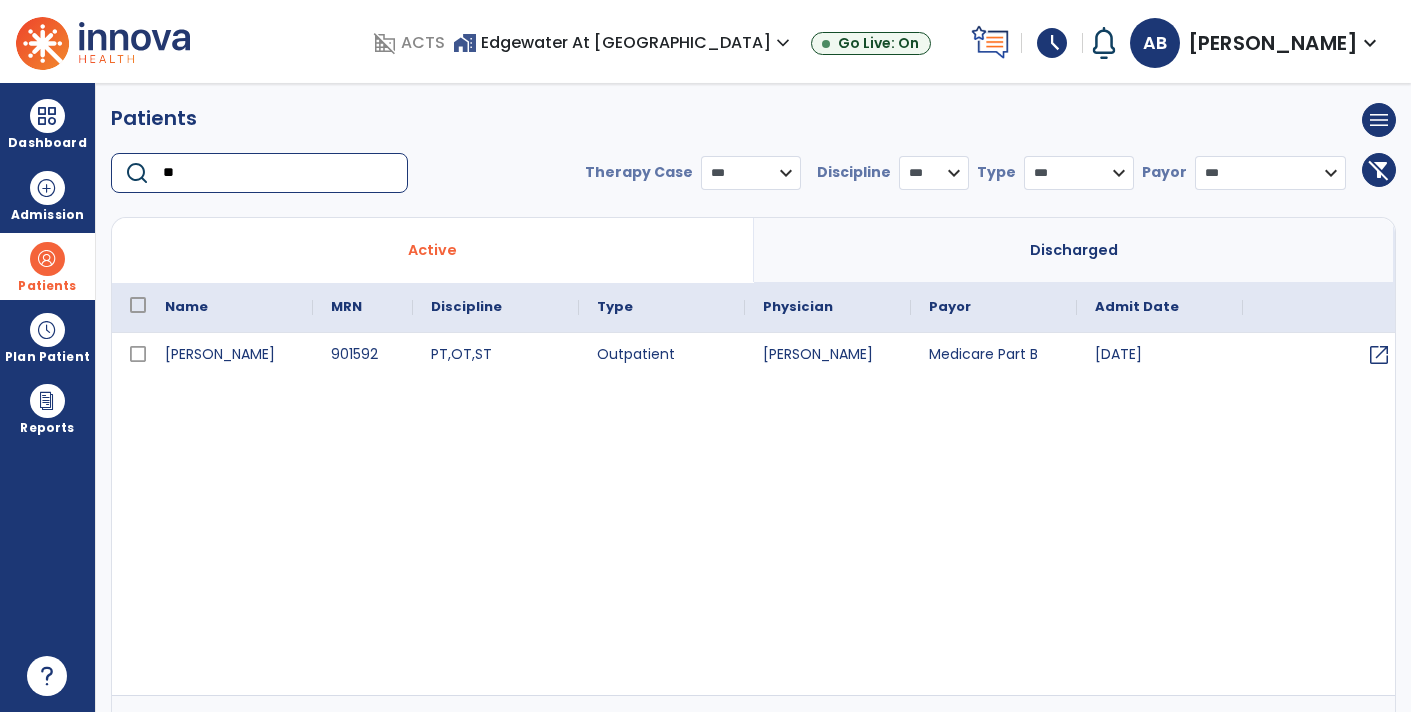 type on "**" 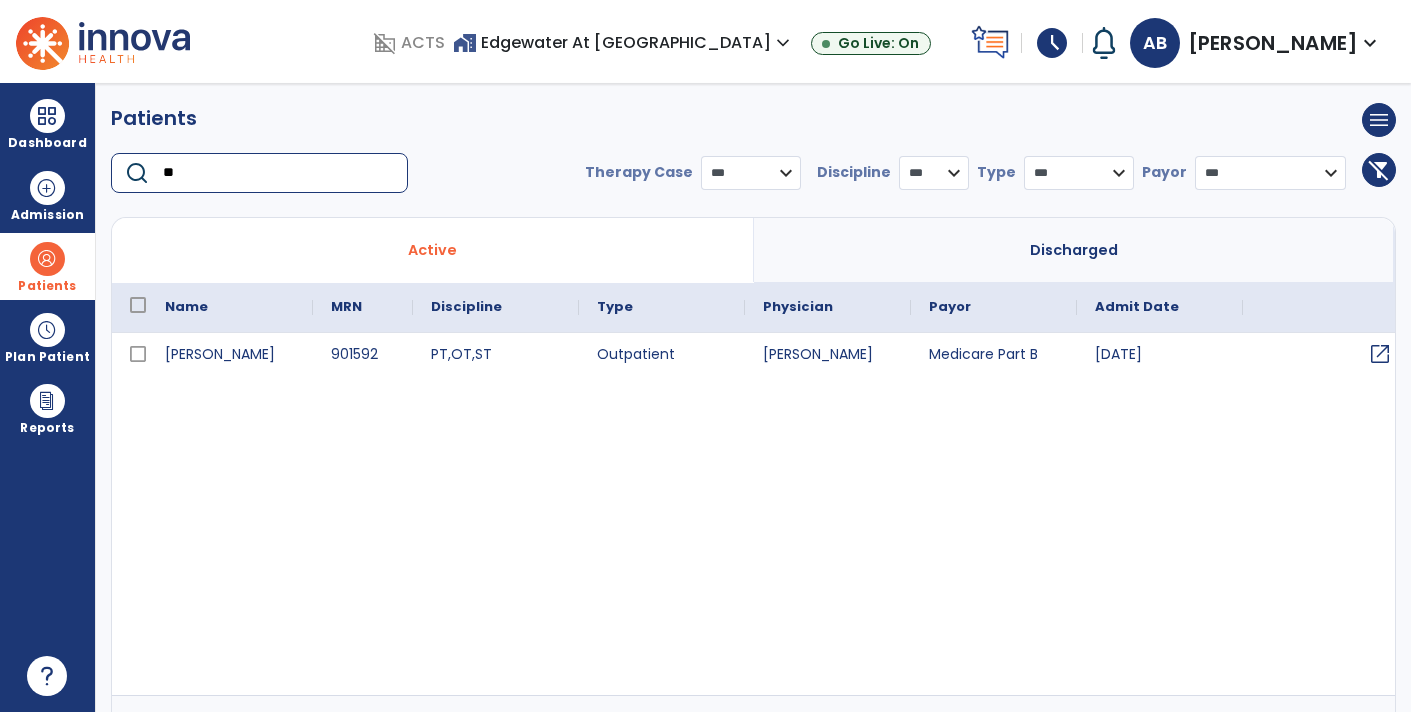 click on "open_in_new" at bounding box center (1380, 354) 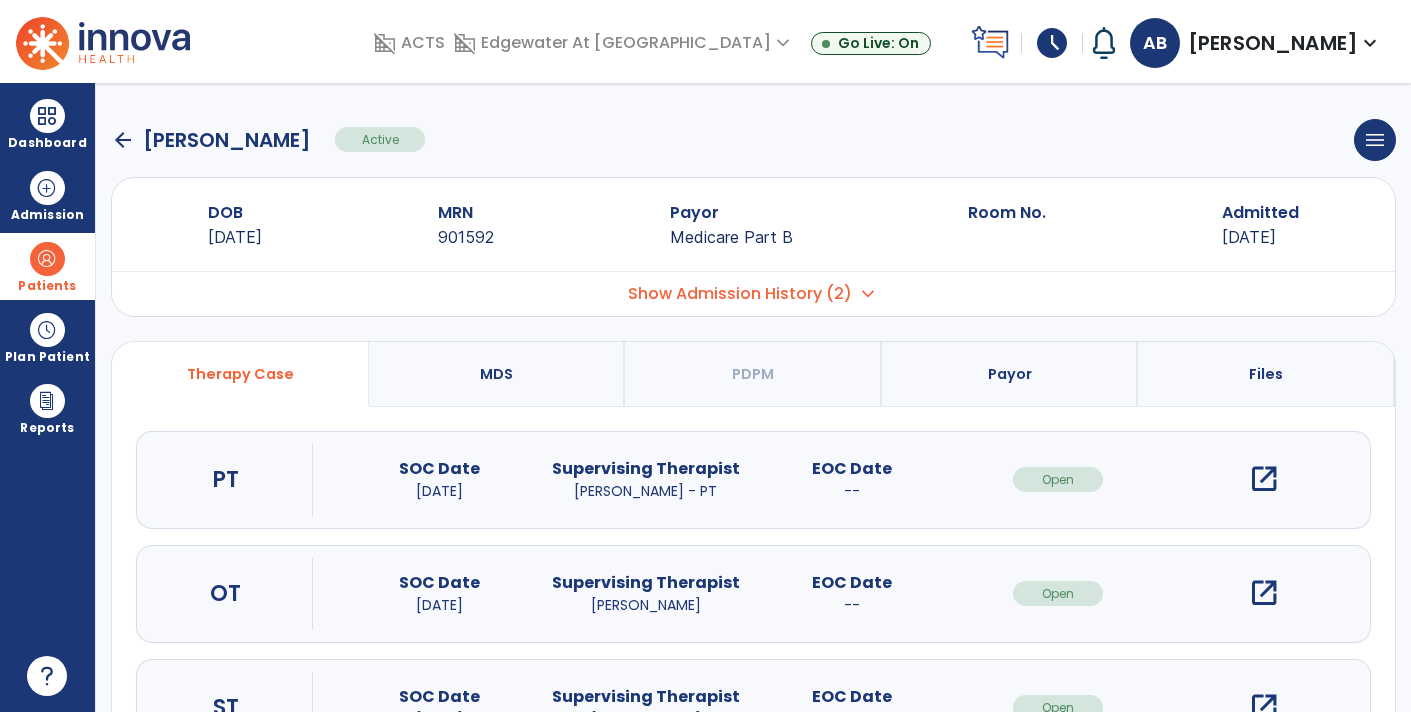 click on "open_in_new" at bounding box center [1264, 593] 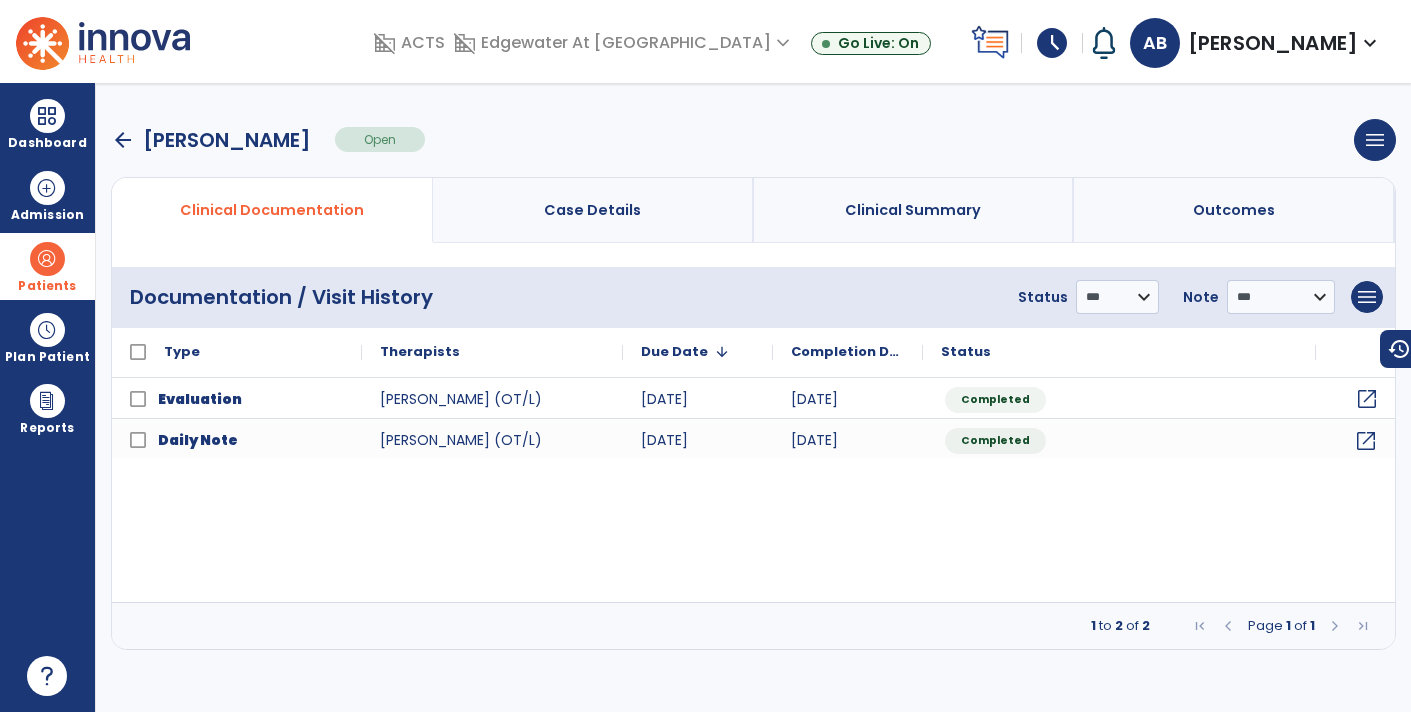 click on "open_in_new" 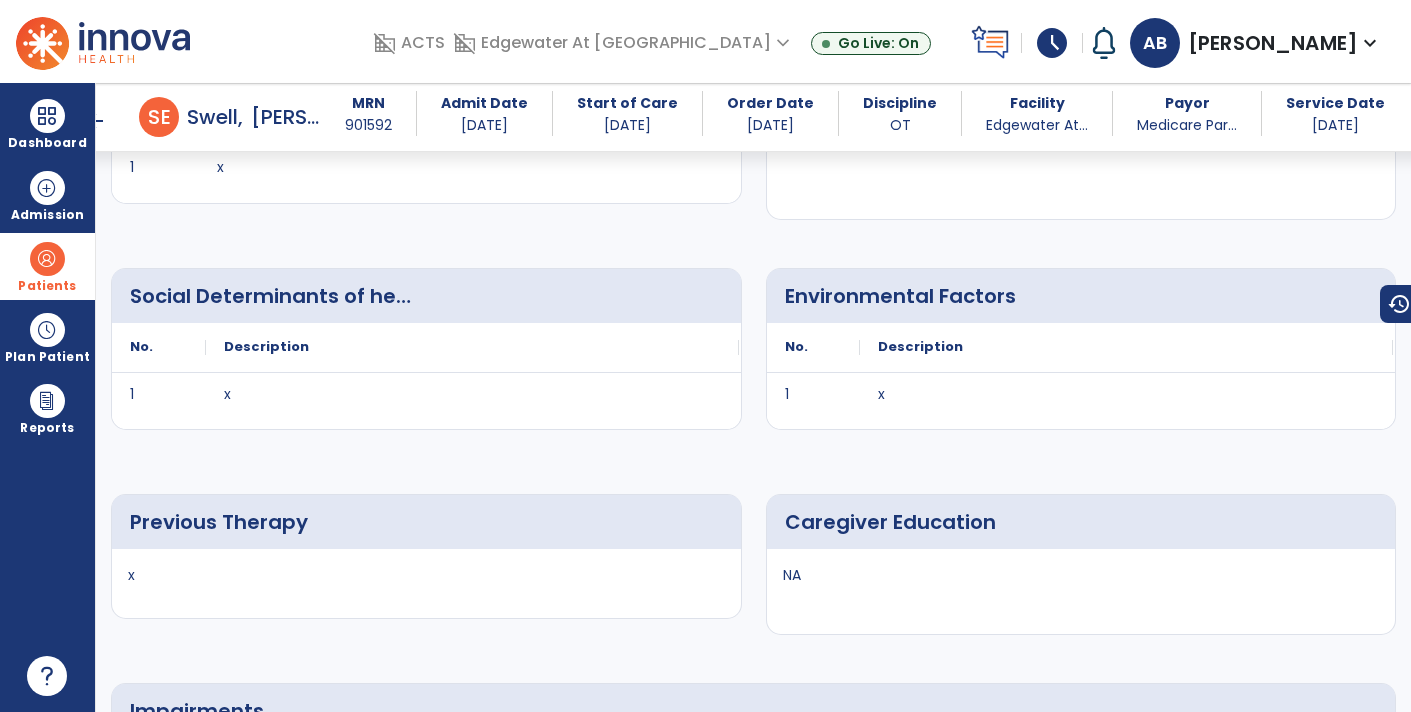 scroll, scrollTop: 1503, scrollLeft: 0, axis: vertical 